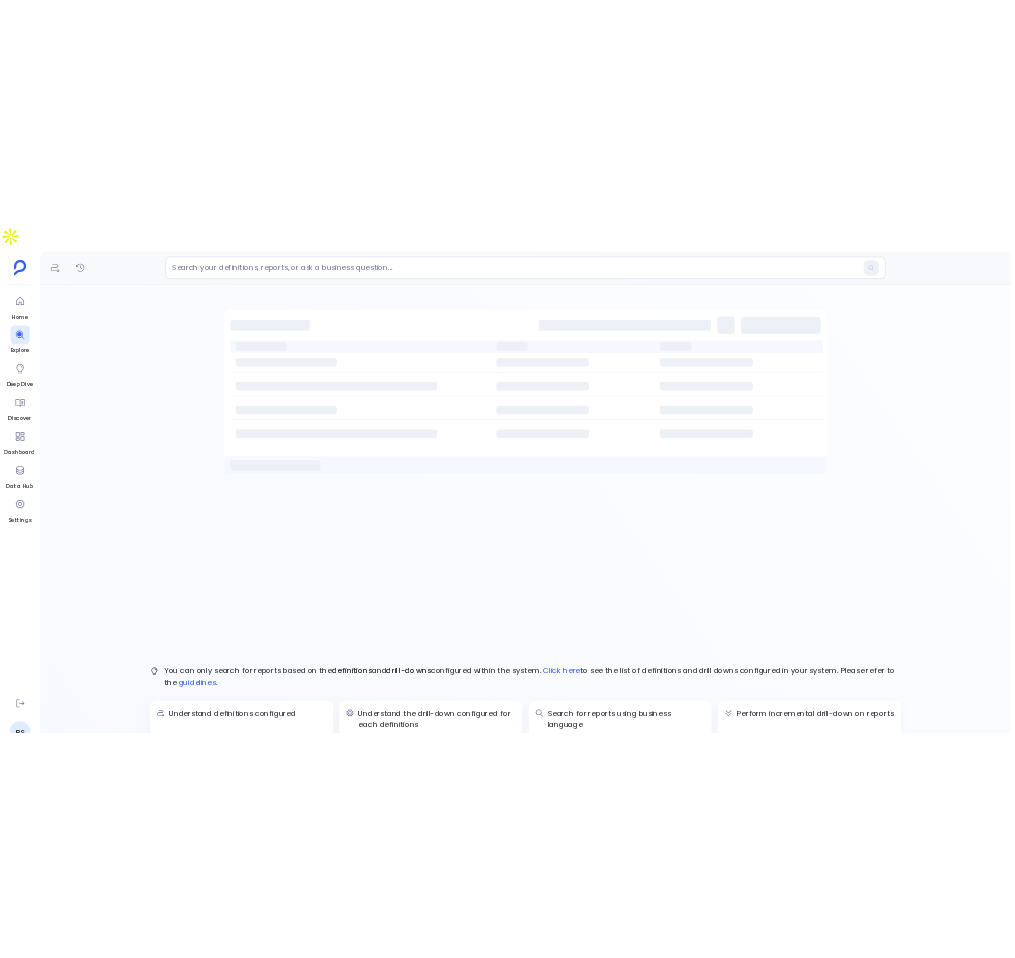 scroll, scrollTop: 0, scrollLeft: 0, axis: both 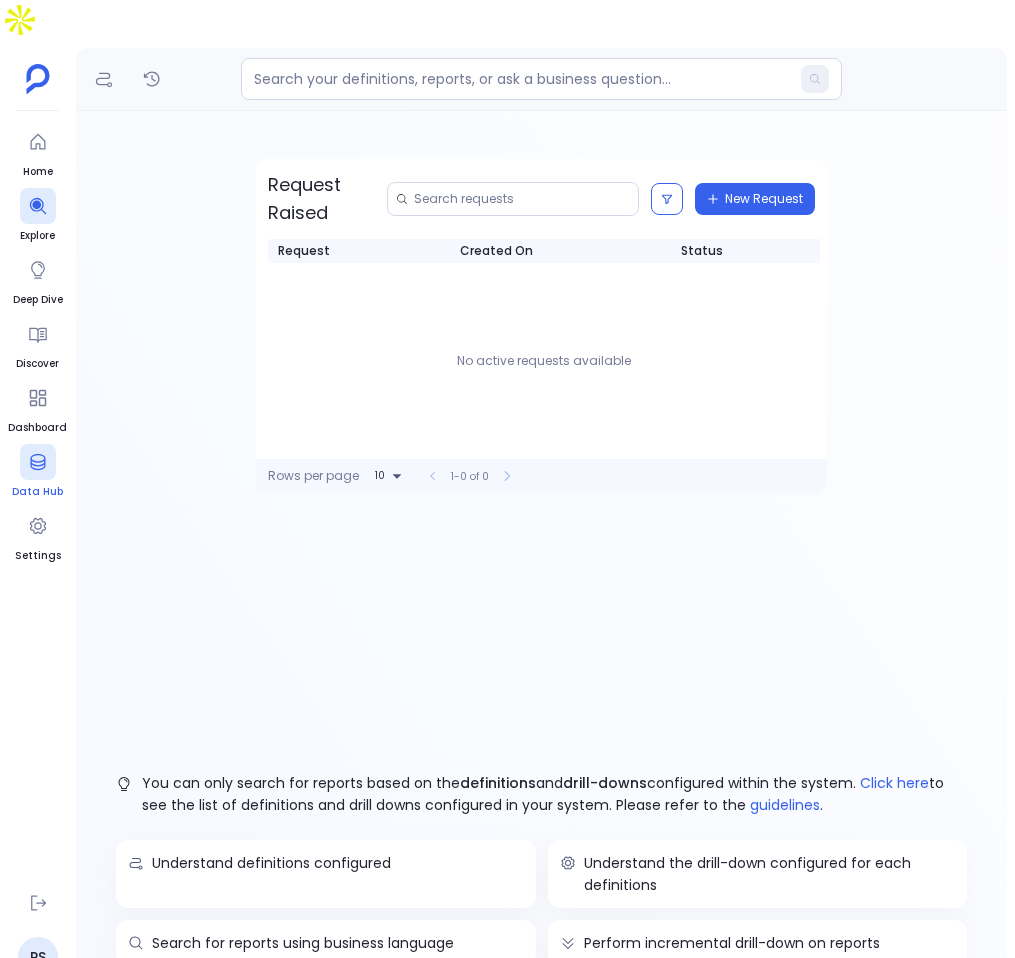 click at bounding box center [38, 462] 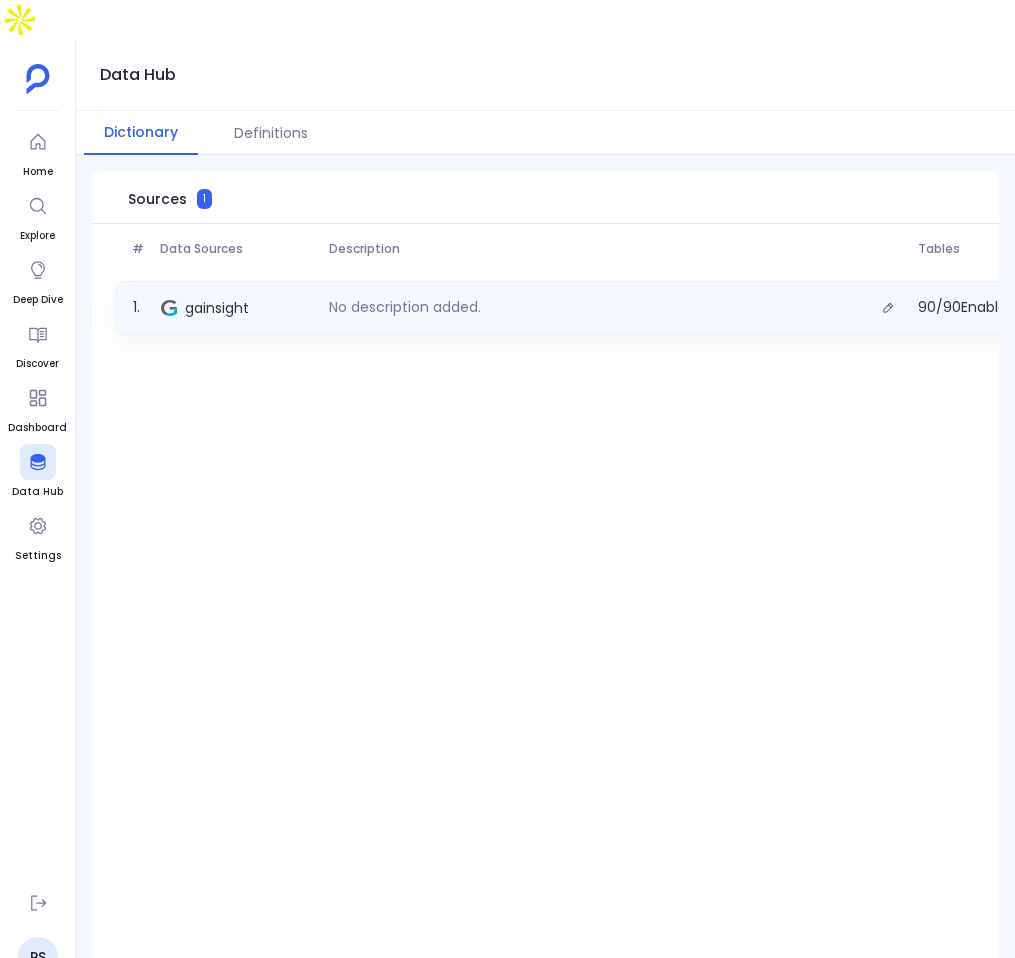 click on "No description added." at bounding box center [405, 307] 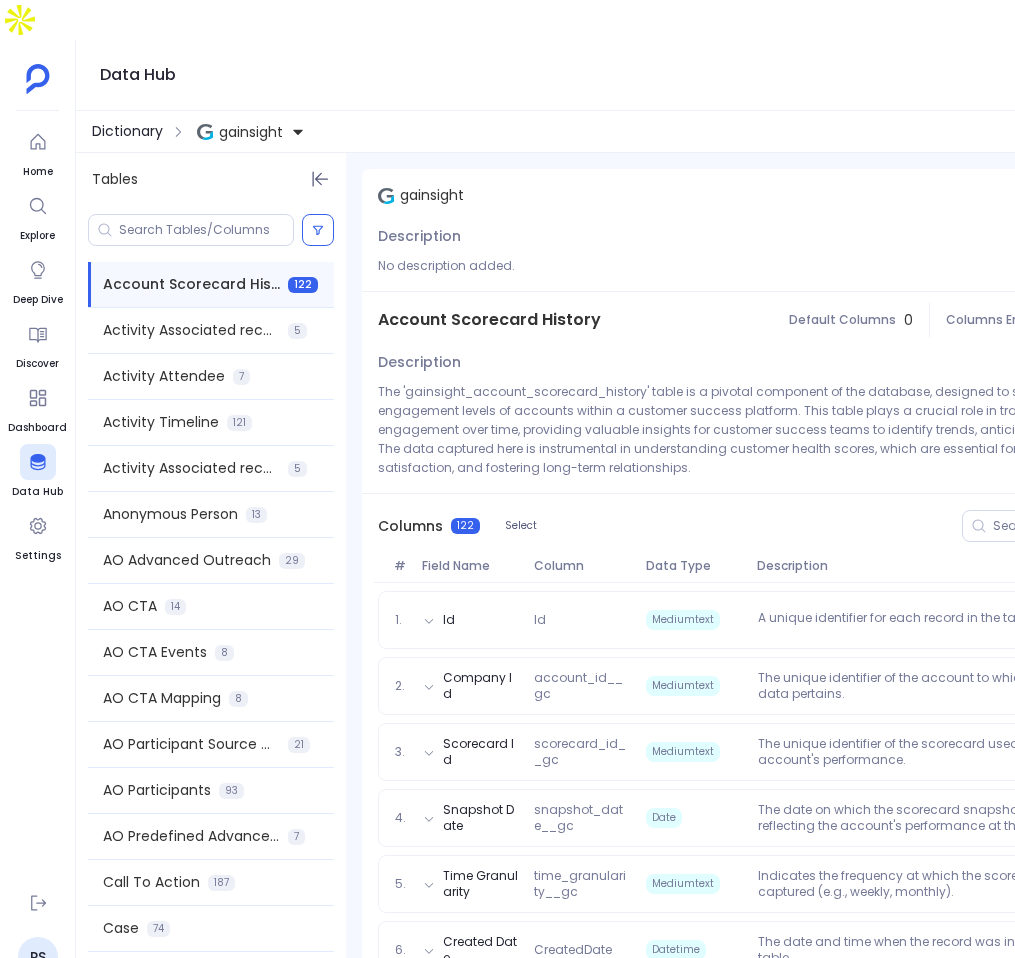 click on "Dictionary" at bounding box center (127, 131) 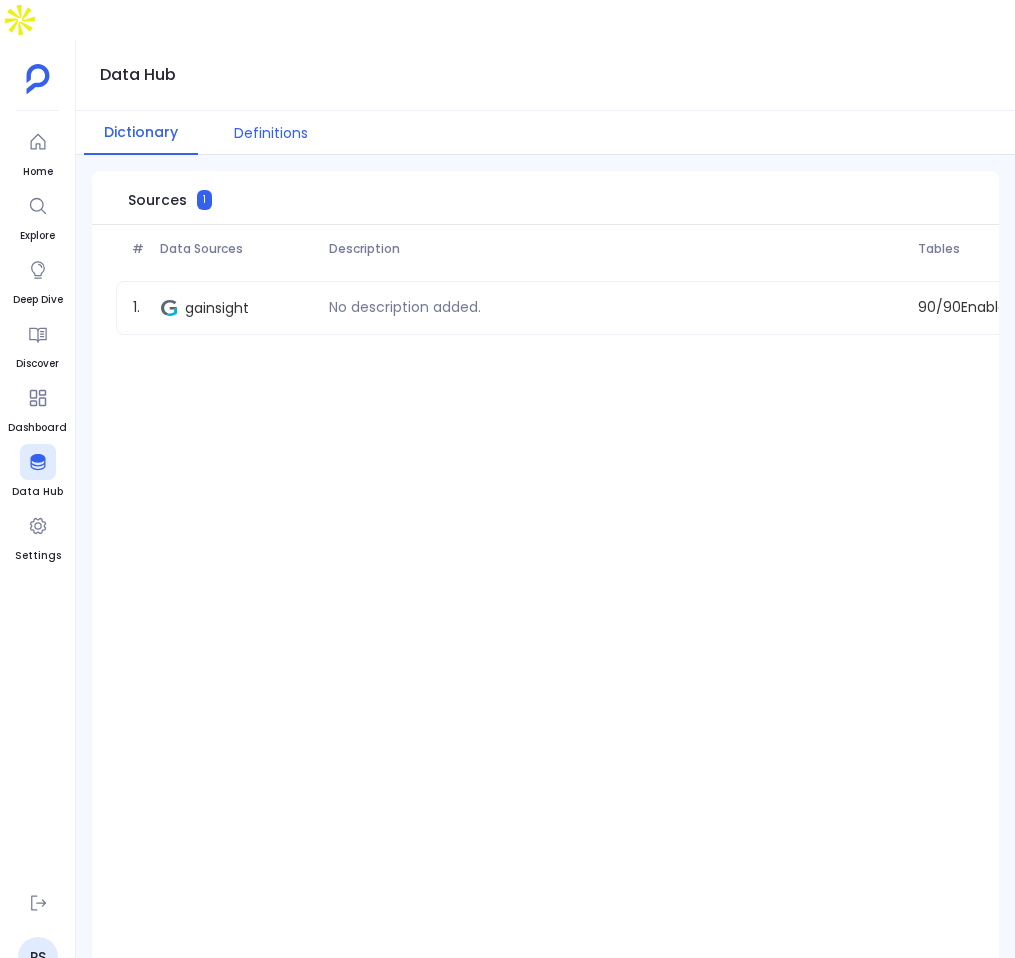 click on "Definitions" at bounding box center (271, 133) 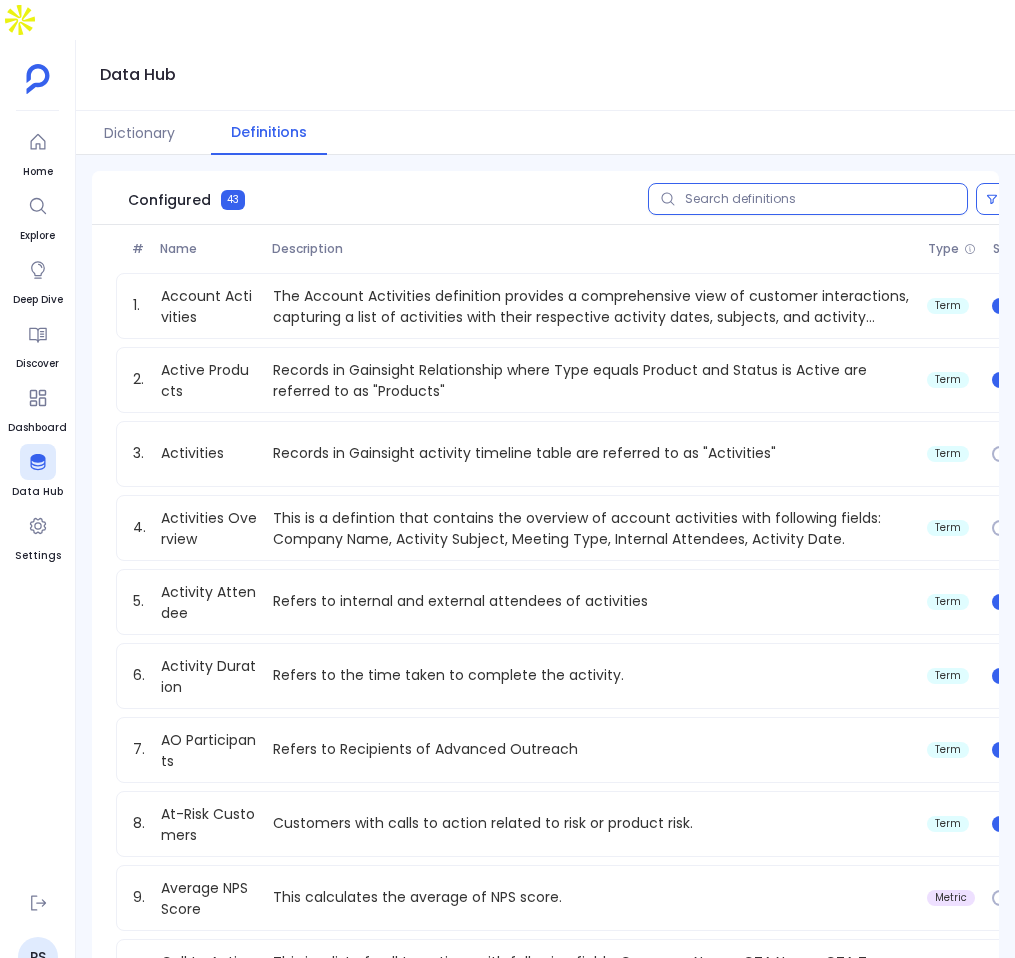click at bounding box center (808, 199) 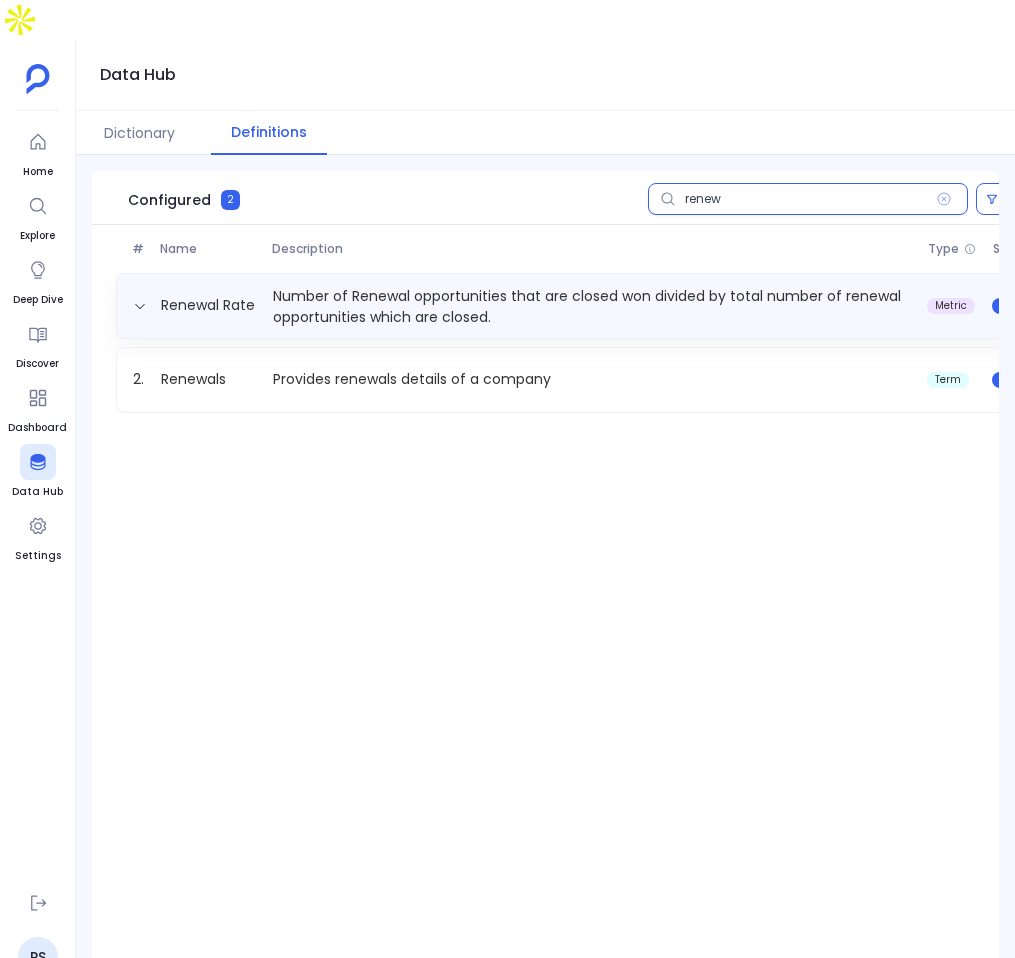 type on "renew" 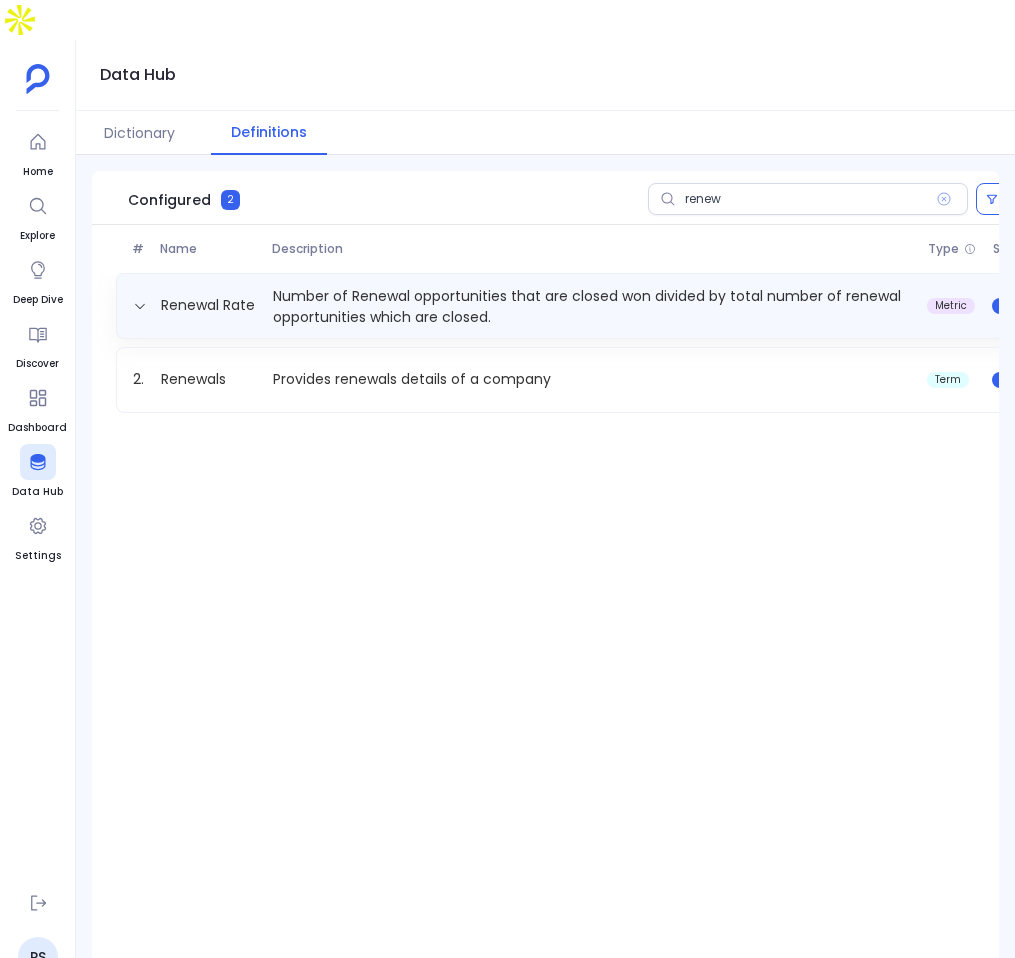 click on "Number of Renewal opportunities that are closed won divided by total number of renewal opportunities which are closed." at bounding box center [592, 306] 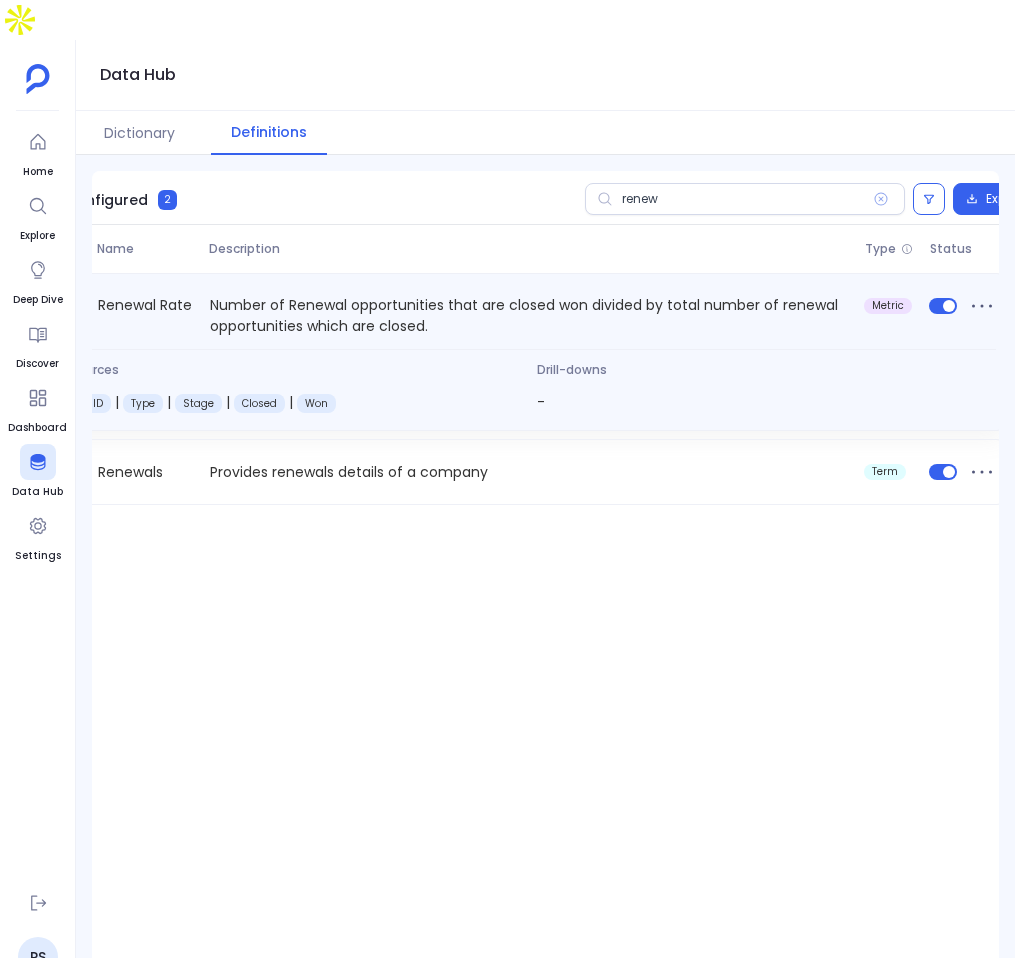 scroll, scrollTop: 0, scrollLeft: 123, axis: horizontal 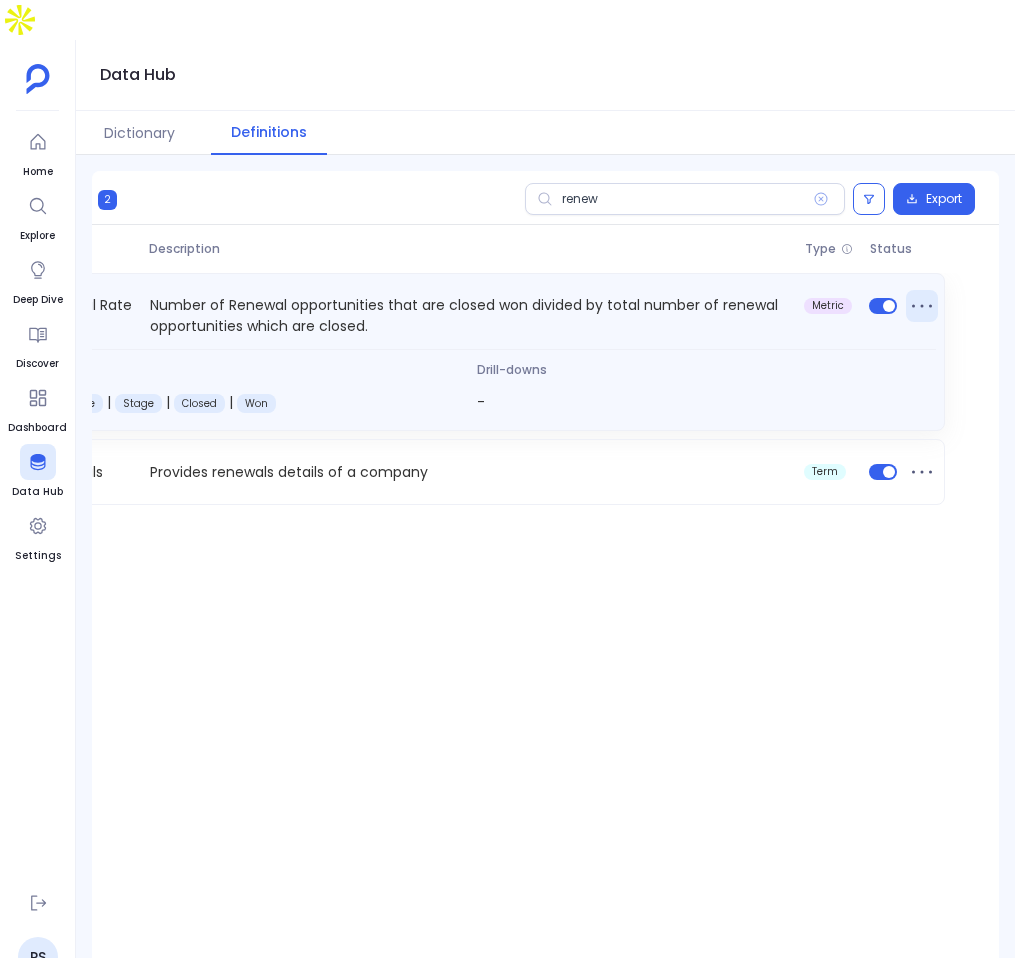 click at bounding box center (922, 306) 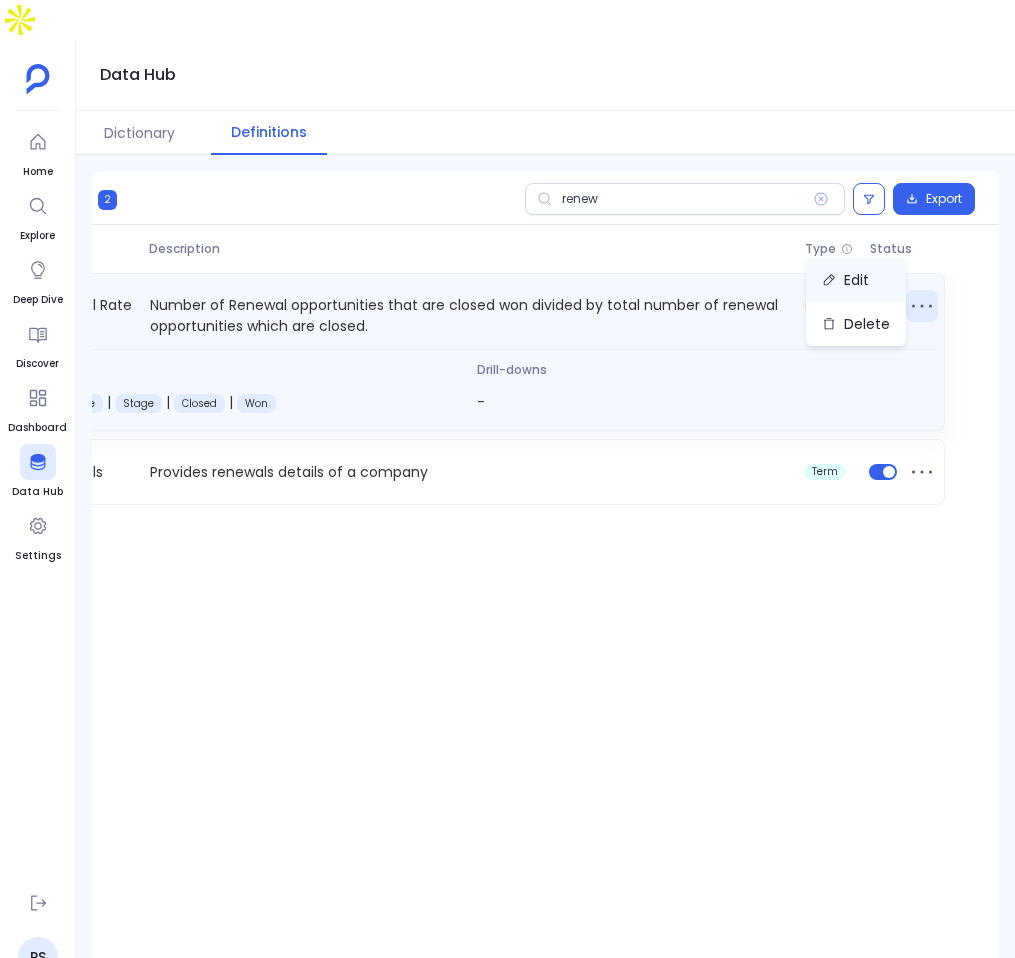 click on "Edit" at bounding box center (856, 280) 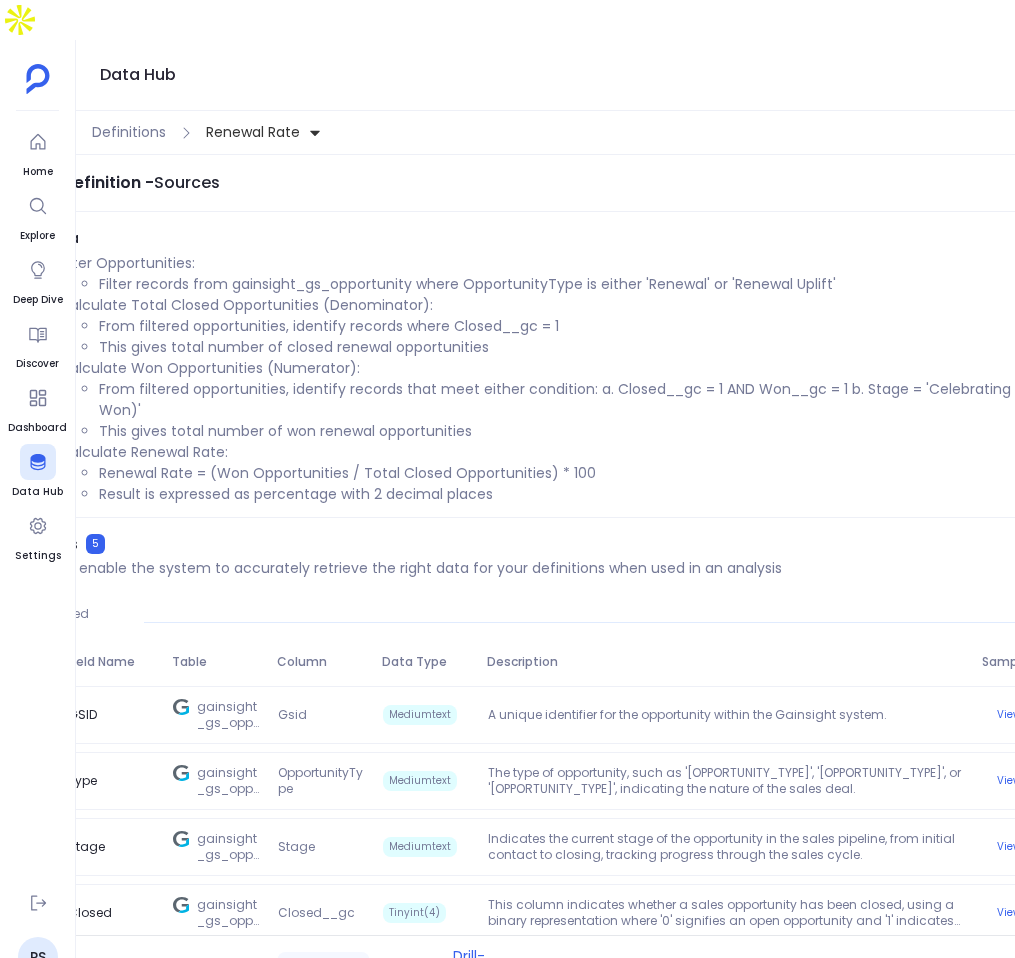 scroll, scrollTop: 0, scrollLeft: 0, axis: both 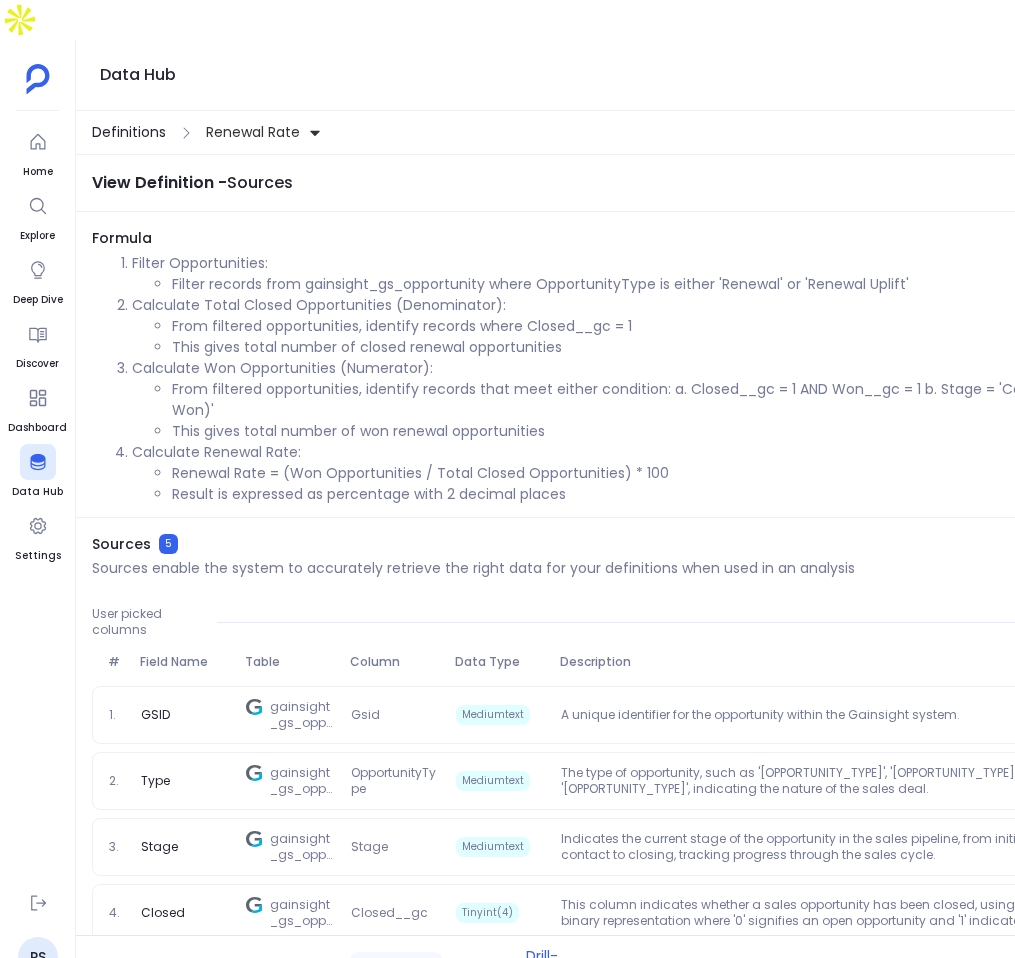 click on "Definitions" at bounding box center [129, 132] 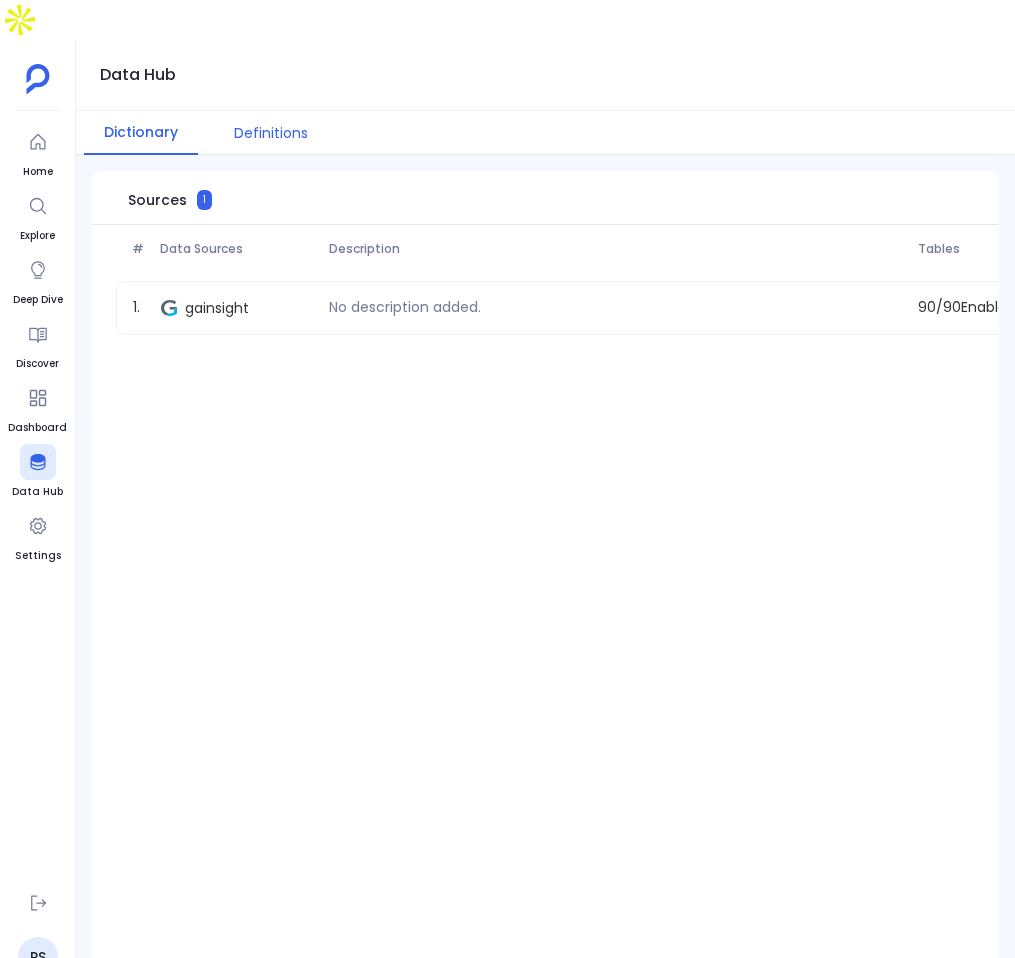 click on "Definitions" at bounding box center (271, 133) 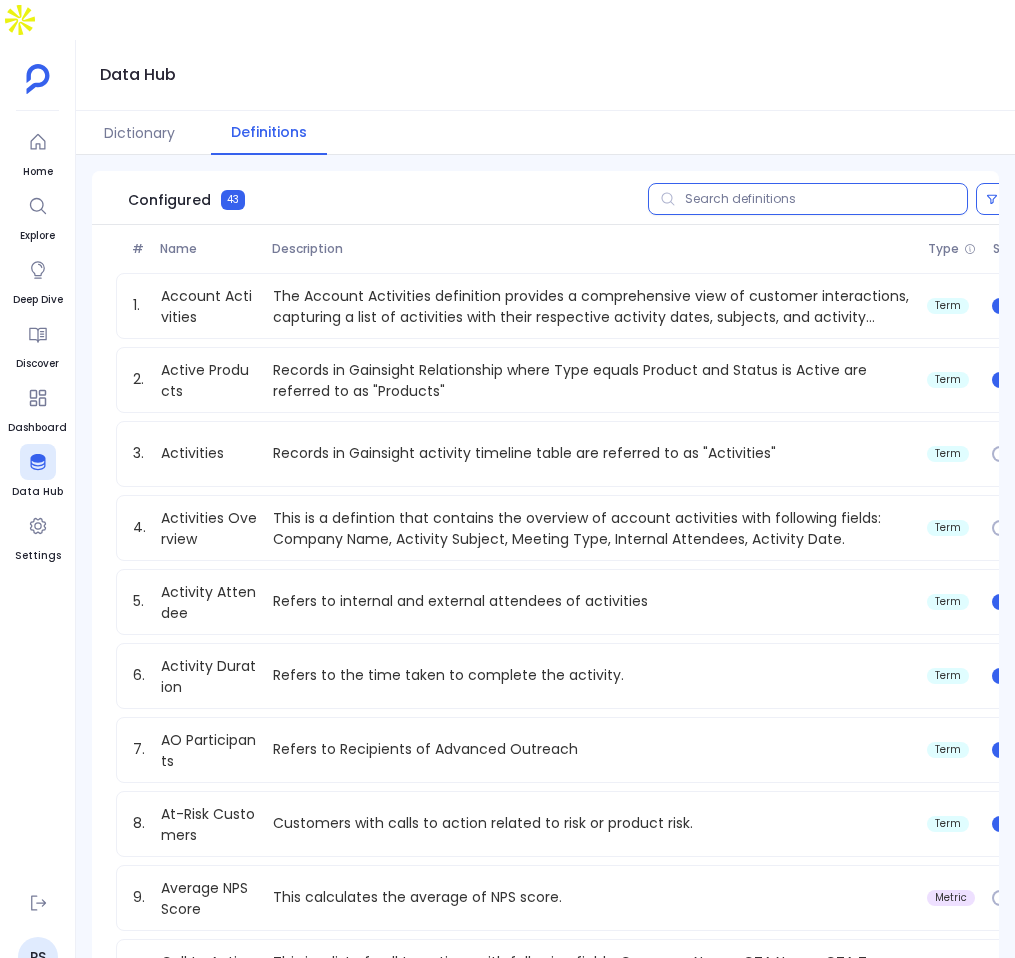click at bounding box center (808, 199) 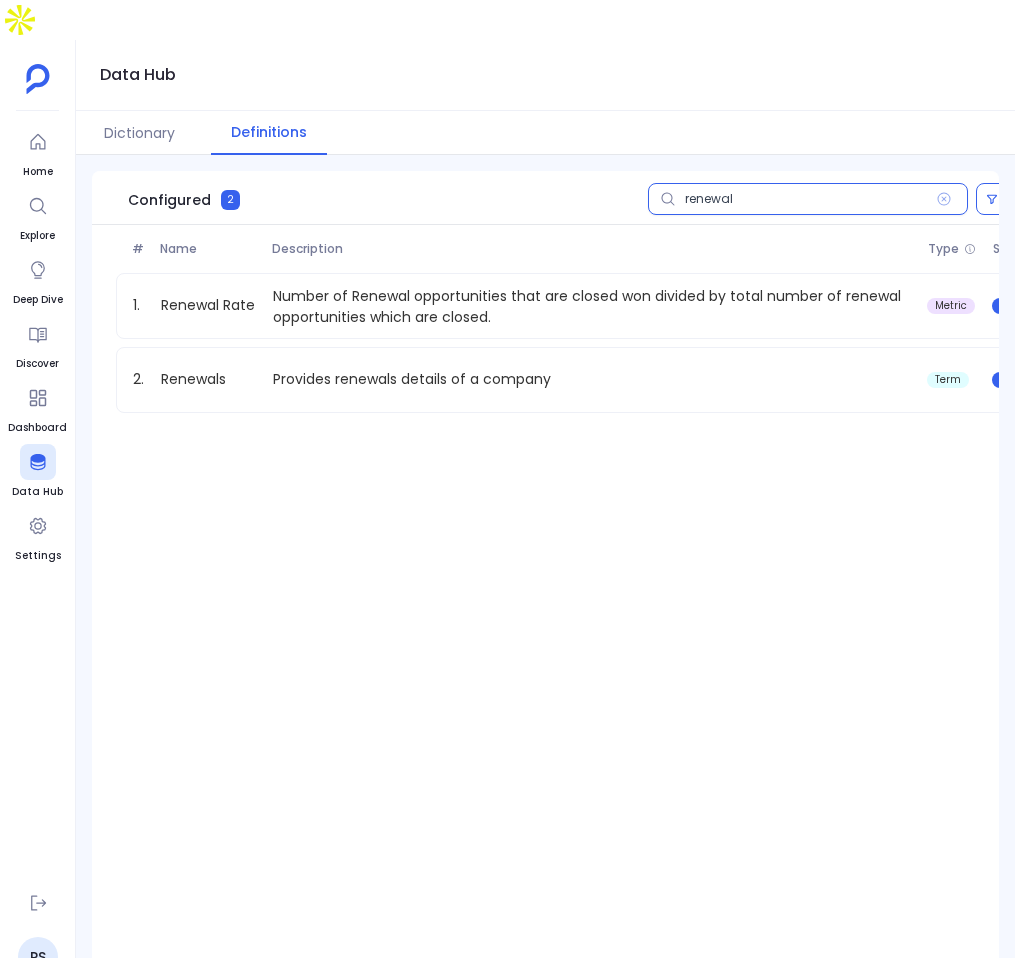type on "renewal" 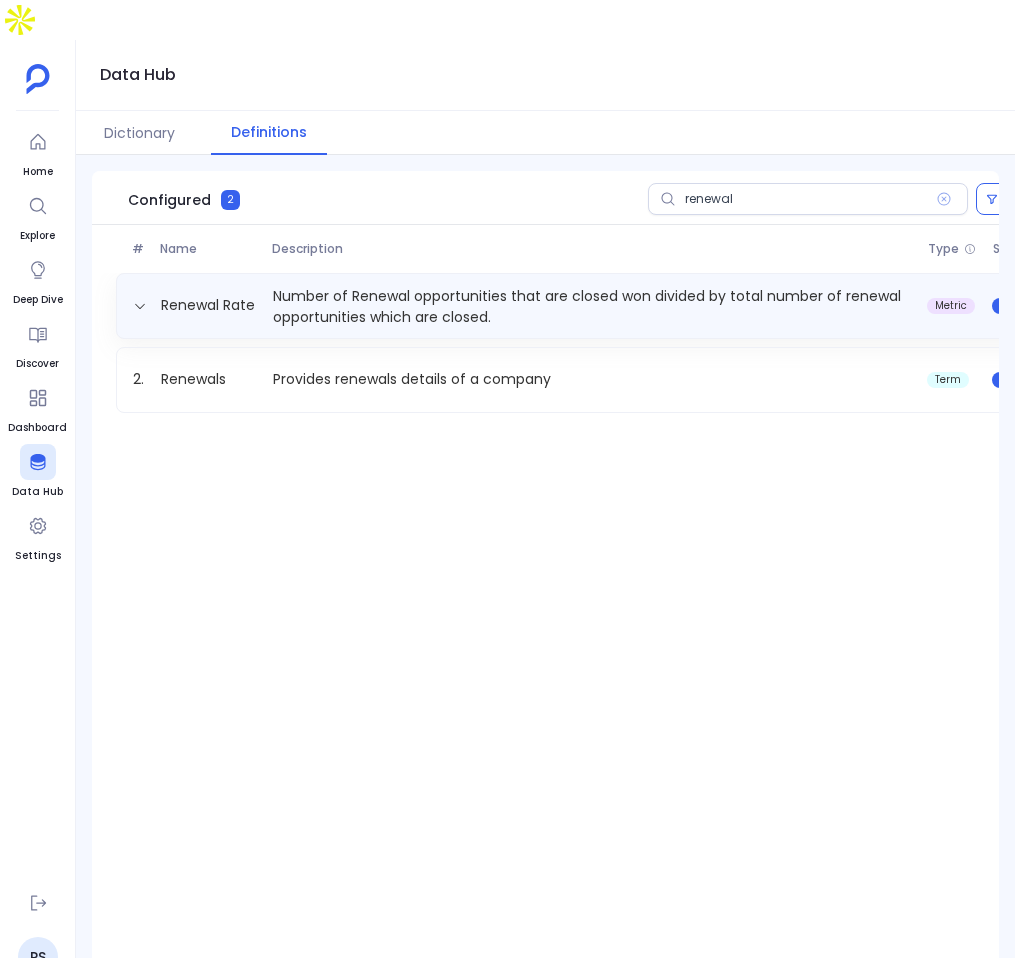click on "Number of Renewal opportunities that are closed won divided by total number of renewal opportunities which are closed." at bounding box center [592, 306] 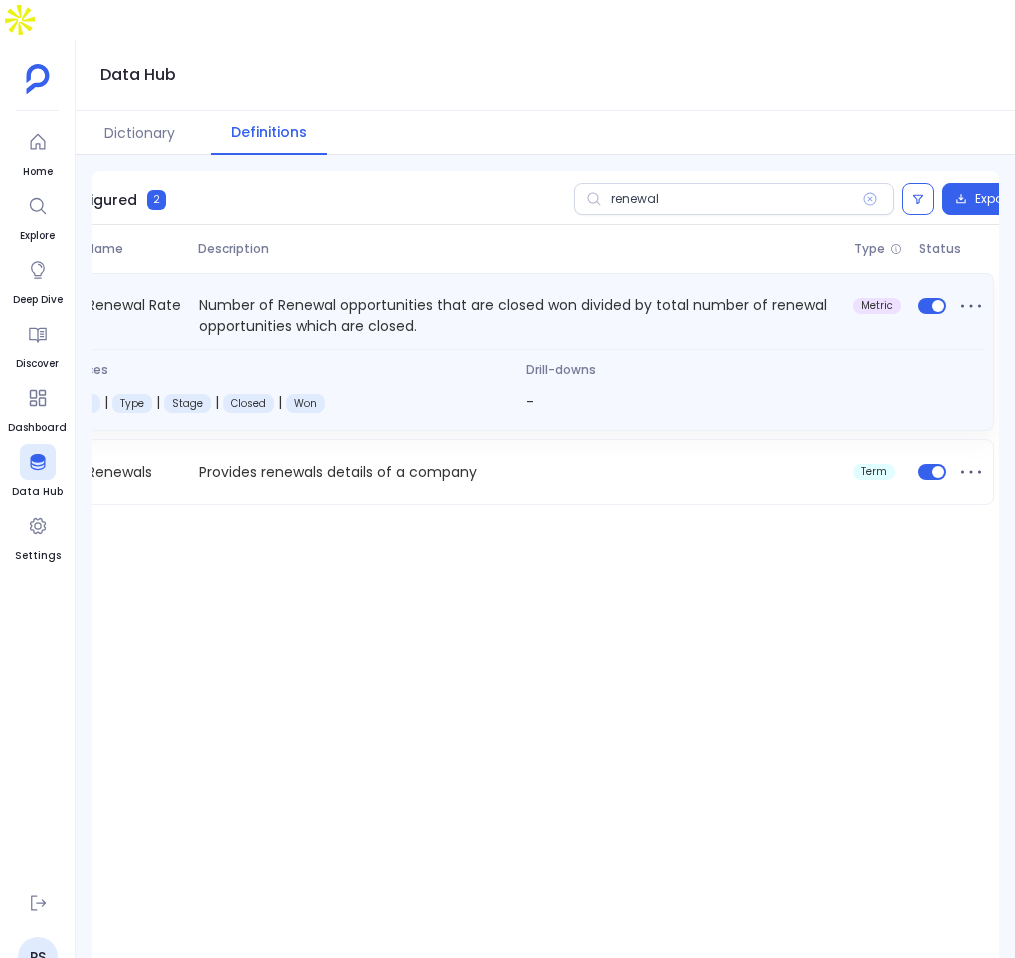 scroll, scrollTop: 0, scrollLeft: 123, axis: horizontal 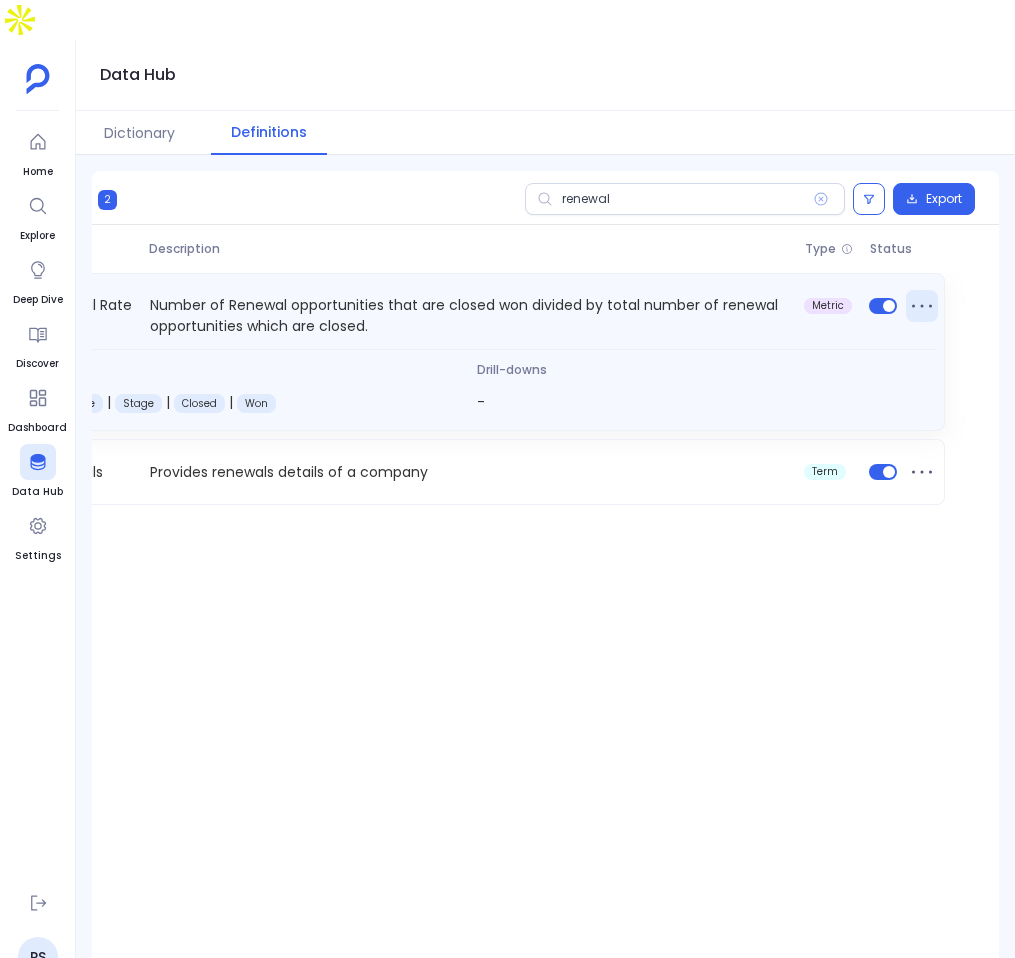 click at bounding box center [922, 306] 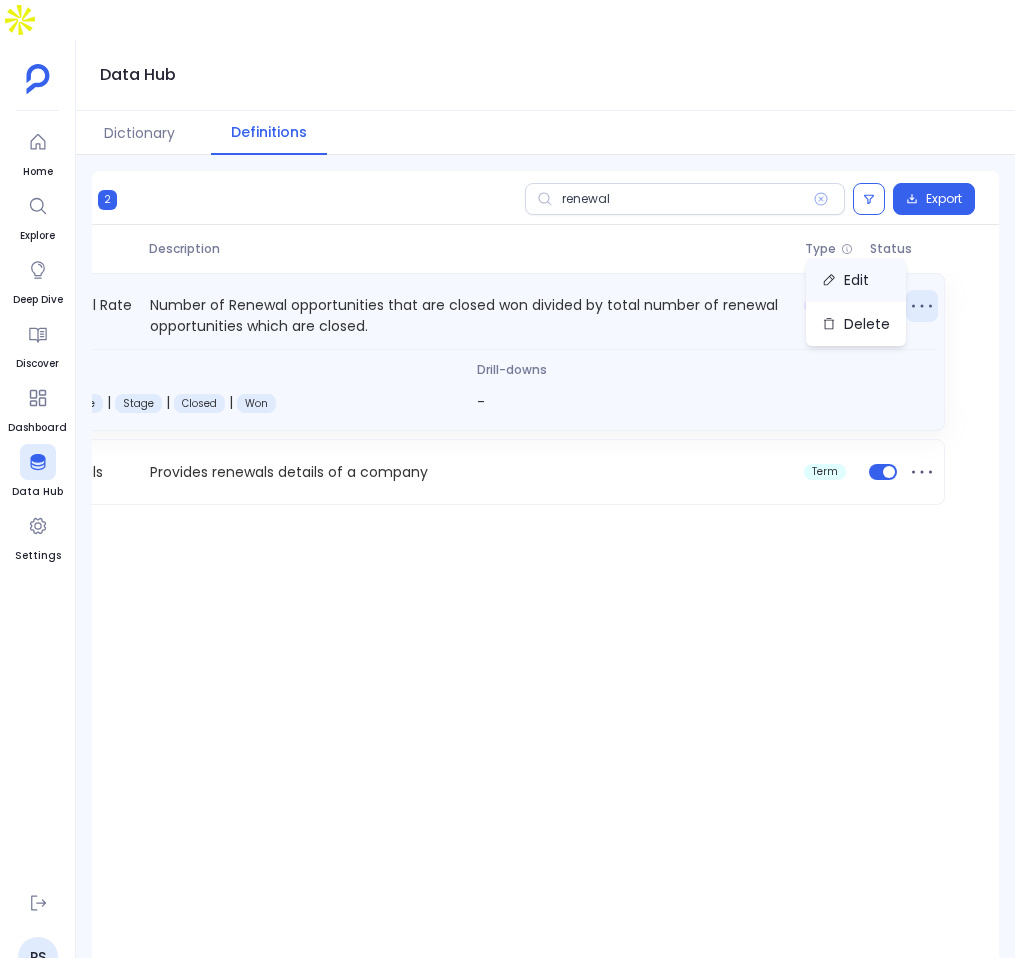 click on "Edit" at bounding box center [856, 280] 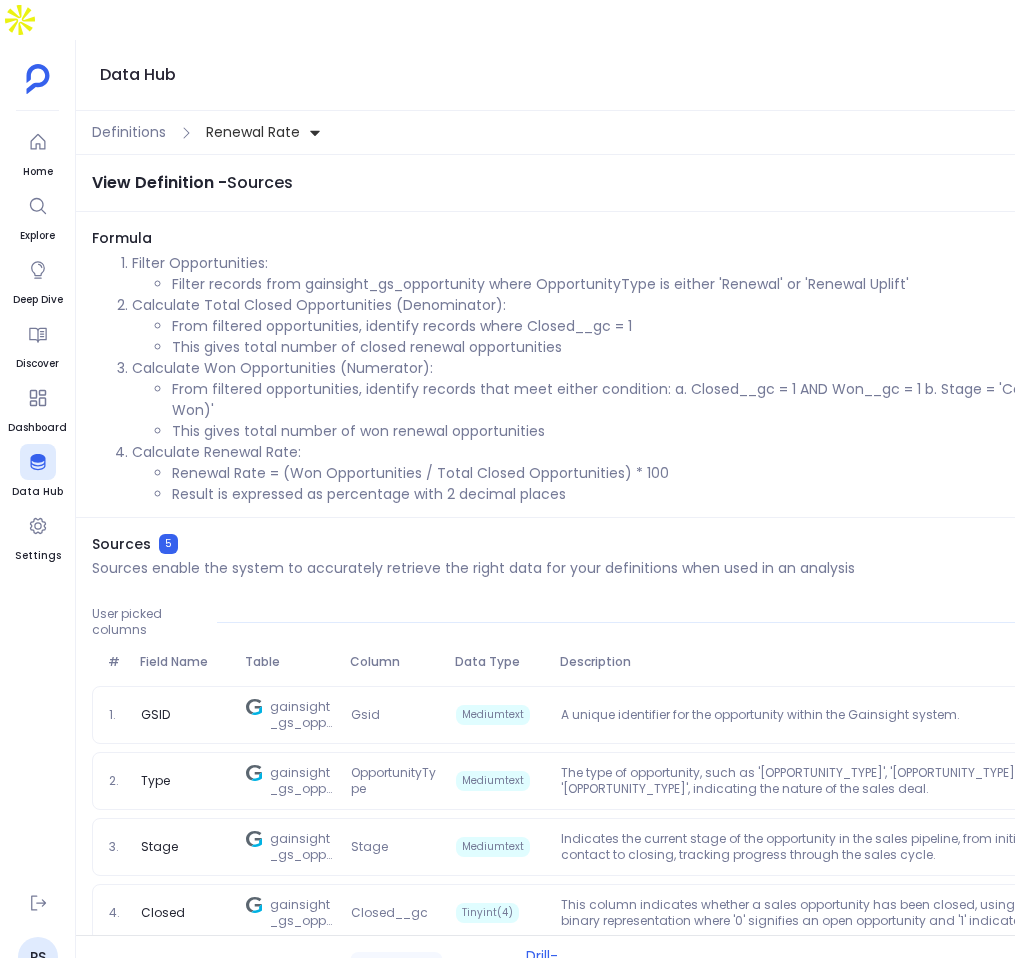 scroll, scrollTop: 73, scrollLeft: 0, axis: vertical 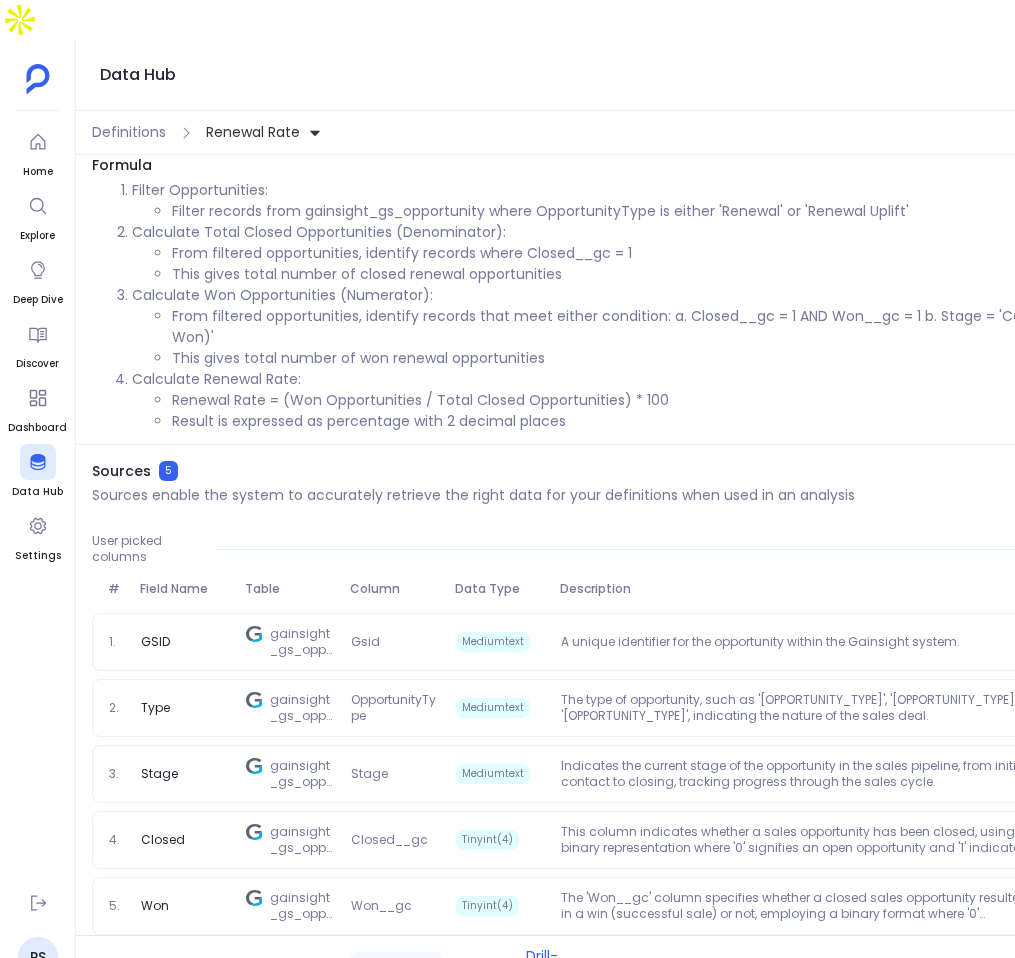 click on "Details" at bounding box center (407, 966) 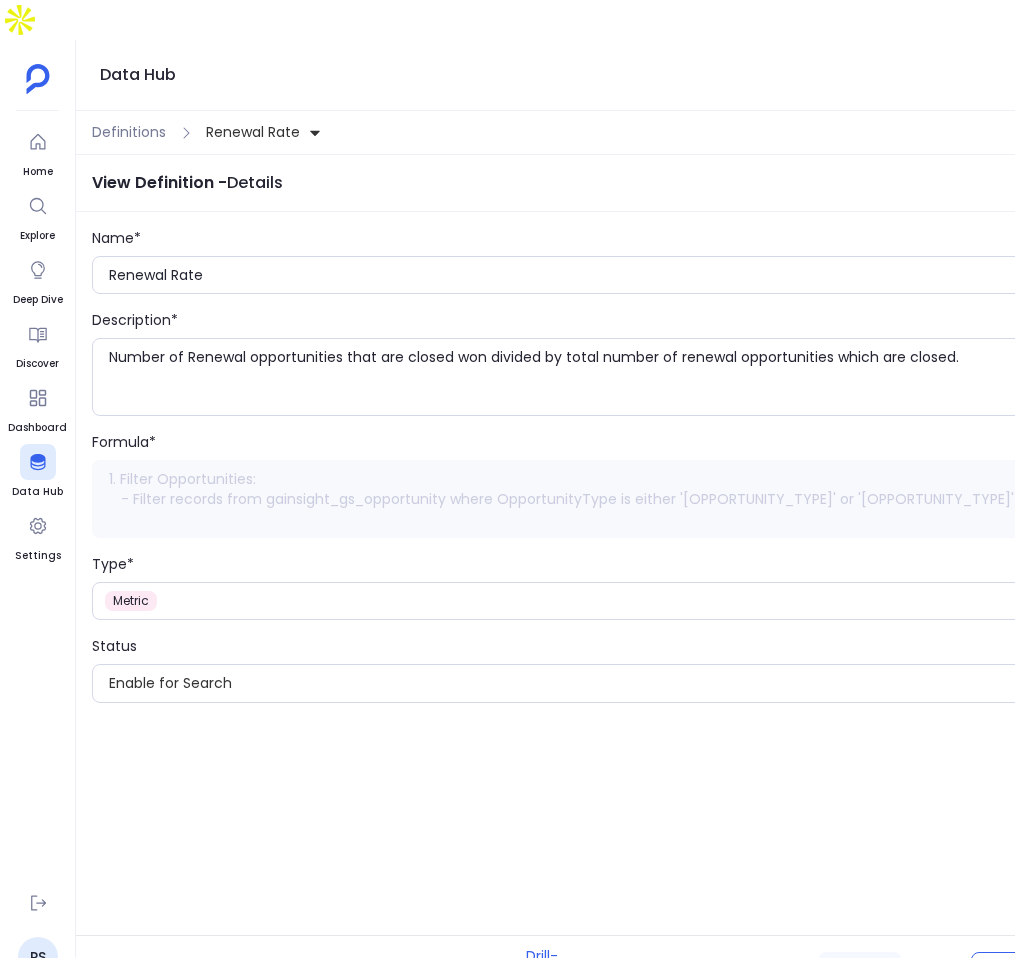 scroll, scrollTop: 0, scrollLeft: 0, axis: both 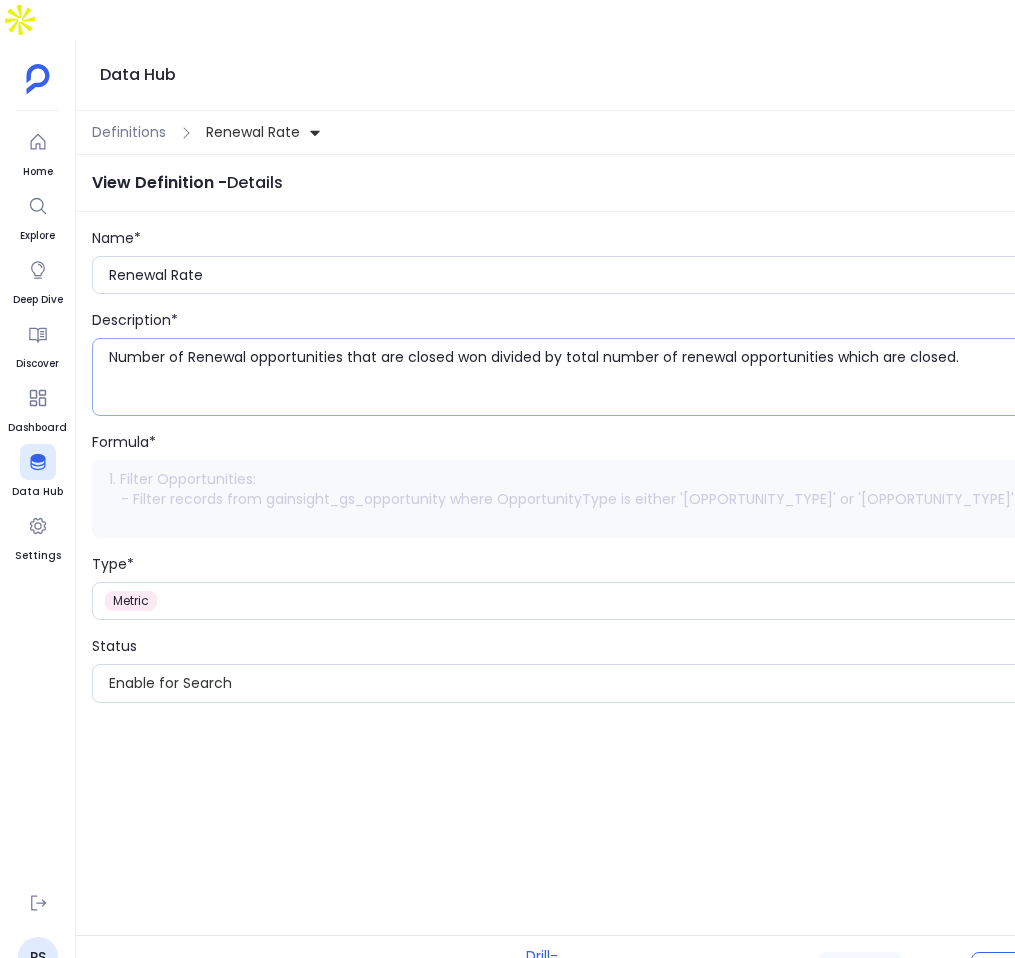 click on "Number of Renewal opportunities that are closed won divided by total number of renewal opportunities which are closed." at bounding box center [634, 377] 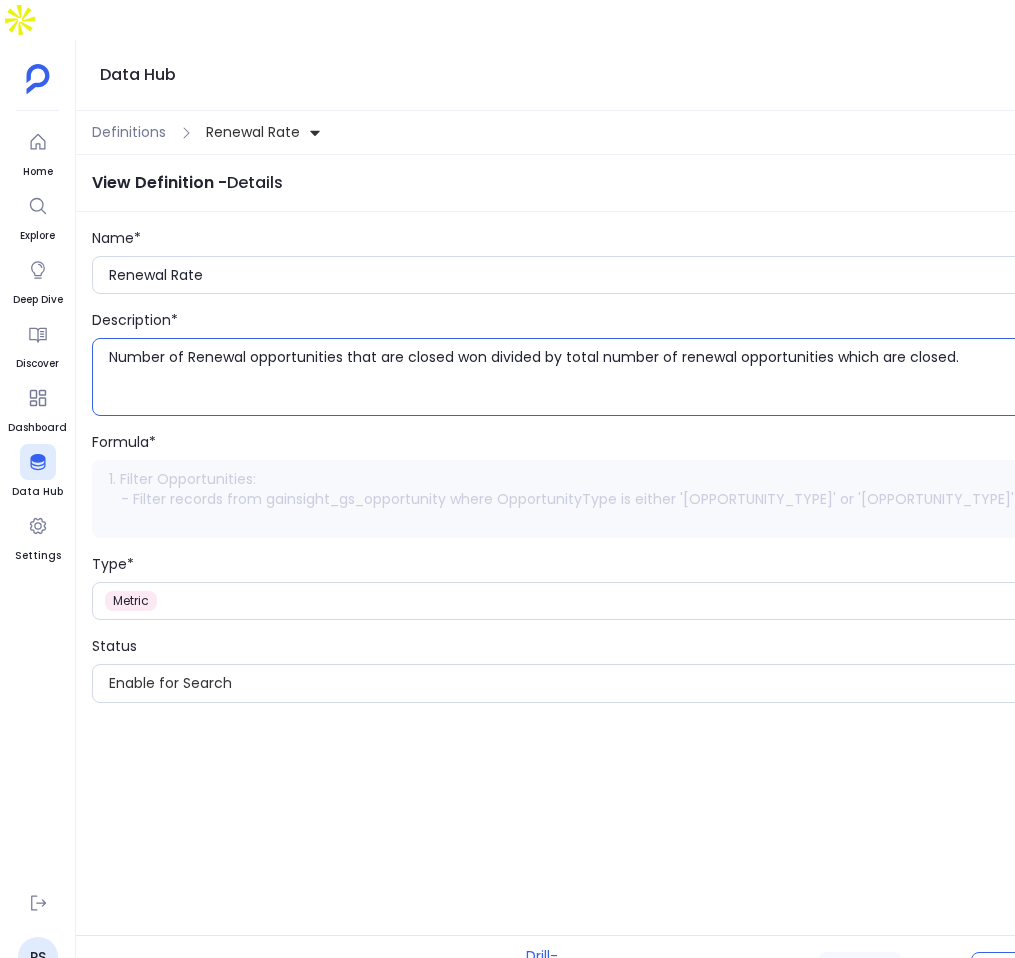 click on "Number of Renewal opportunities that are closed won divided by total number of renewal opportunities which are closed." at bounding box center [634, 377] 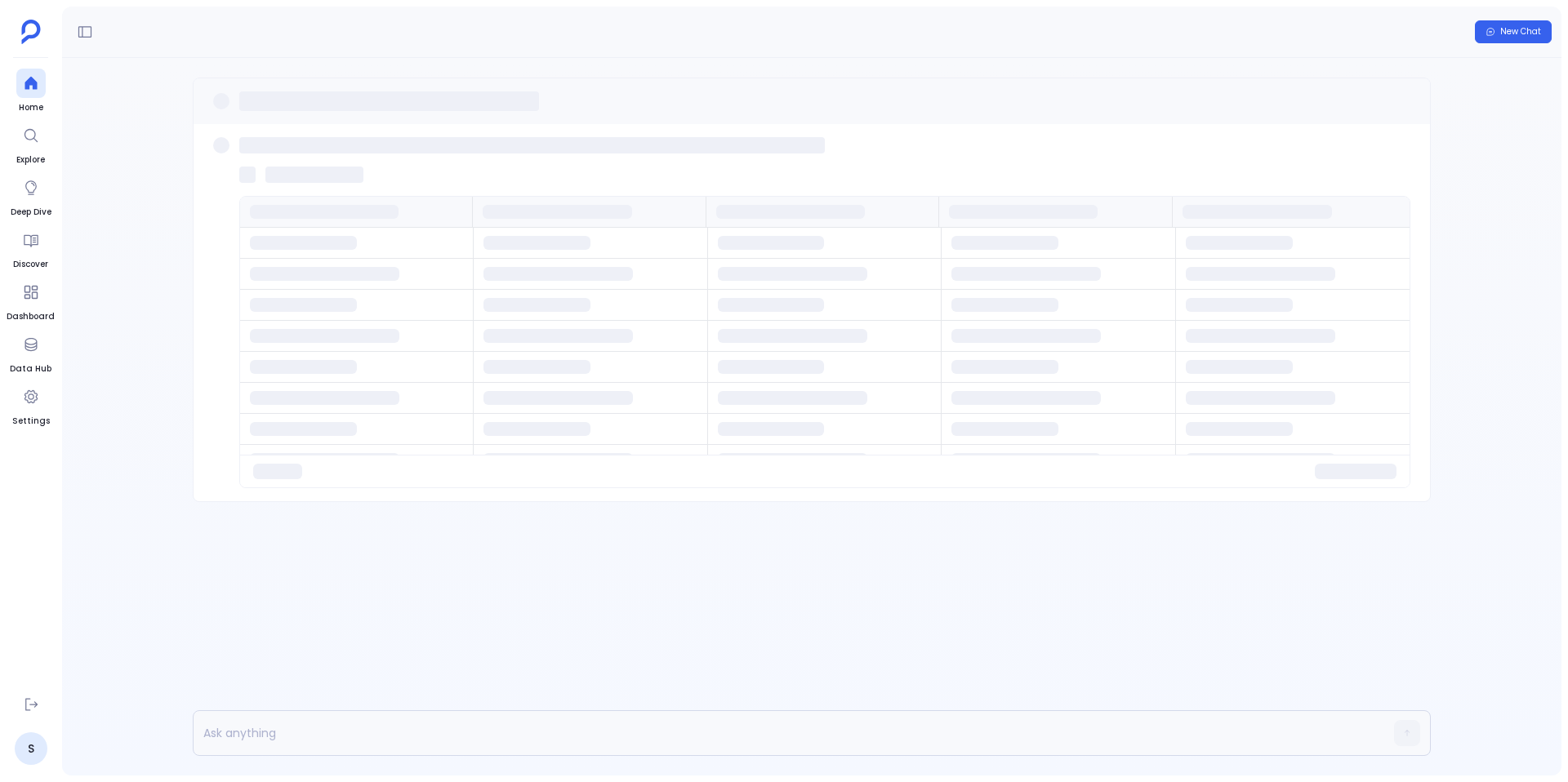 scroll, scrollTop: 0, scrollLeft: 0, axis: both 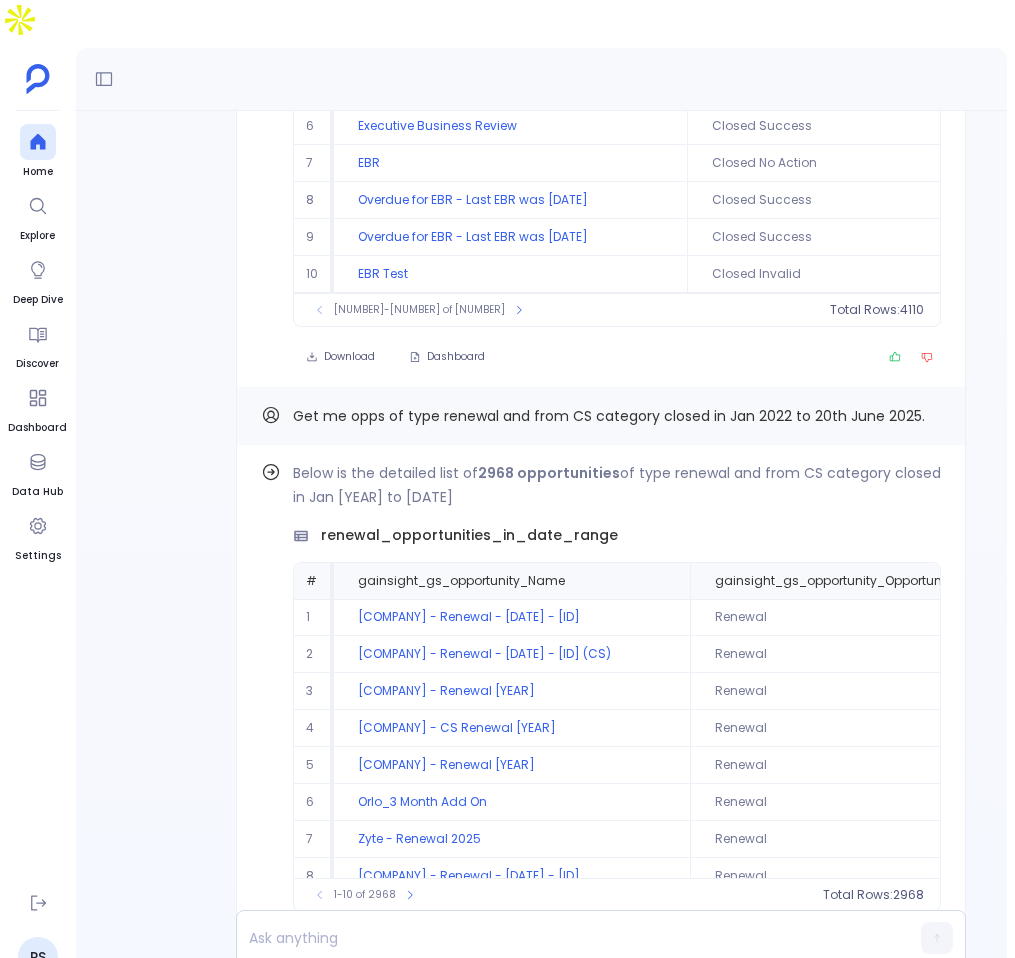 click on "Get me opps of type renewal and from CS category closed in Jan 2022 to 20th June 2025." at bounding box center (609, 8252) 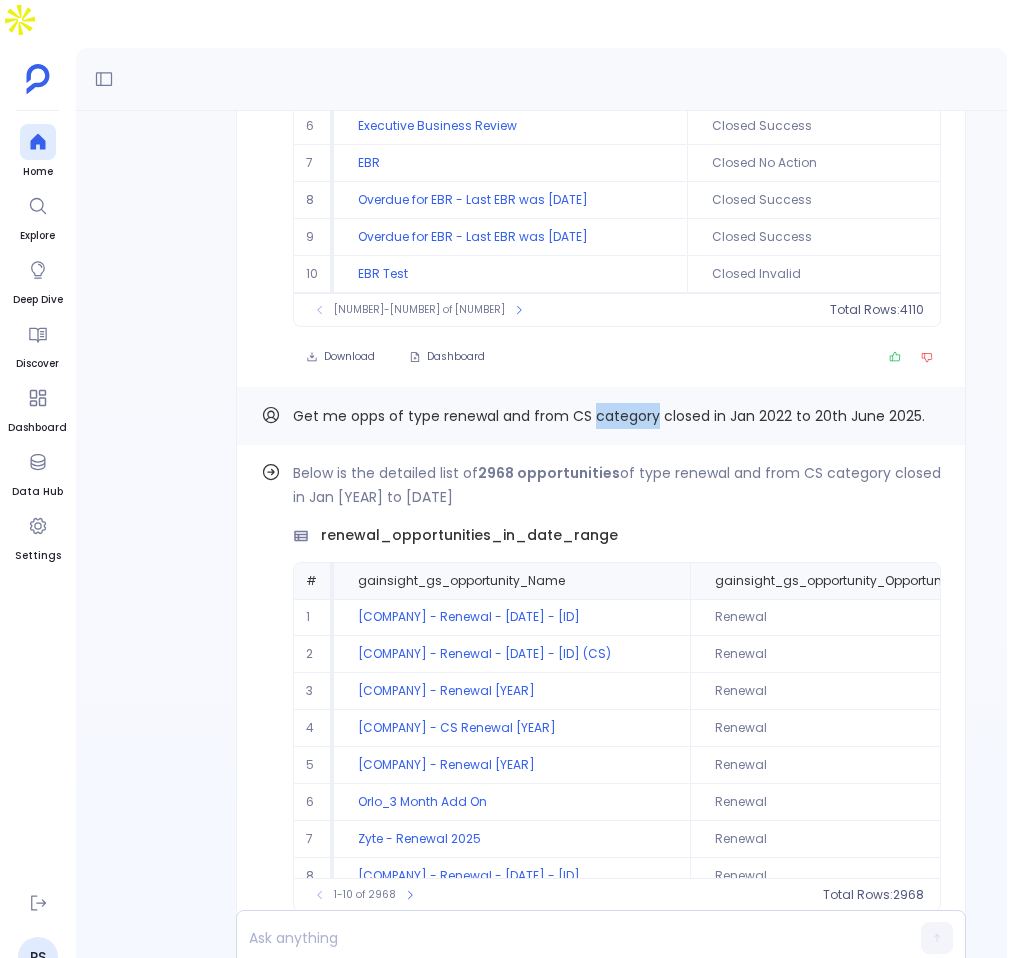 click on "Get me opps of type renewal and from CS category closed in Jan 2022 to 20th June 2025." at bounding box center (609, 8252) 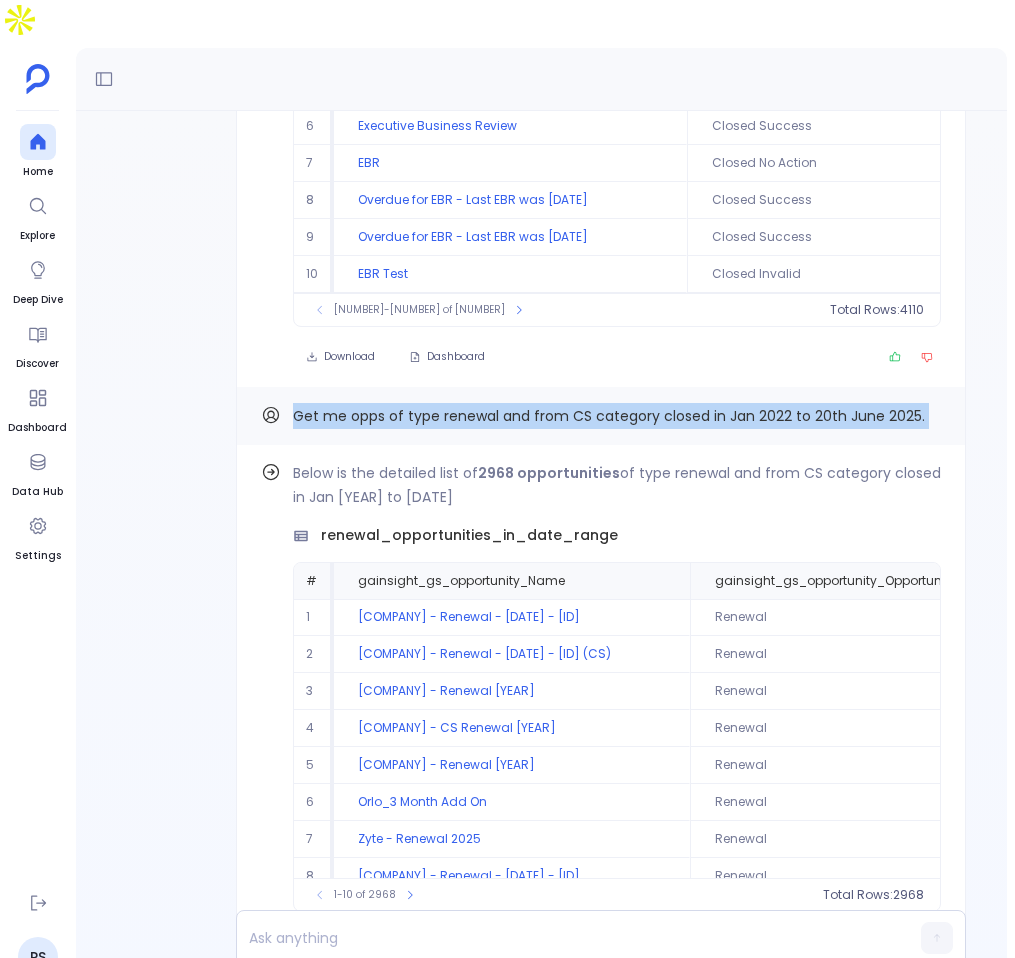 click on "Get me opps of type renewal and from CS category closed in Jan 2022 to 20th June 2025." at bounding box center (609, 8252) 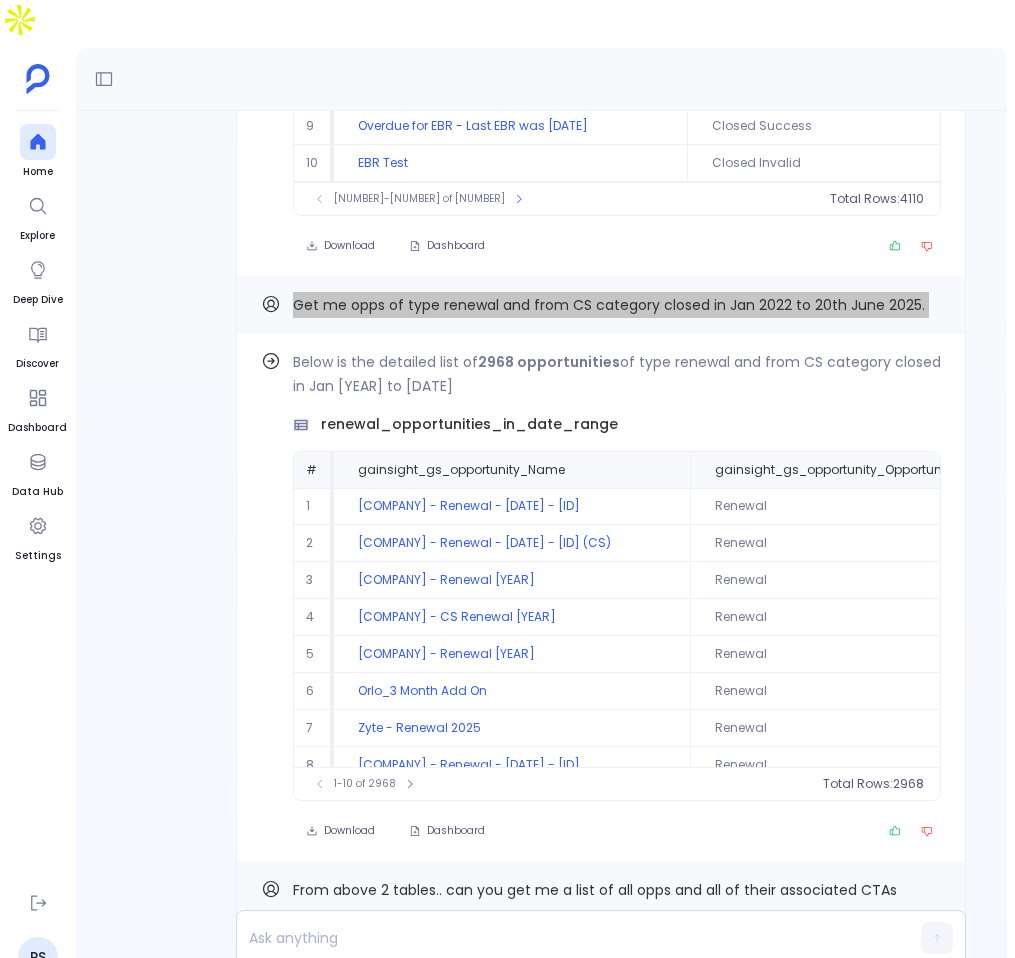 scroll, scrollTop: -8394, scrollLeft: 0, axis: vertical 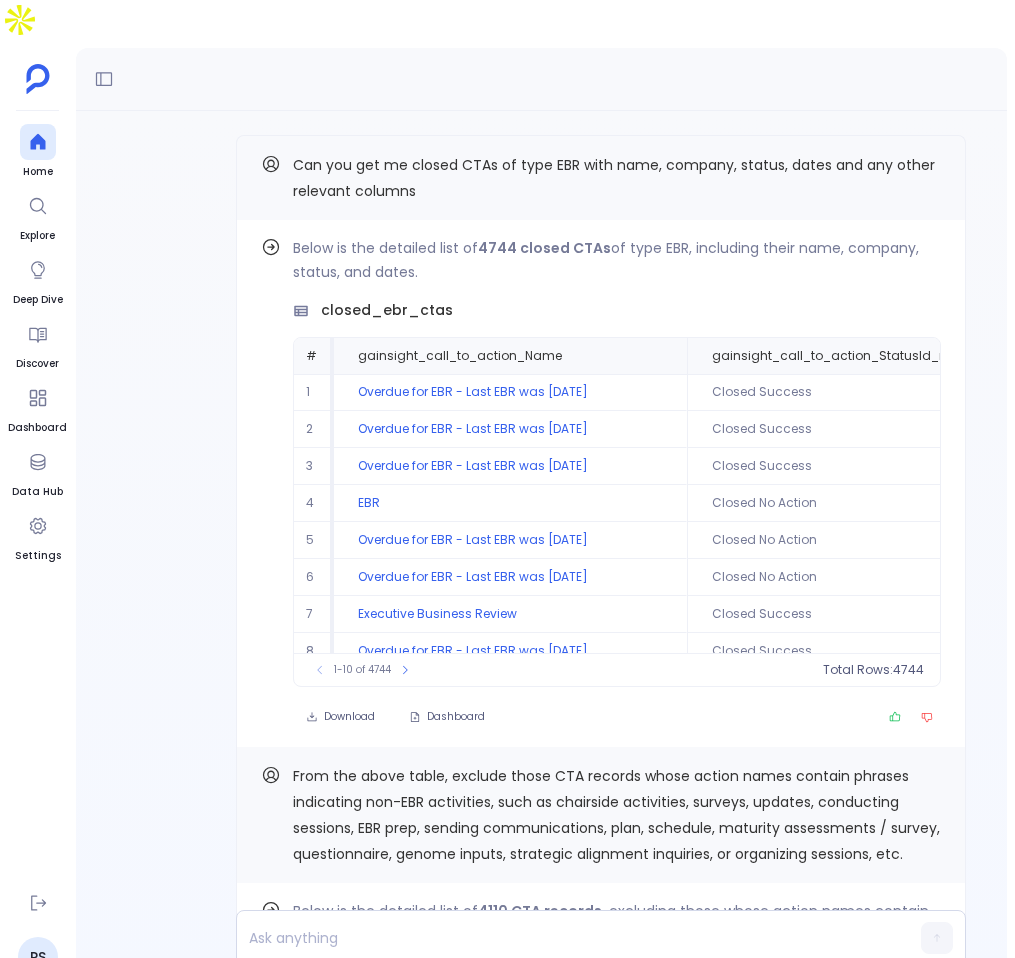 click on "Can you get me closed CTAs of type EBR with name, company, status, dates and any other relevant columns" at bounding box center [614, 178] 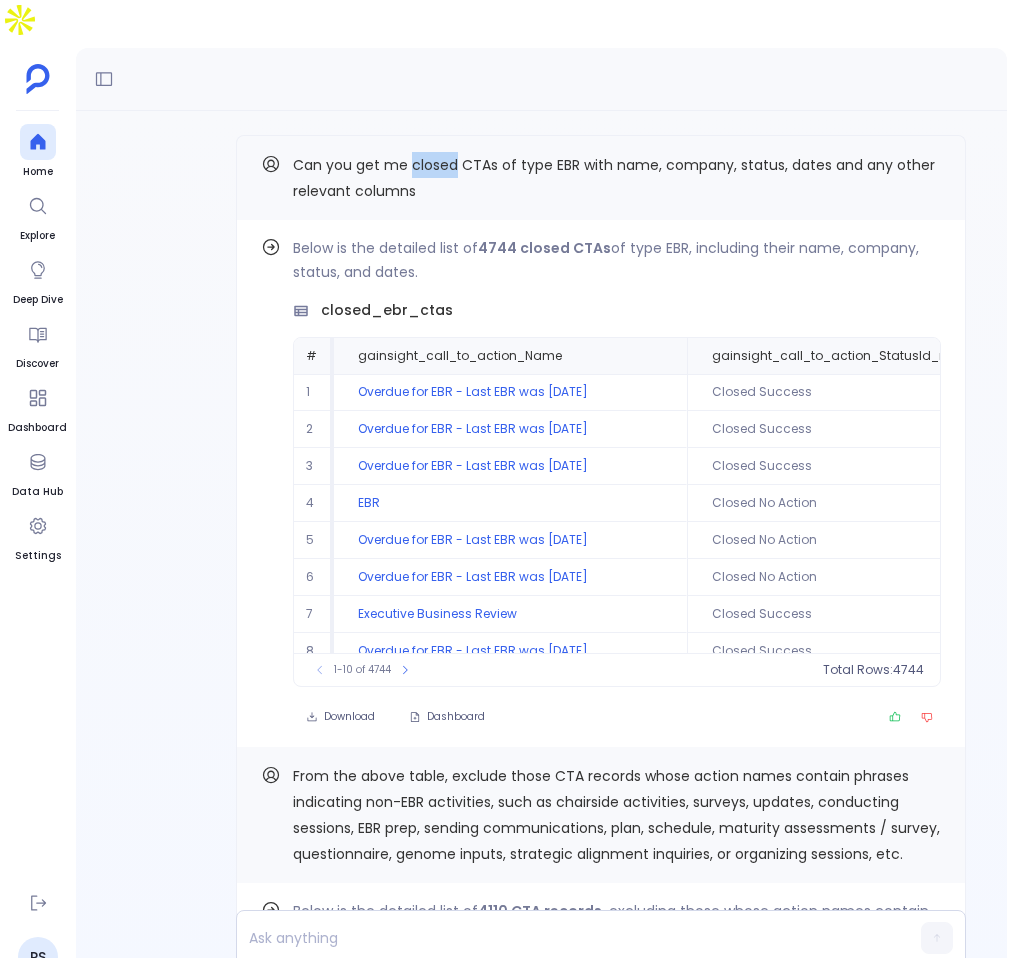 click on "Can you get me closed CTAs of type EBR with name, company, status, dates and any other relevant columns" at bounding box center [614, 178] 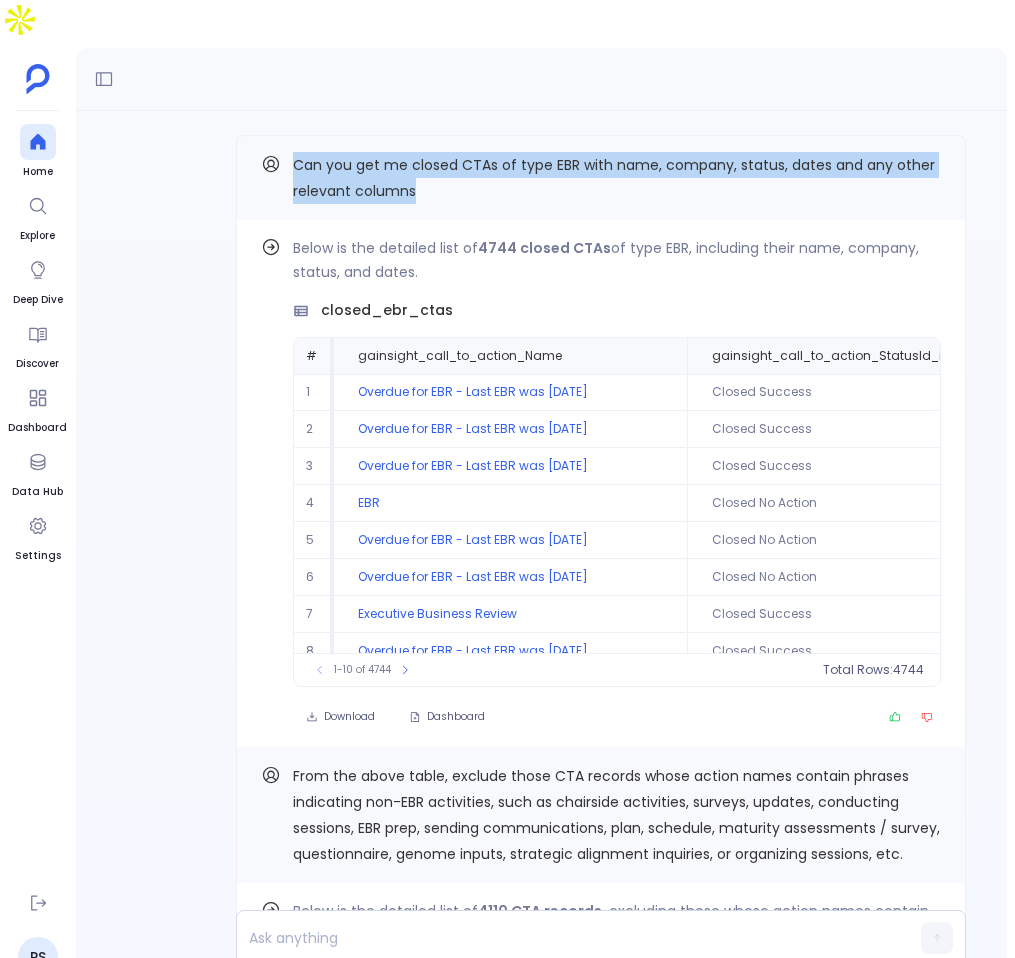 copy on "Can you get me closed CTAs of type EBR with name, company, status, dates and any other relevant columns" 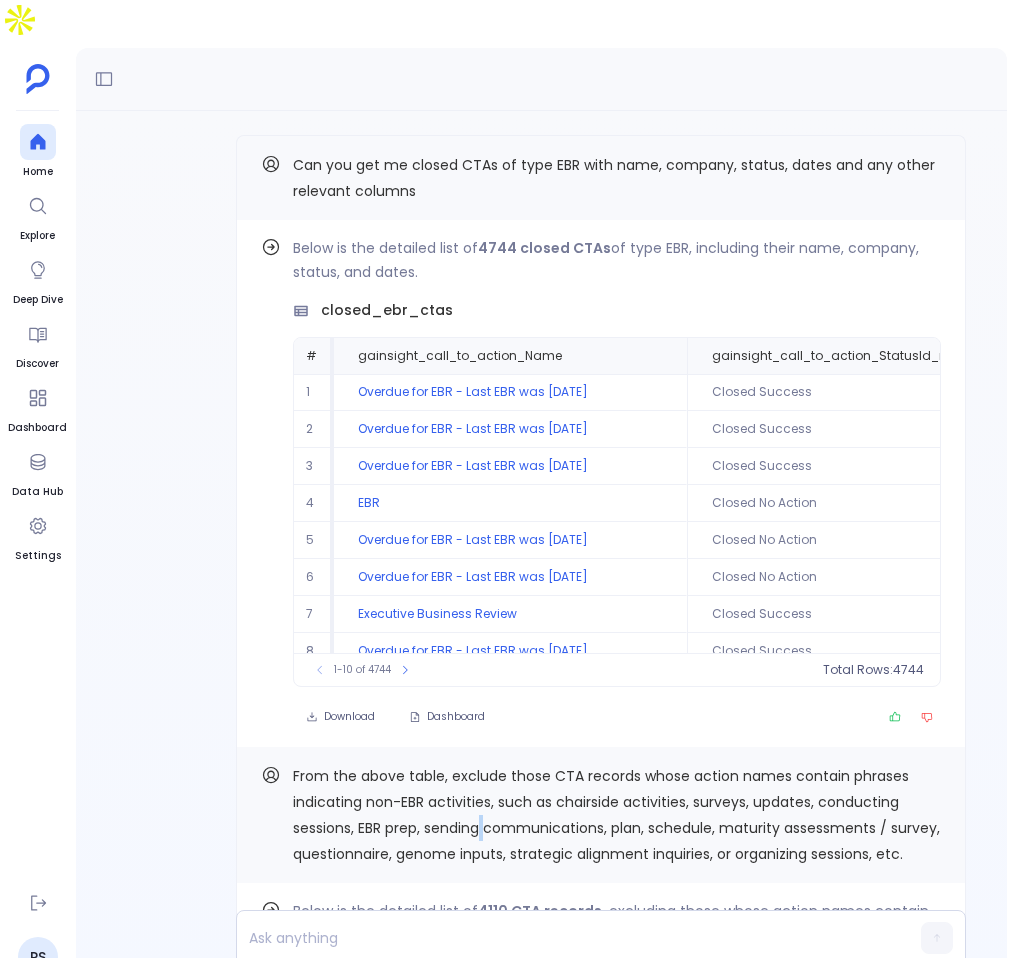 click on "From the above table, exclude those CTA records whose action names contain phrases indicating non-EBR activities, such as chairside activities, surveys, updates, conducting sessions, EBR prep, sending communications, plan, schedule, maturity assessments / survey, questionnaire, genome inputs, strategic alignment inquiries, or organizing sessions, etc." at bounding box center (609, 9275) 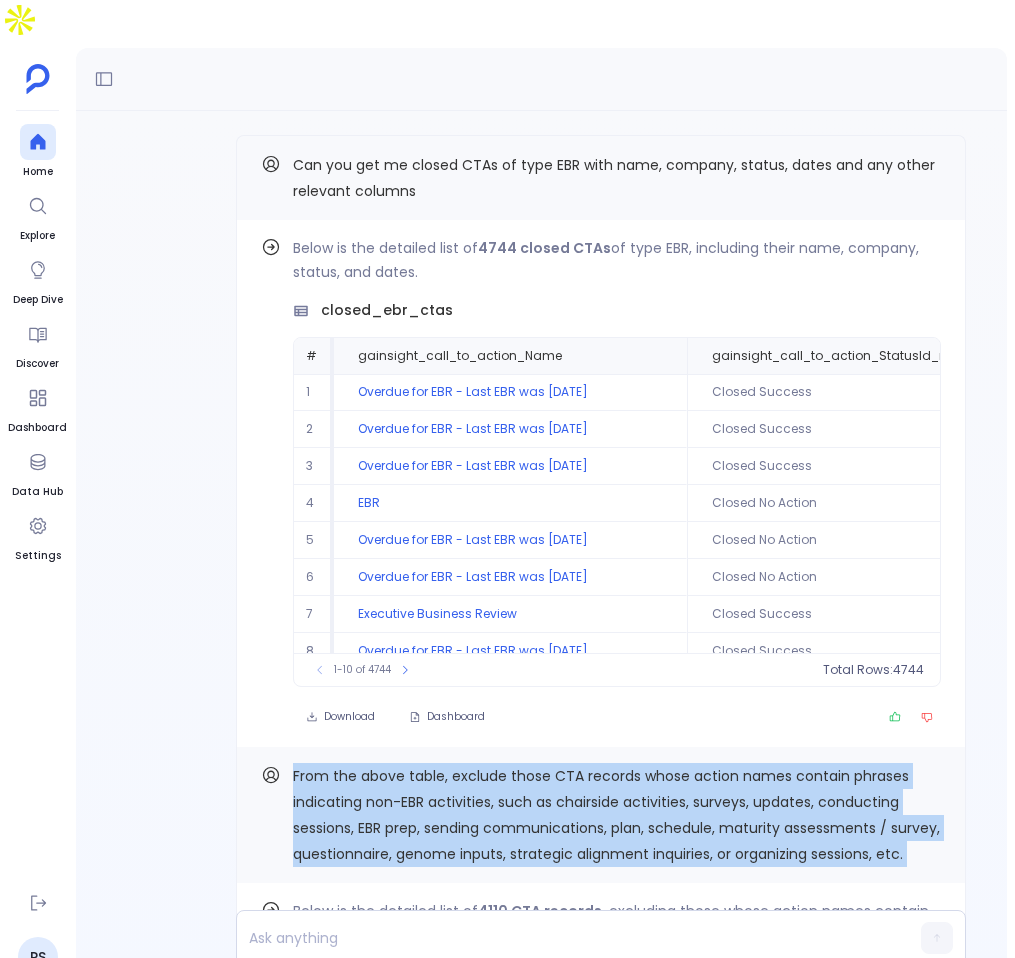 click on "From the above table, exclude those CTA records whose action names contain phrases indicating non-EBR activities, such as chairside activities, surveys, updates, conducting sessions, EBR prep, sending communications, plan, schedule, maturity assessments / survey, questionnaire, genome inputs, strategic alignment inquiries, or organizing sessions, etc." at bounding box center [609, 9275] 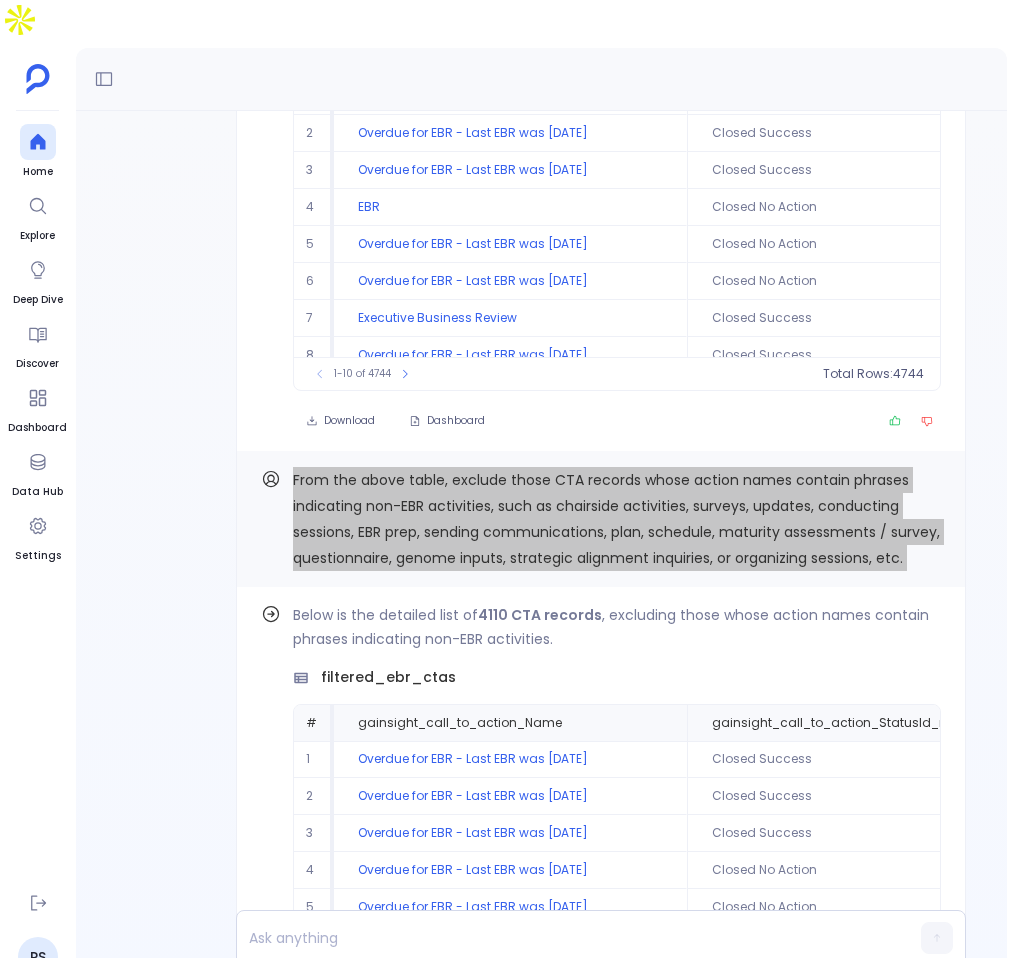 scroll, scrollTop: -9213, scrollLeft: 0, axis: vertical 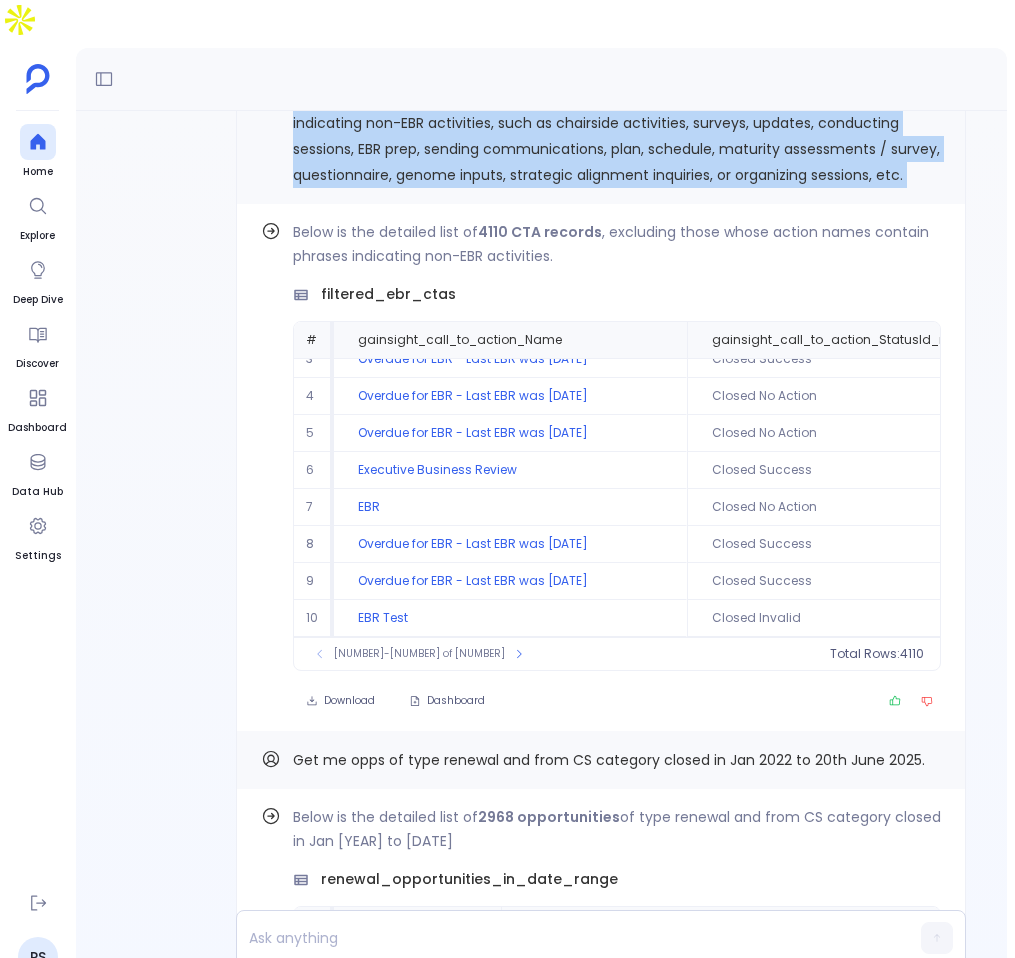 click on "Get me opps of type renewal and from CS category closed in Jan 2022 to 20th June 2025." at bounding box center [617, 8596] 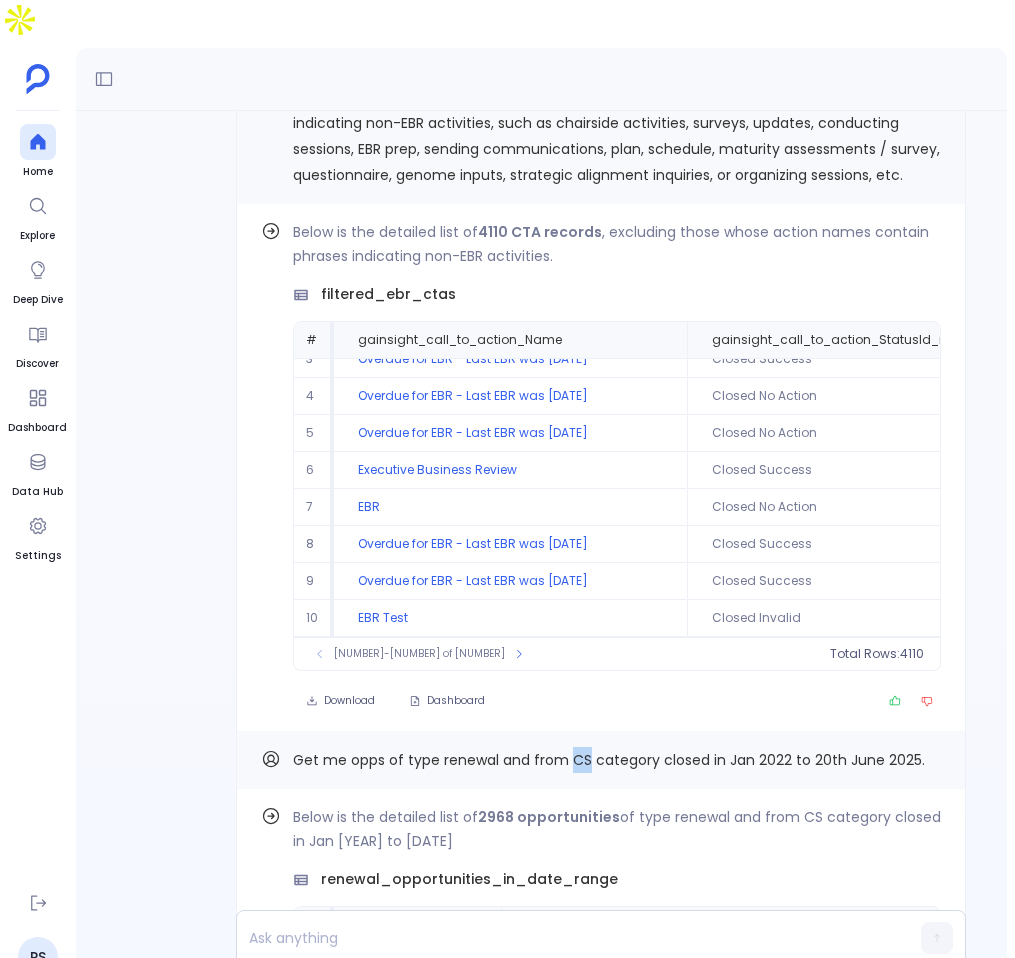 click on "Get me opps of type renewal and from CS category closed in Jan 2022 to 20th June 2025." at bounding box center (617, 8596) 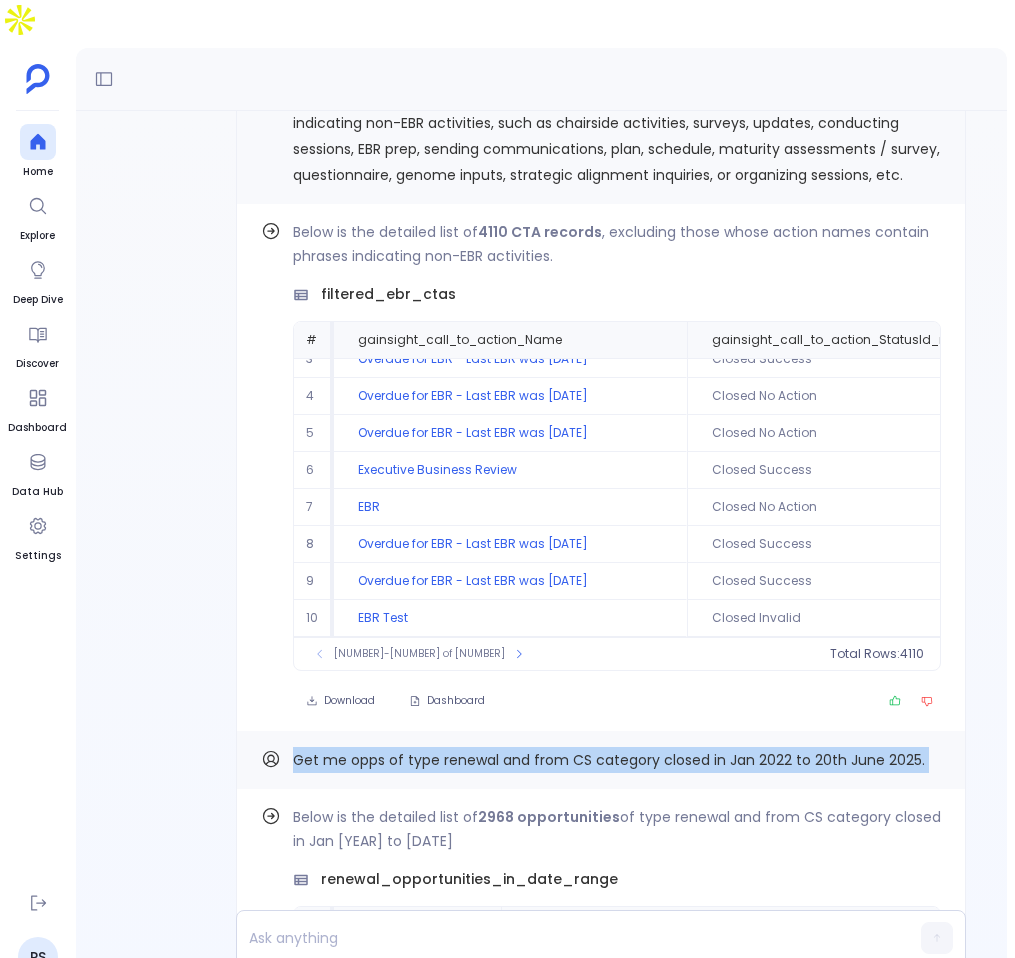 click on "Get me opps of type renewal and from CS category closed in Jan 2022 to 20th June 2025." at bounding box center [617, 8596] 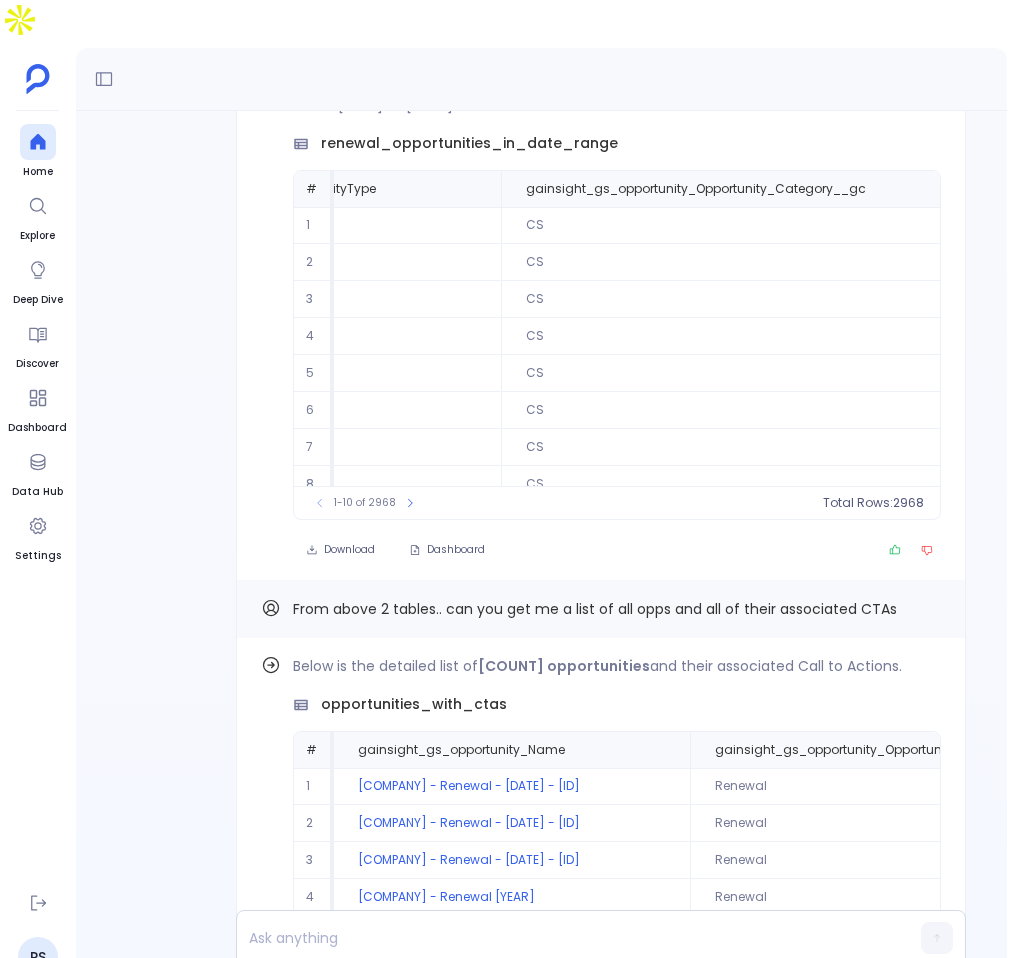 scroll, scrollTop: -8177, scrollLeft: 0, axis: vertical 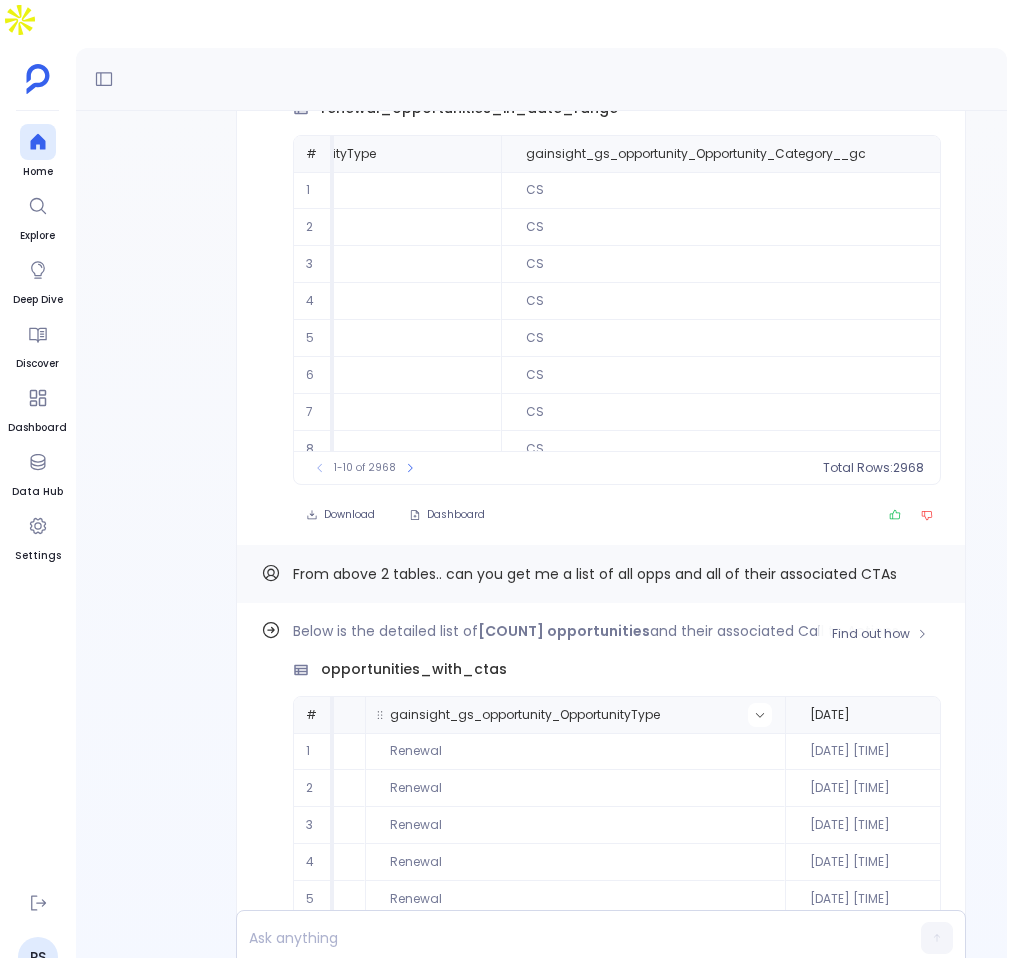 click at bounding box center (340, 715) 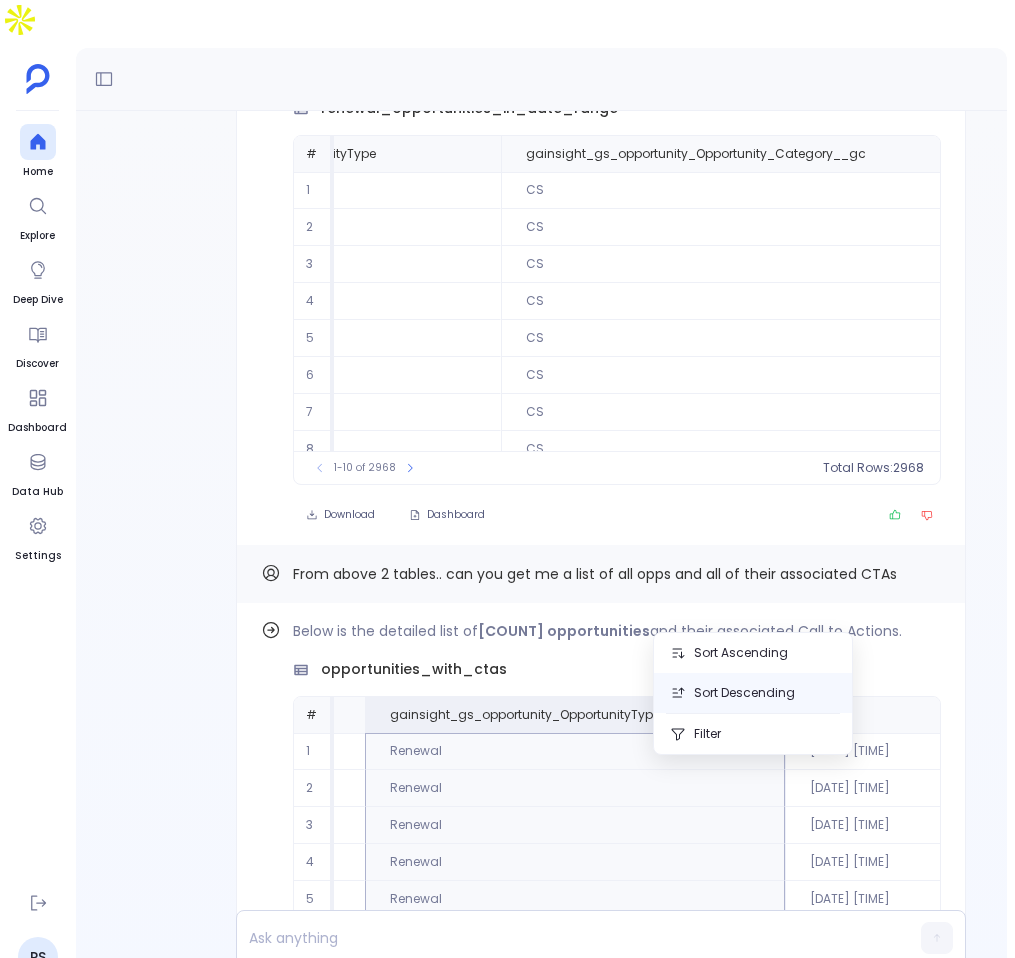 click on "Sort Descending" at bounding box center [753, 693] 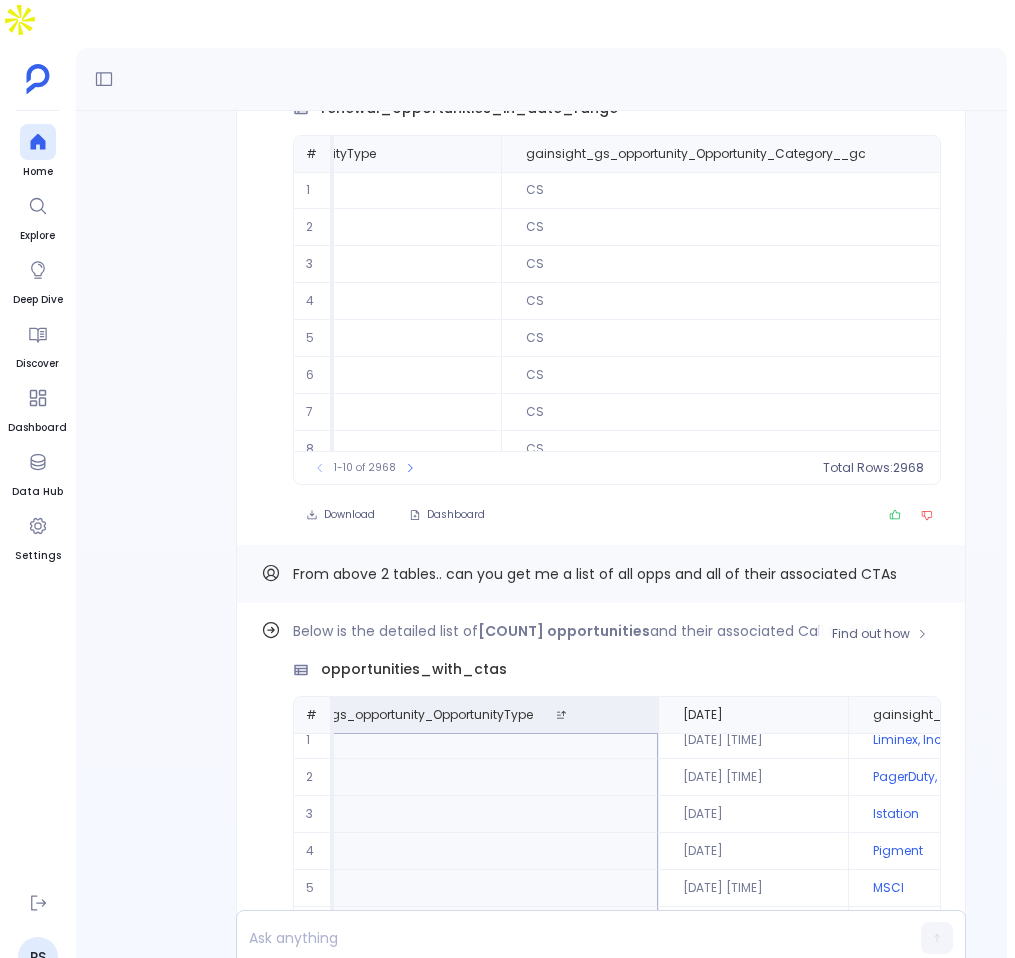 scroll, scrollTop: 0, scrollLeft: 452, axis: horizontal 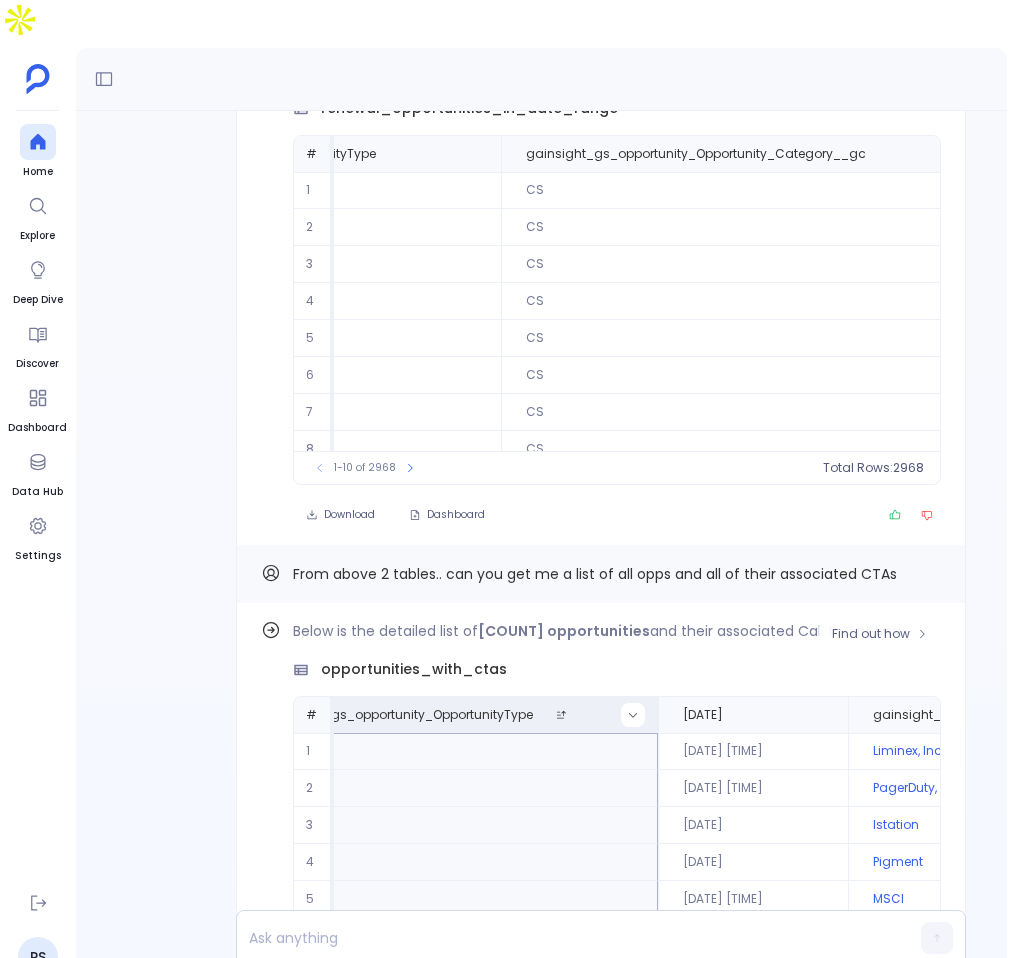 click at bounding box center [633, 715] 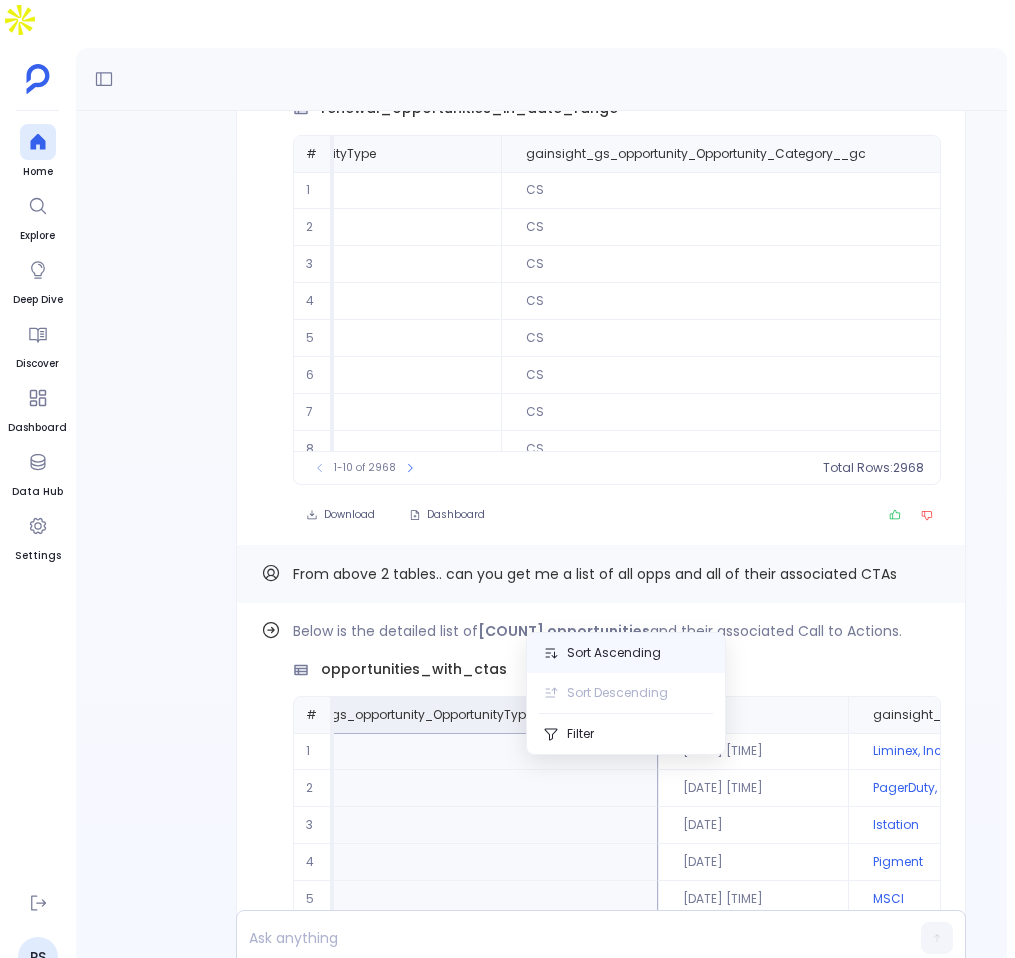 click on "Sort Ascending" at bounding box center [626, 653] 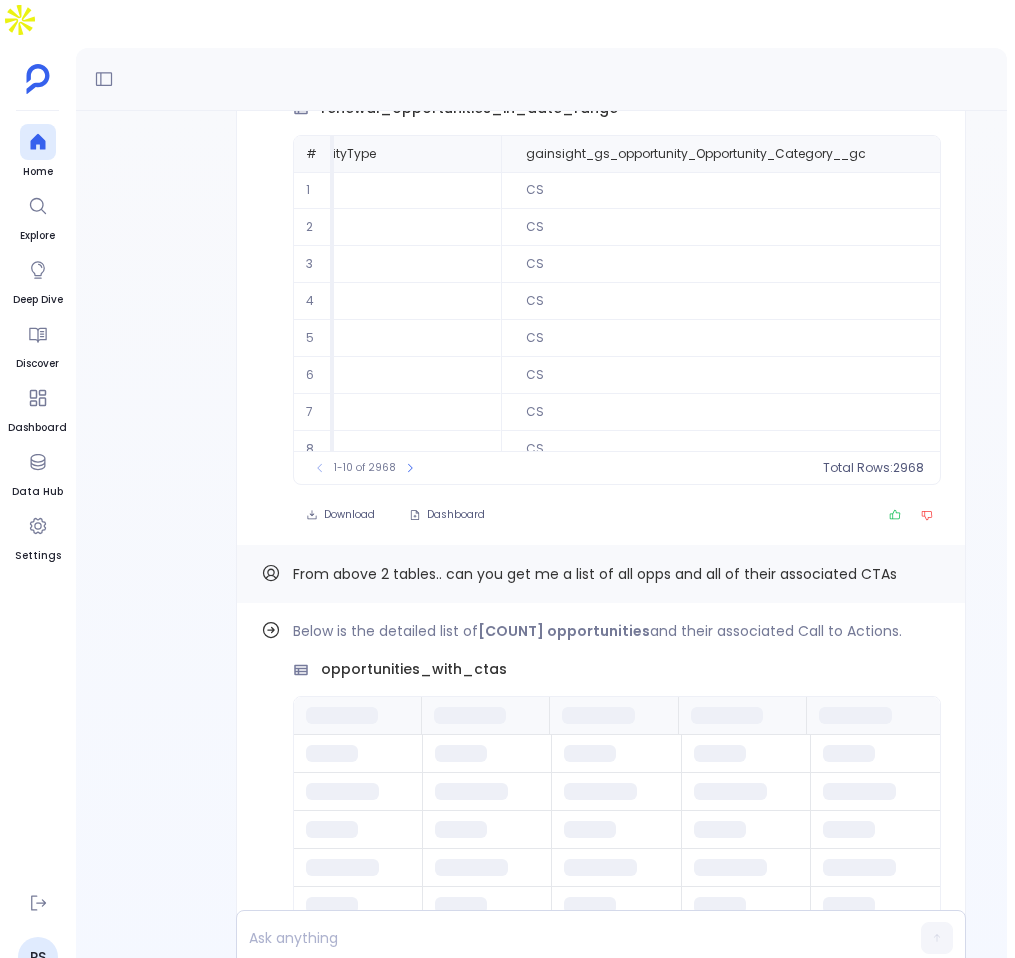 scroll, scrollTop: 0, scrollLeft: 0, axis: both 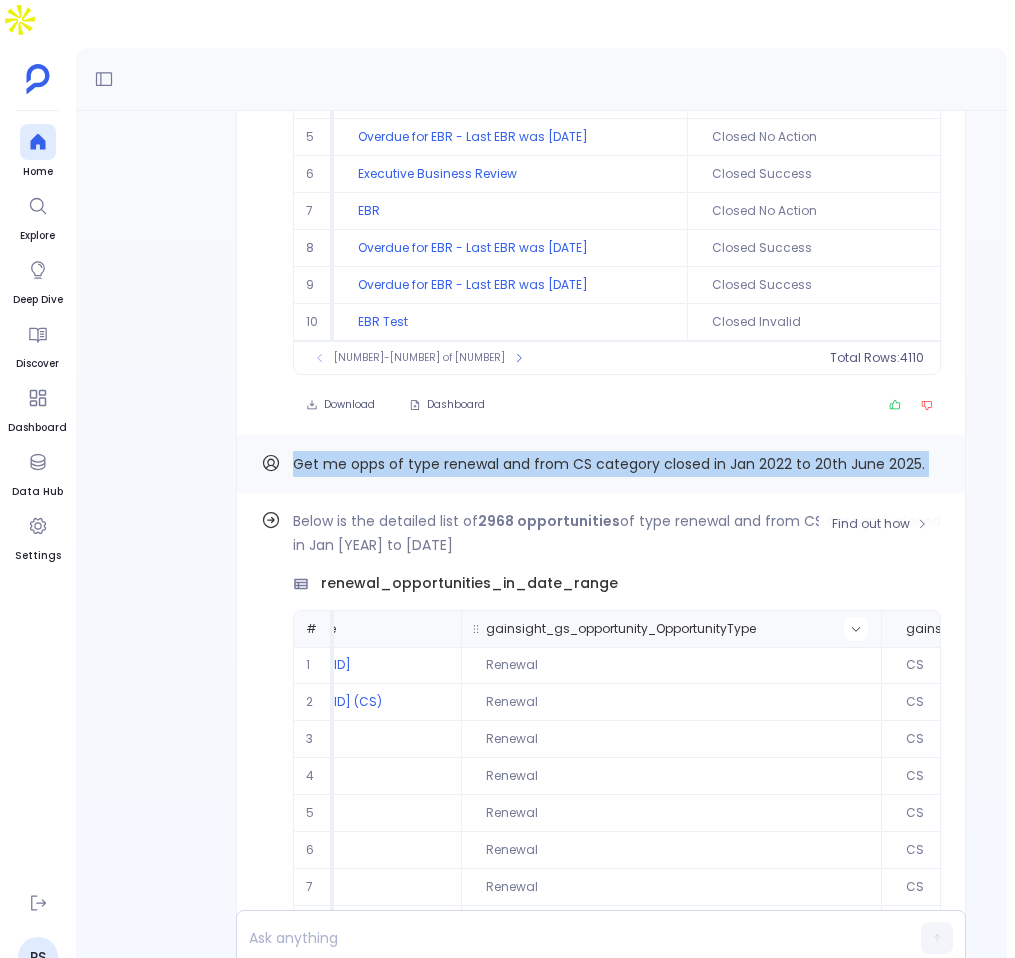 click at bounding box center [436, 629] 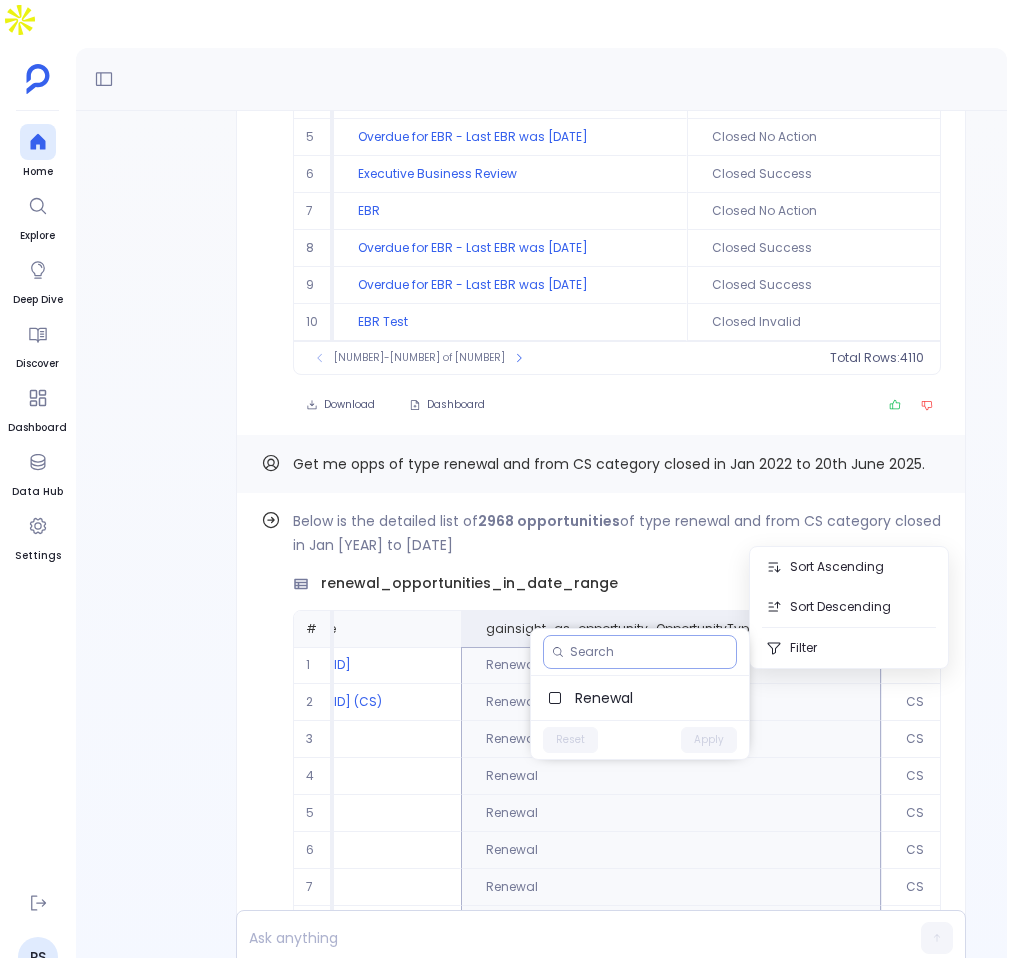 click at bounding box center (649, 652) 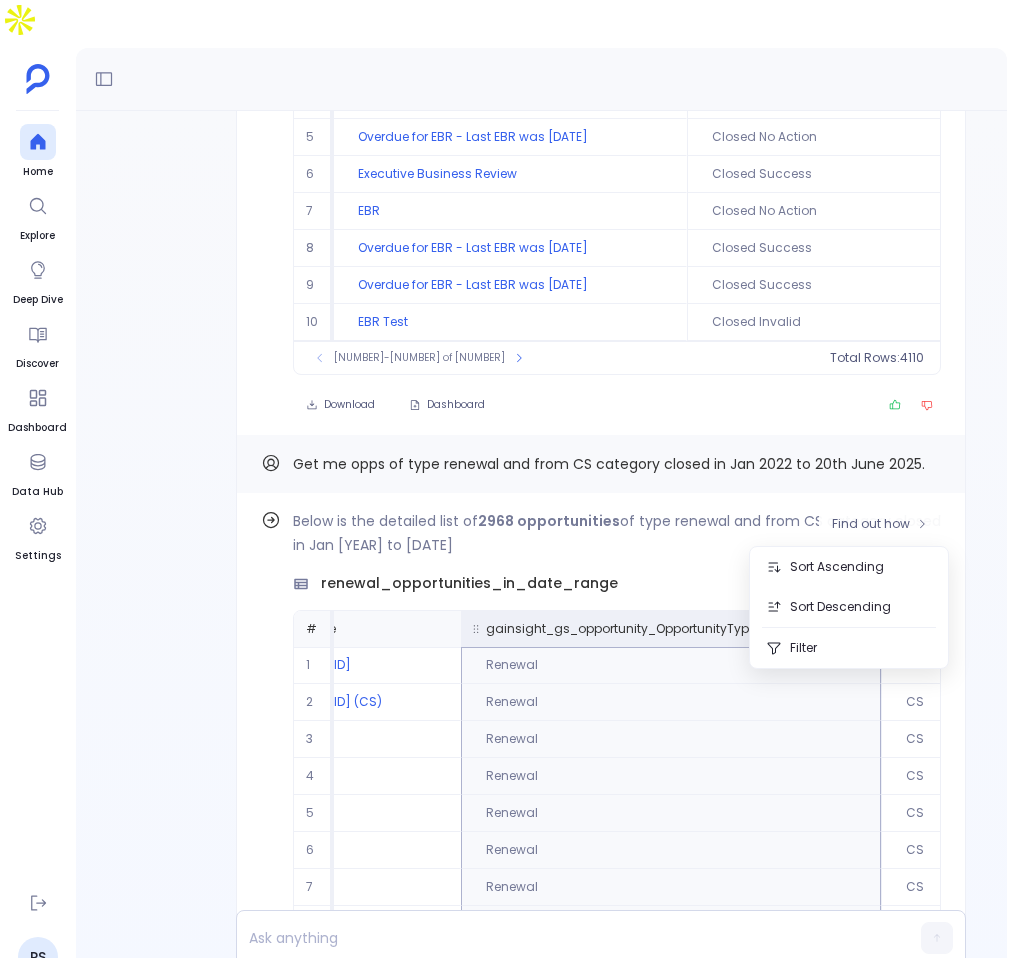 click at bounding box center (856, 629) 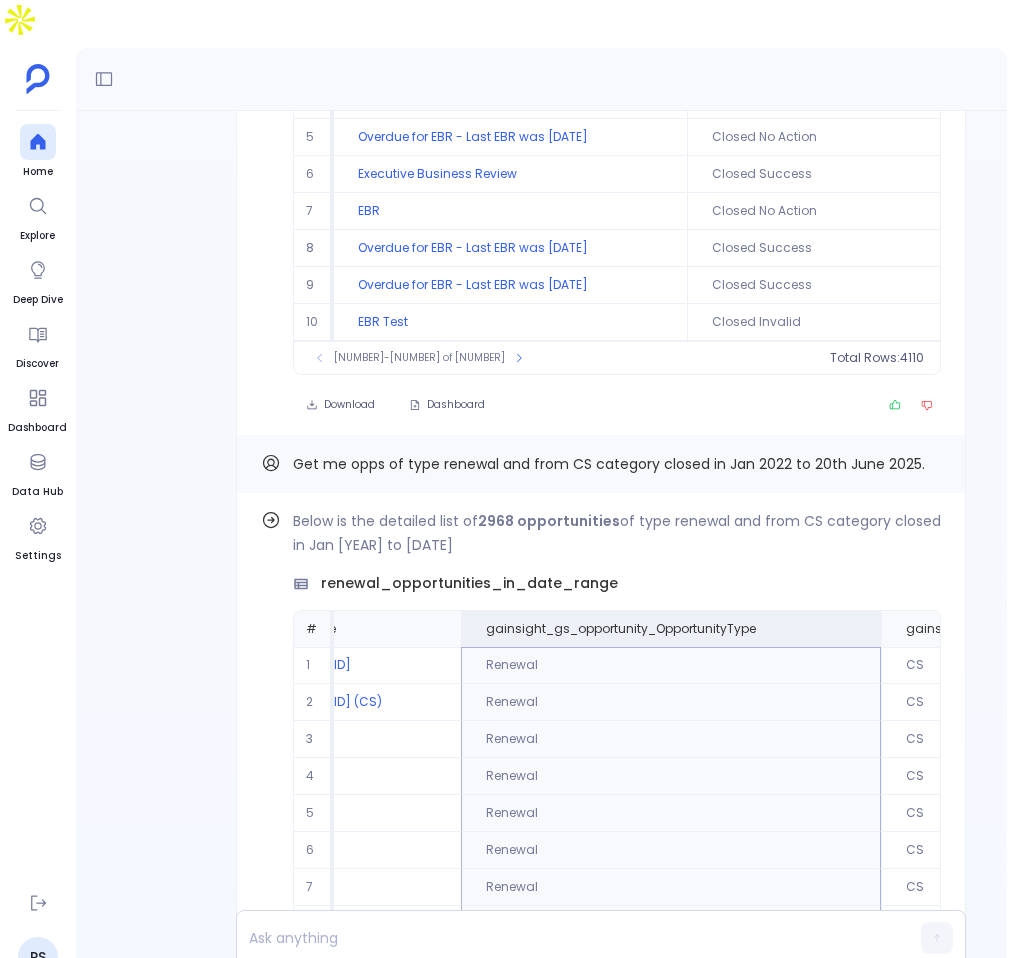 scroll, scrollTop: 96, scrollLeft: 229, axis: both 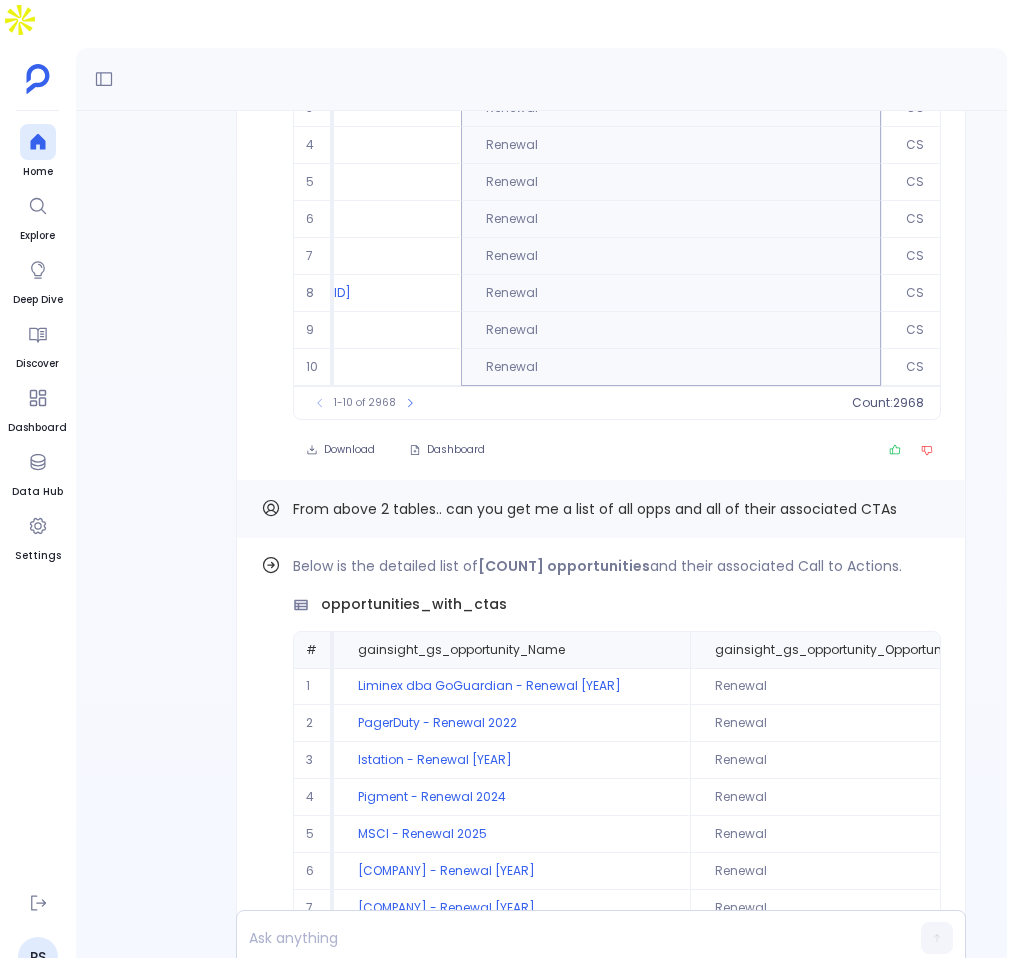 click on "From above 2 tables.. can you get me a list of all opps and all of their associated CTAs" at bounding box center (609, 7760) 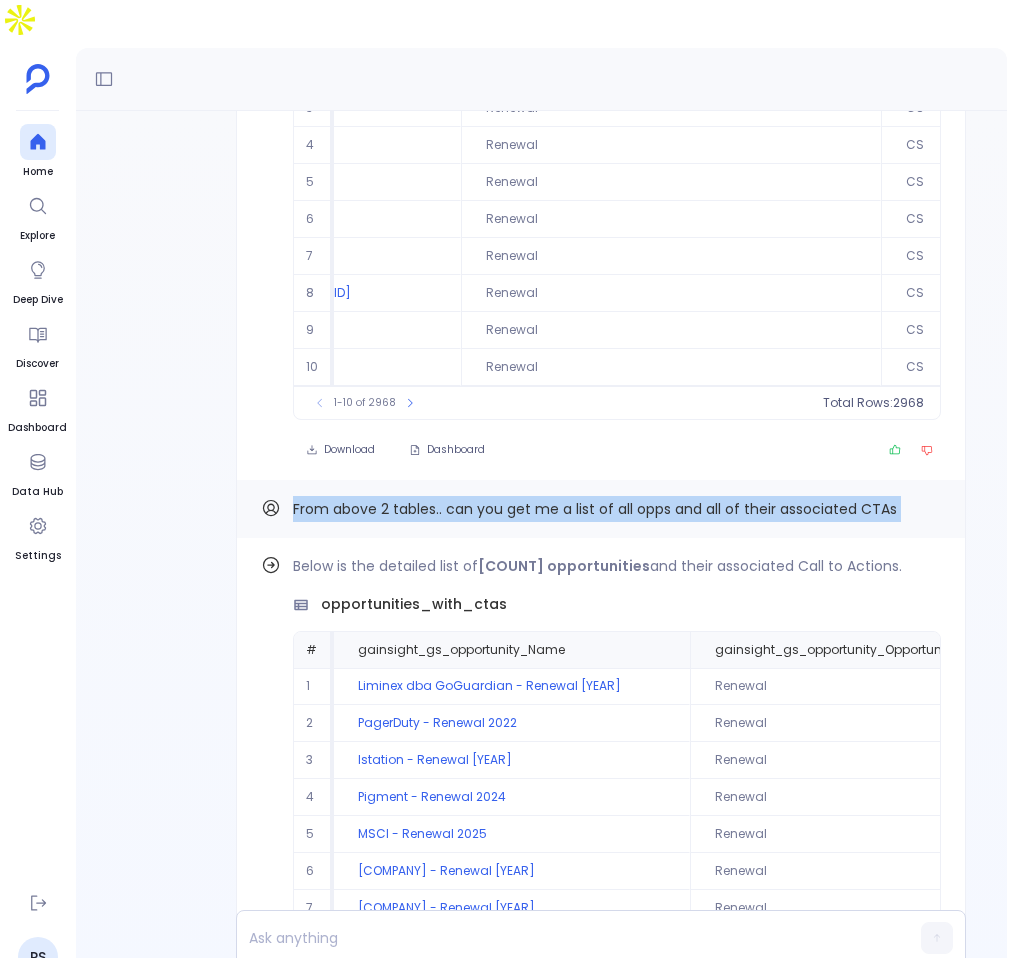 click on "From above 2 tables.. can you get me a list of all opps and all of their associated CTAs" at bounding box center (609, 7760) 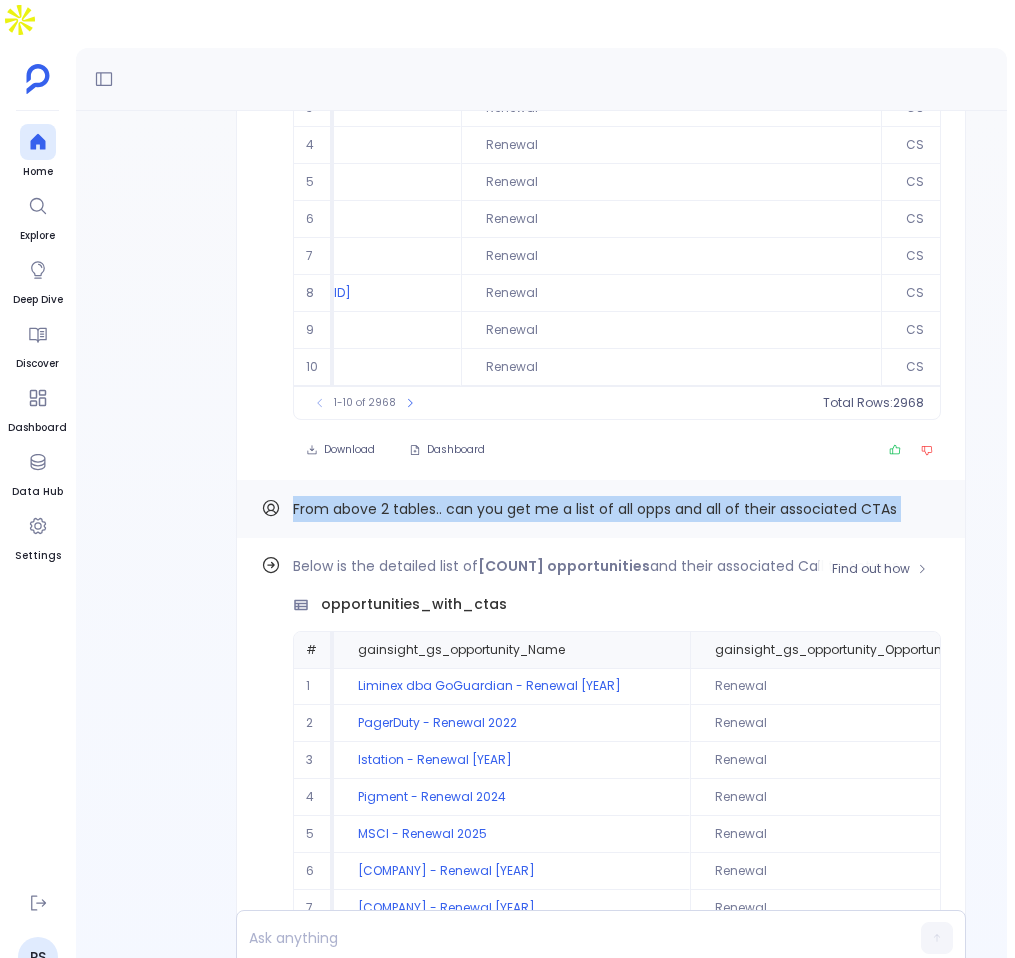 copy on "From above 2 tables.. can you get me a list of all opps and all of their associated CTAs Find out how" 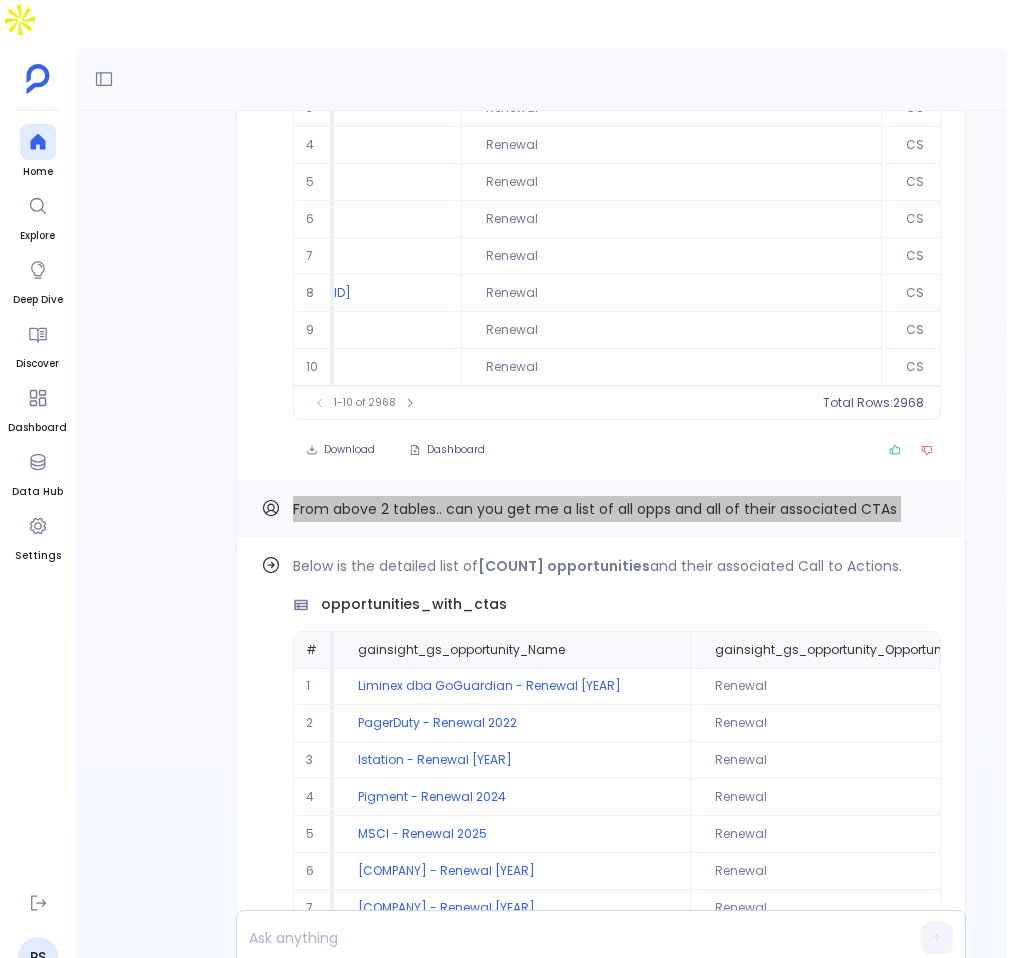 scroll, scrollTop: 96, scrollLeft: 0, axis: vertical 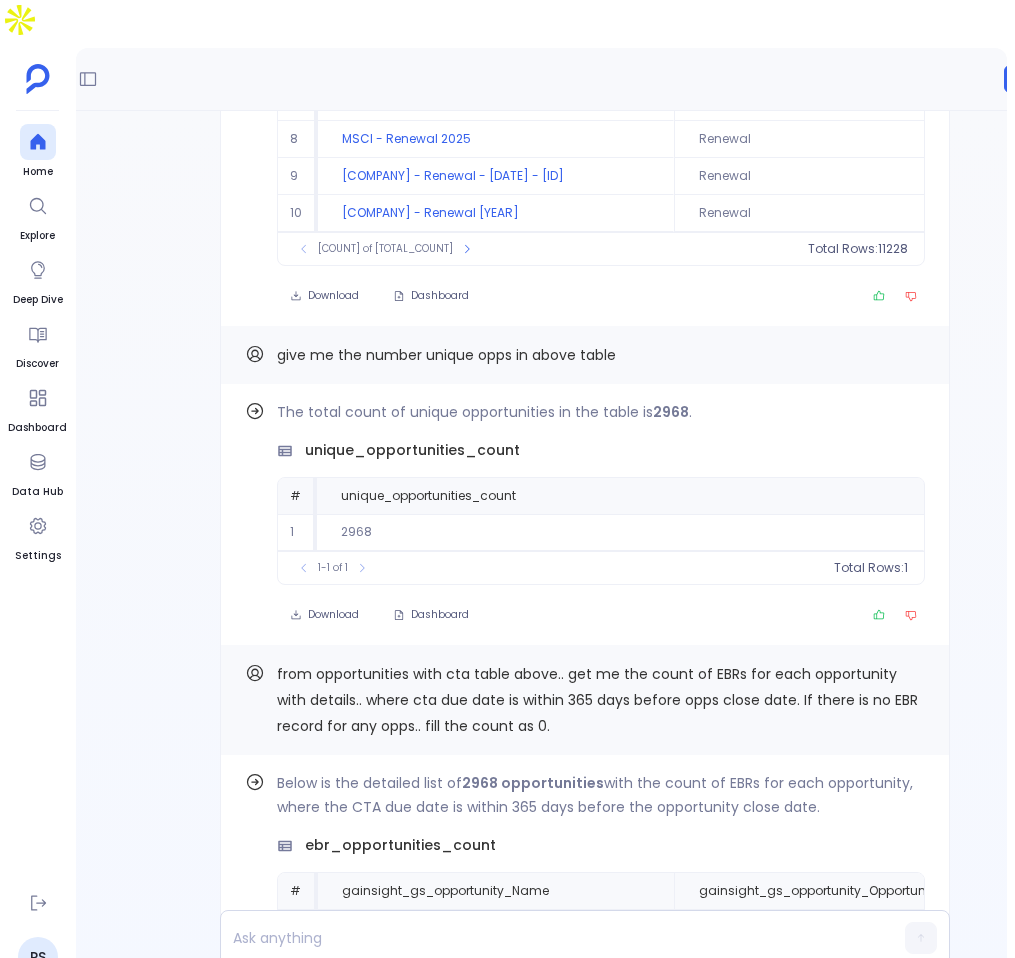 click on "give me the number unique opps in above table" at bounding box center [593, 7045] 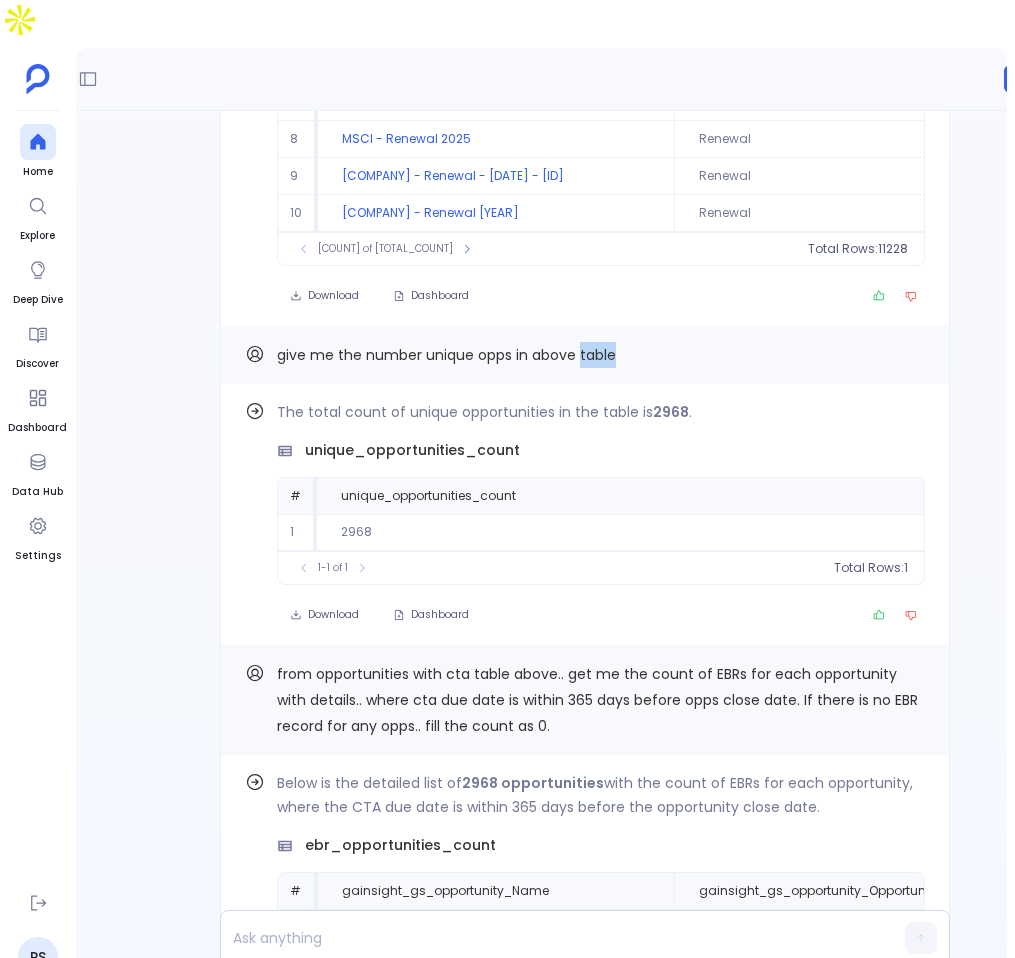 click on "give me the number unique opps in above table" at bounding box center [593, 7045] 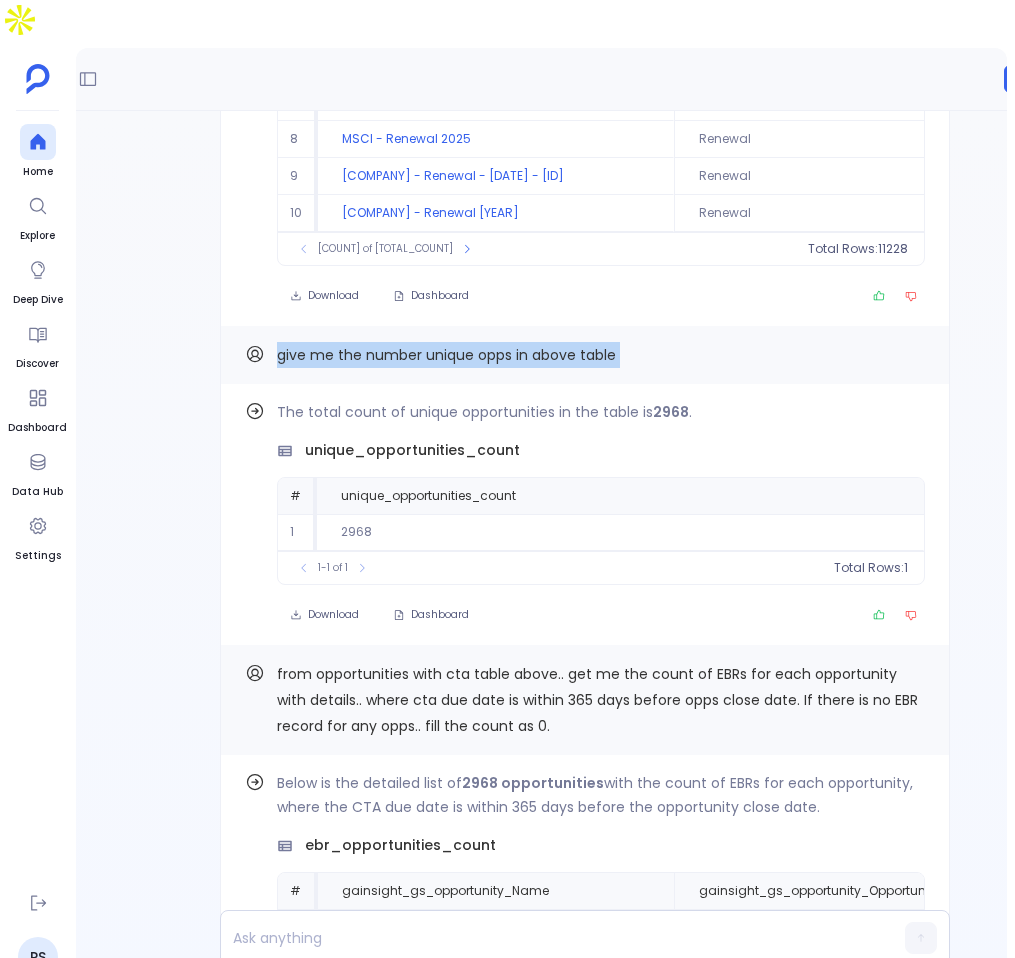 click on "give me the number unique opps in above table" at bounding box center [593, 7045] 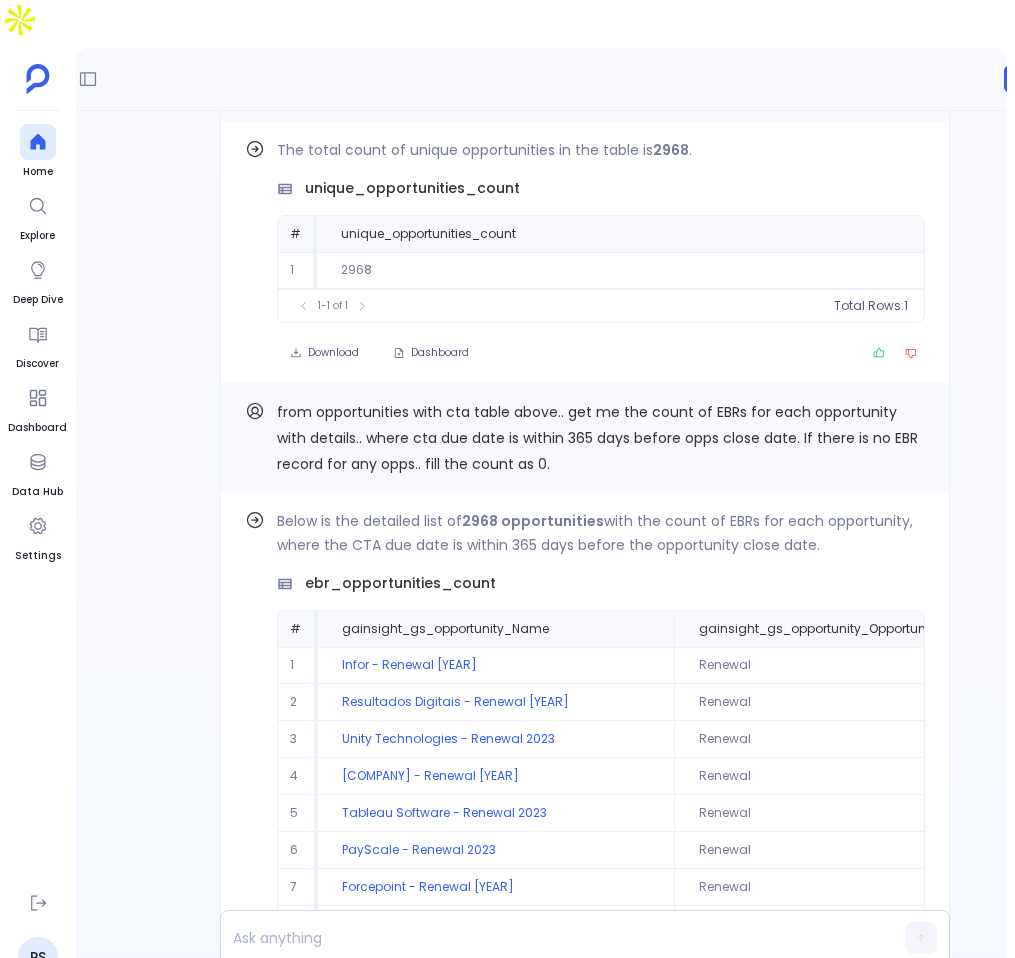 scroll, scrollTop: -7141, scrollLeft: 0, axis: vertical 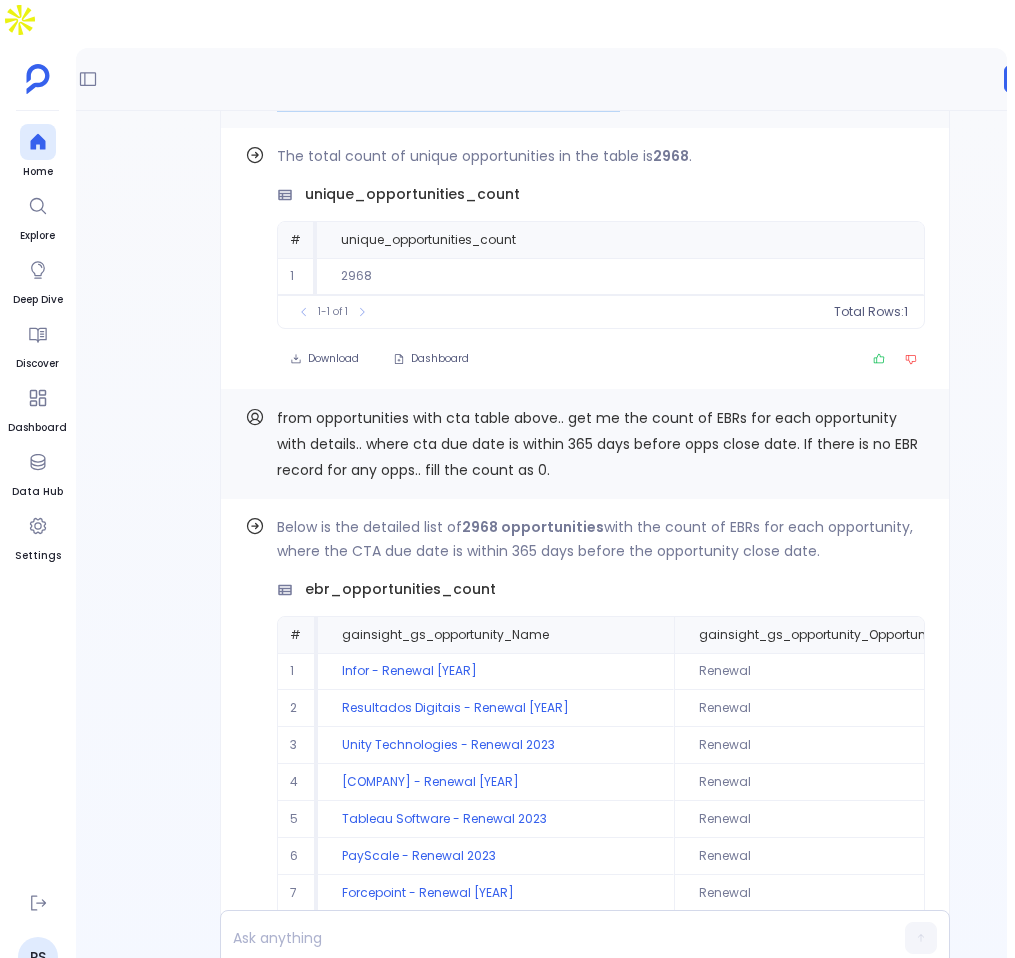 click on "from opportunities with cta table above.. get me the count of EBRs for each opportunity with details.. where cta due date is within 365 days before opps close date. If there is no EBR record for any opps.. fill the count as 0." at bounding box center [601, 6789] 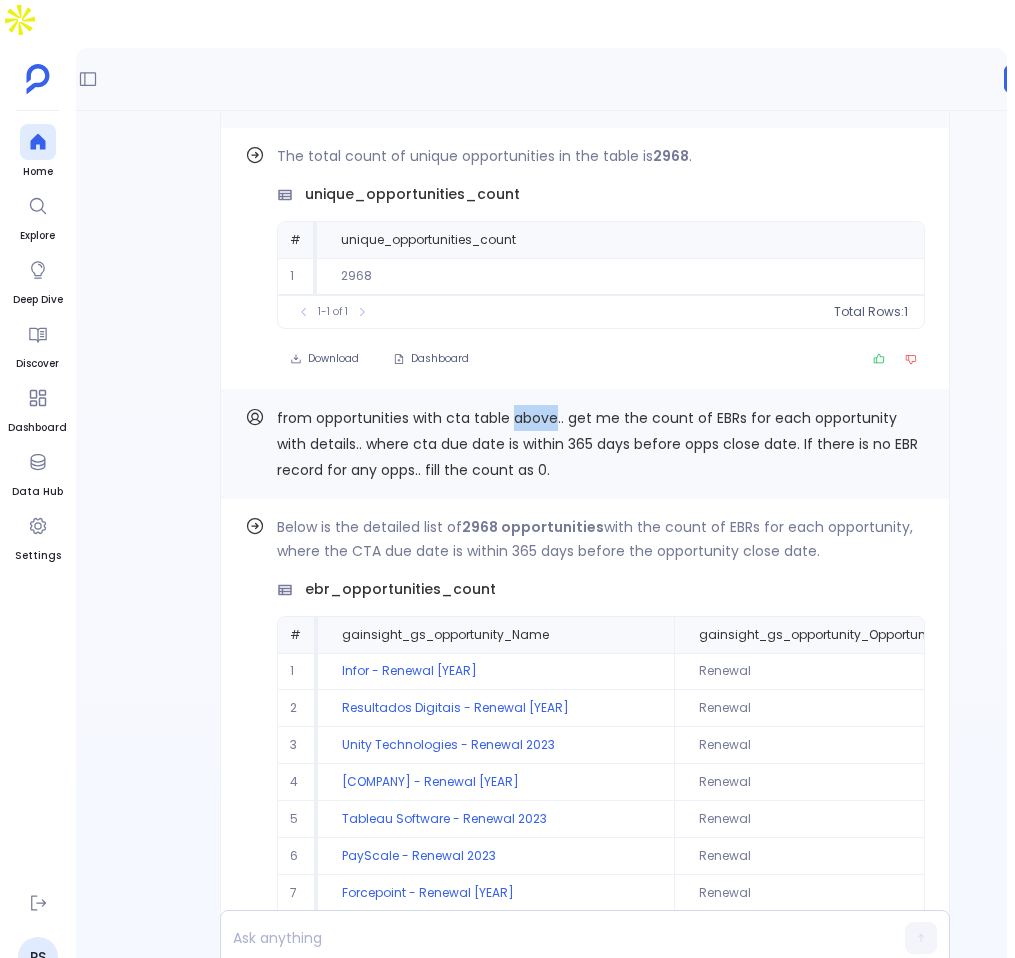 click on "from opportunities with cta table above.. get me the count of EBRs for each opportunity with details.. where cta due date is within 365 days before opps close date. If there is no EBR record for any opps.. fill the count as 0." at bounding box center (601, 6789) 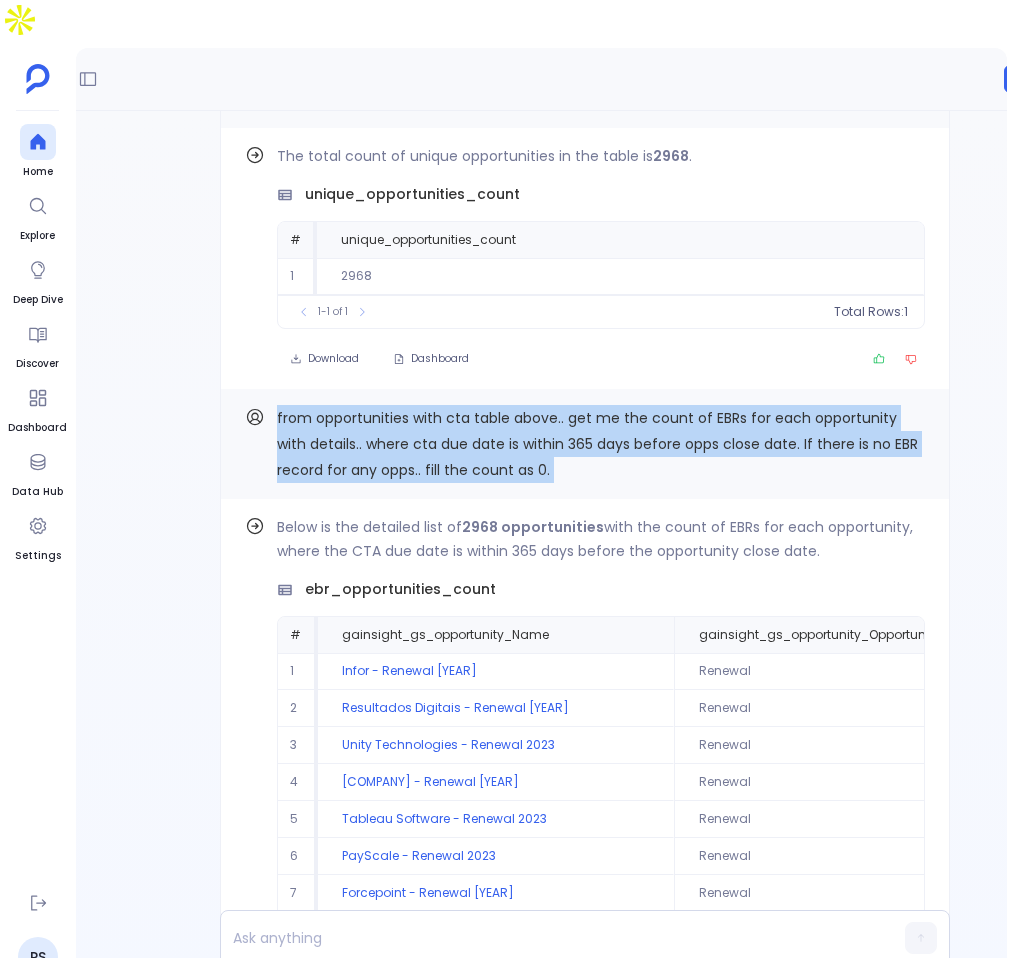 click on "from opportunities with cta table above.. get me the count of EBRs for each opportunity with details.. where cta due date is within 365 days before opps close date. If there is no EBR record for any opps.. fill the count as 0." at bounding box center [601, 6789] 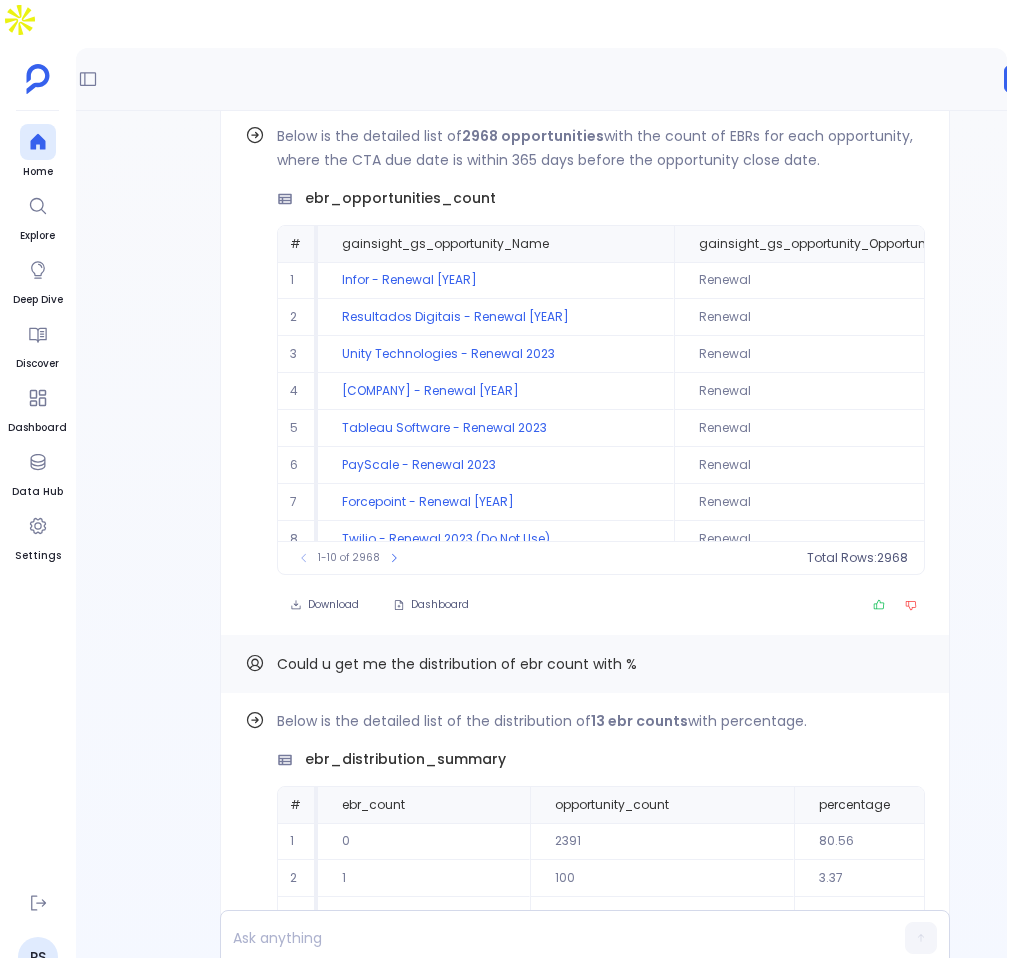 scroll, scrollTop: -6752, scrollLeft: 0, axis: vertical 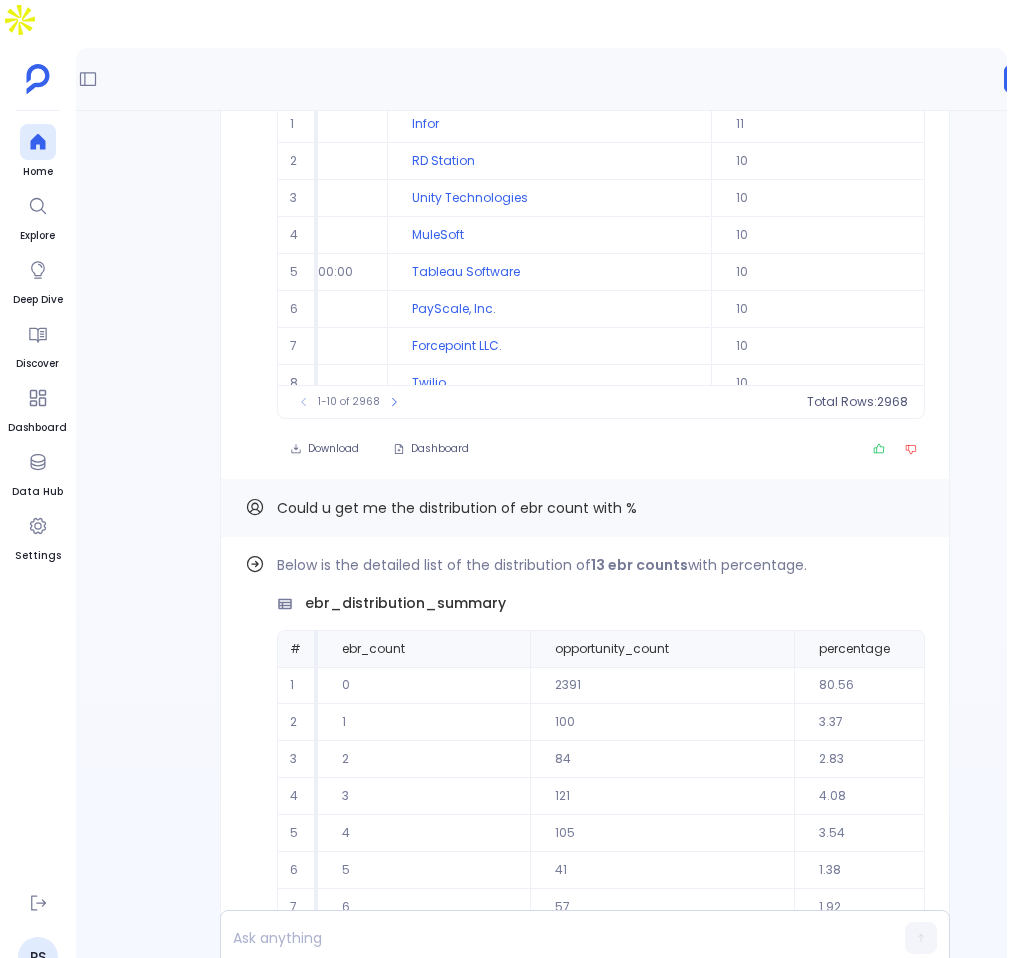 click on "Could u get me the distribution of ebr count with %" at bounding box center [593, 6242] 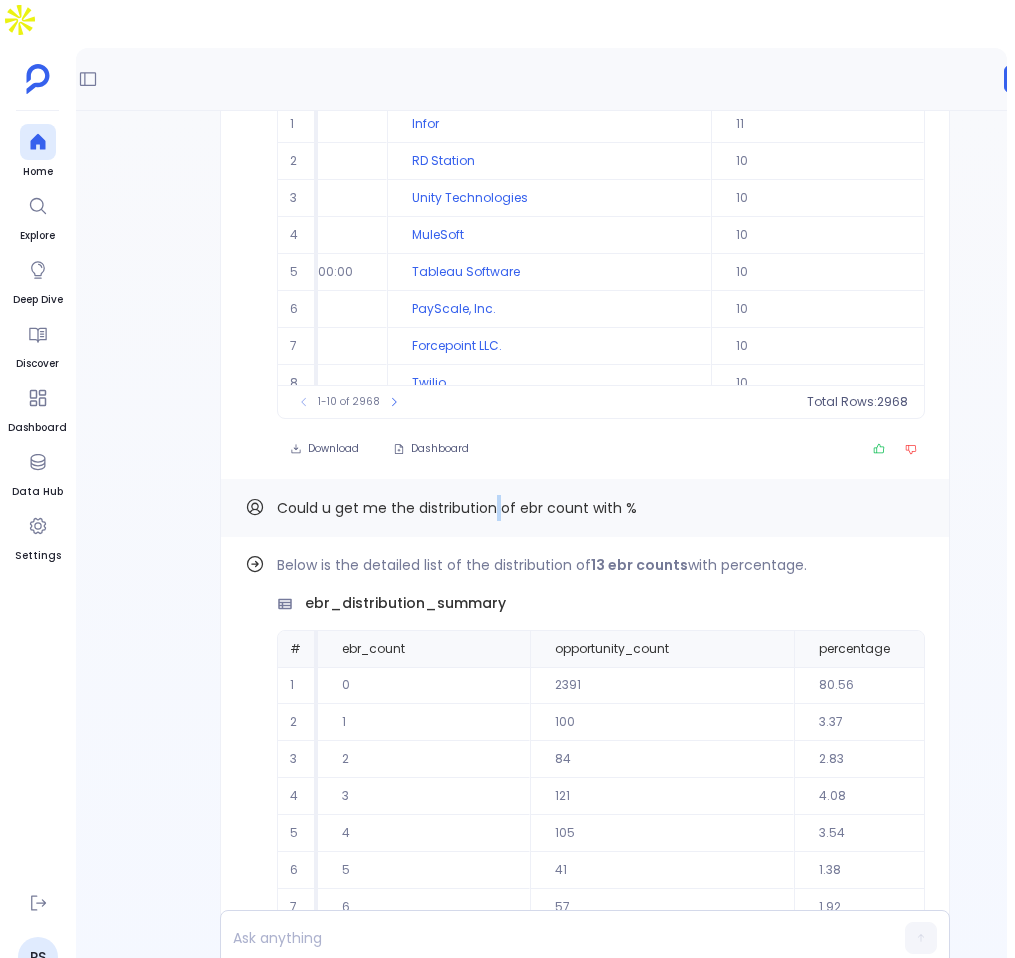 click on "Could u get me the distribution of ebr count with %" at bounding box center [593, 6242] 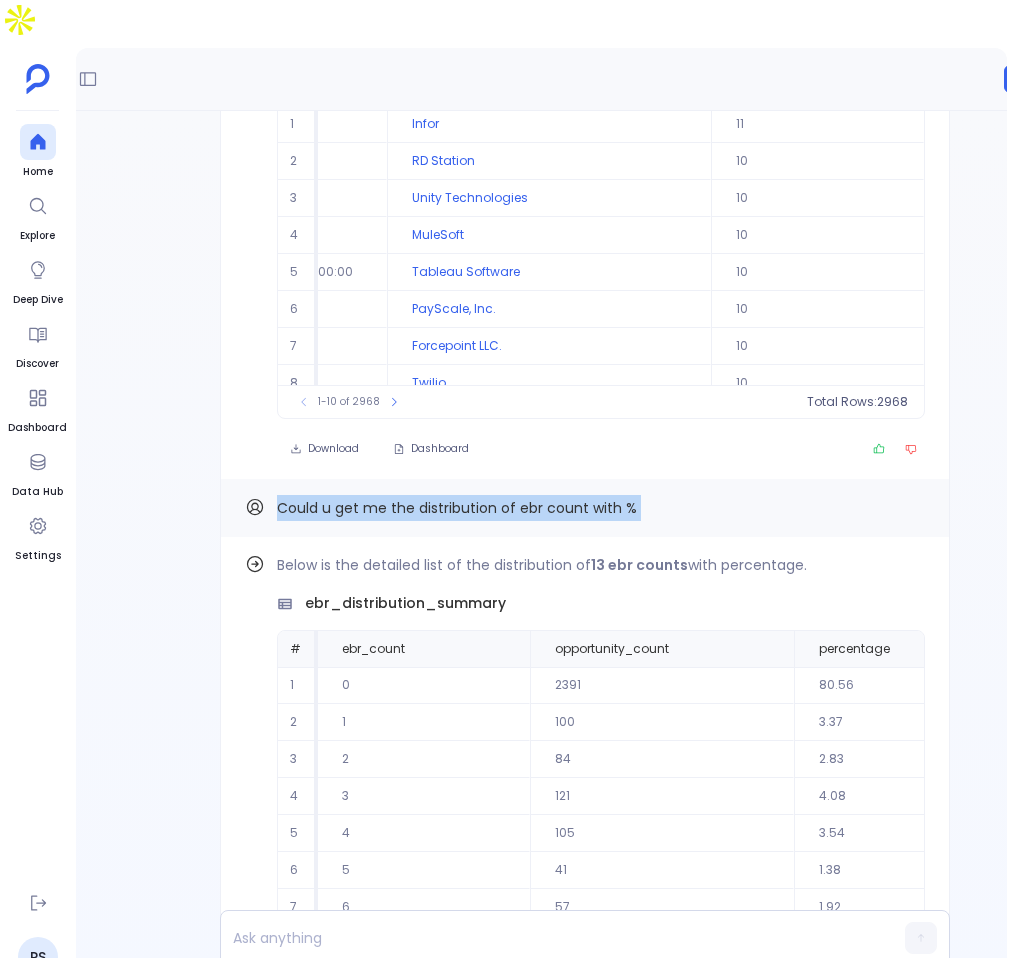 click on "Could u get me the distribution of ebr count with %" at bounding box center [593, 6242] 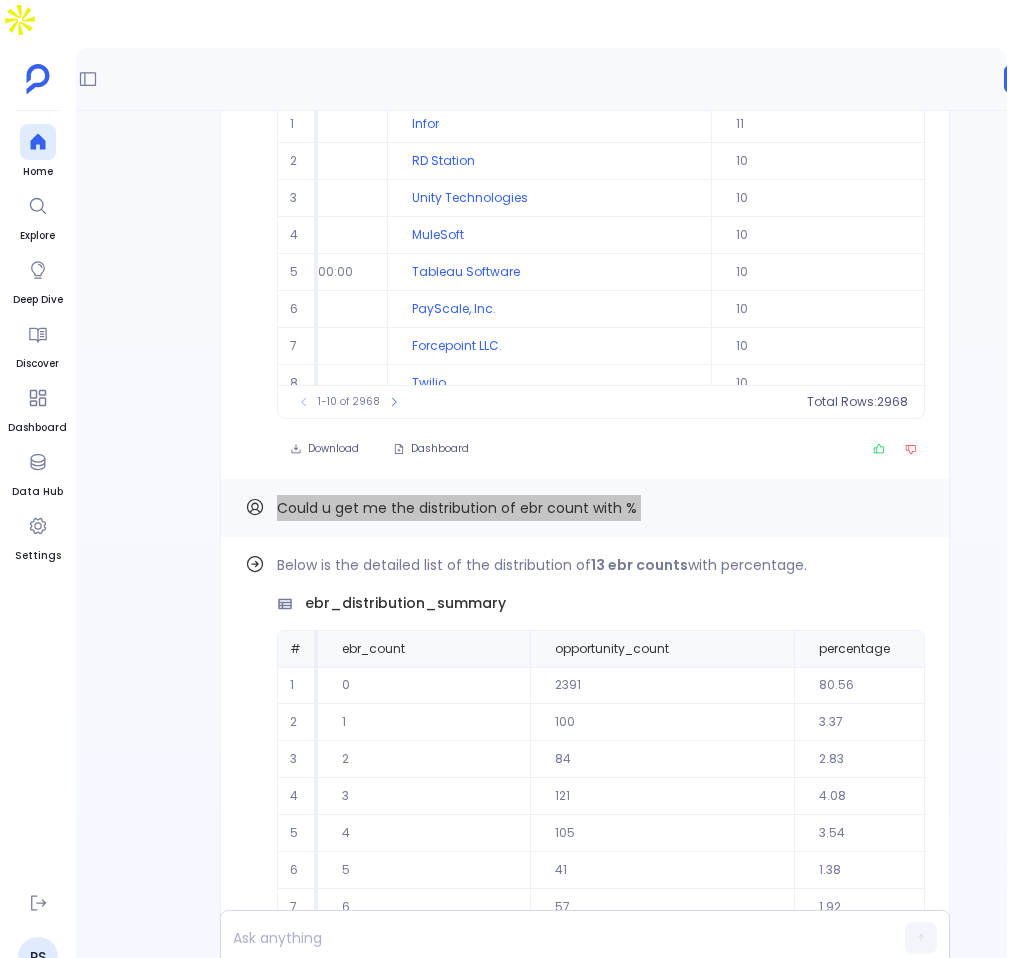 scroll, scrollTop: 96, scrollLeft: 0, axis: vertical 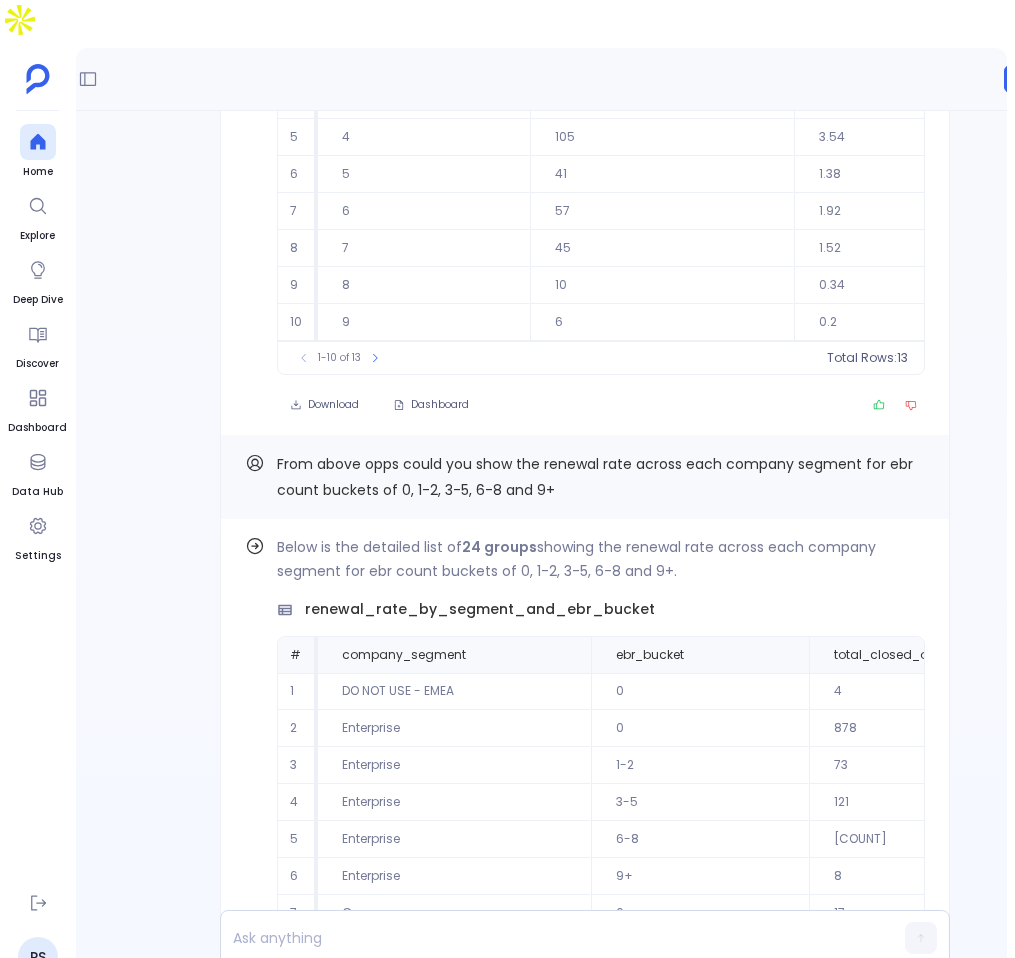 click on "From above opps could you show the renewal rate across each company segment for ebr count buckets of 0, 1-2, 3-5, 6-8 and 9+" at bounding box center [593, 5637] 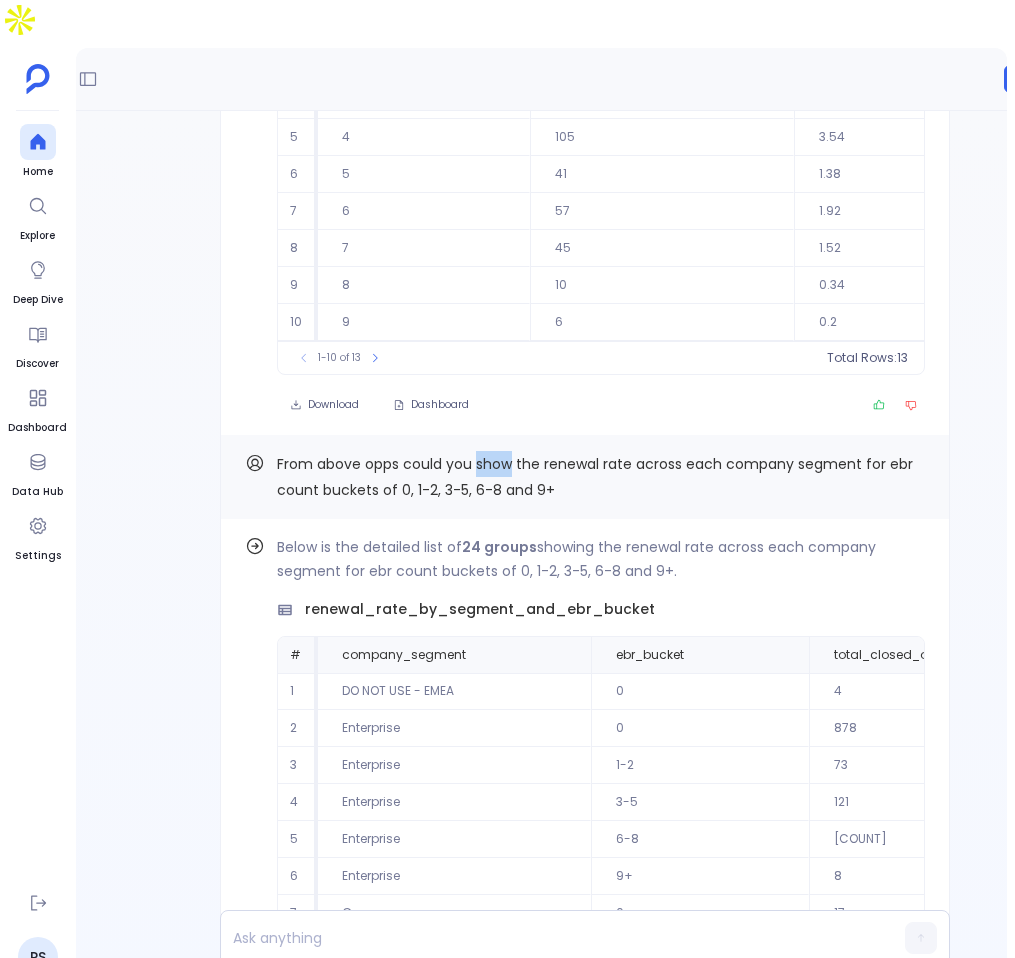 click on "From above opps could you show the renewal rate across each company segment for ebr count buckets of 0, 1-2, 3-5, 6-8 and 9+" at bounding box center (593, 5637) 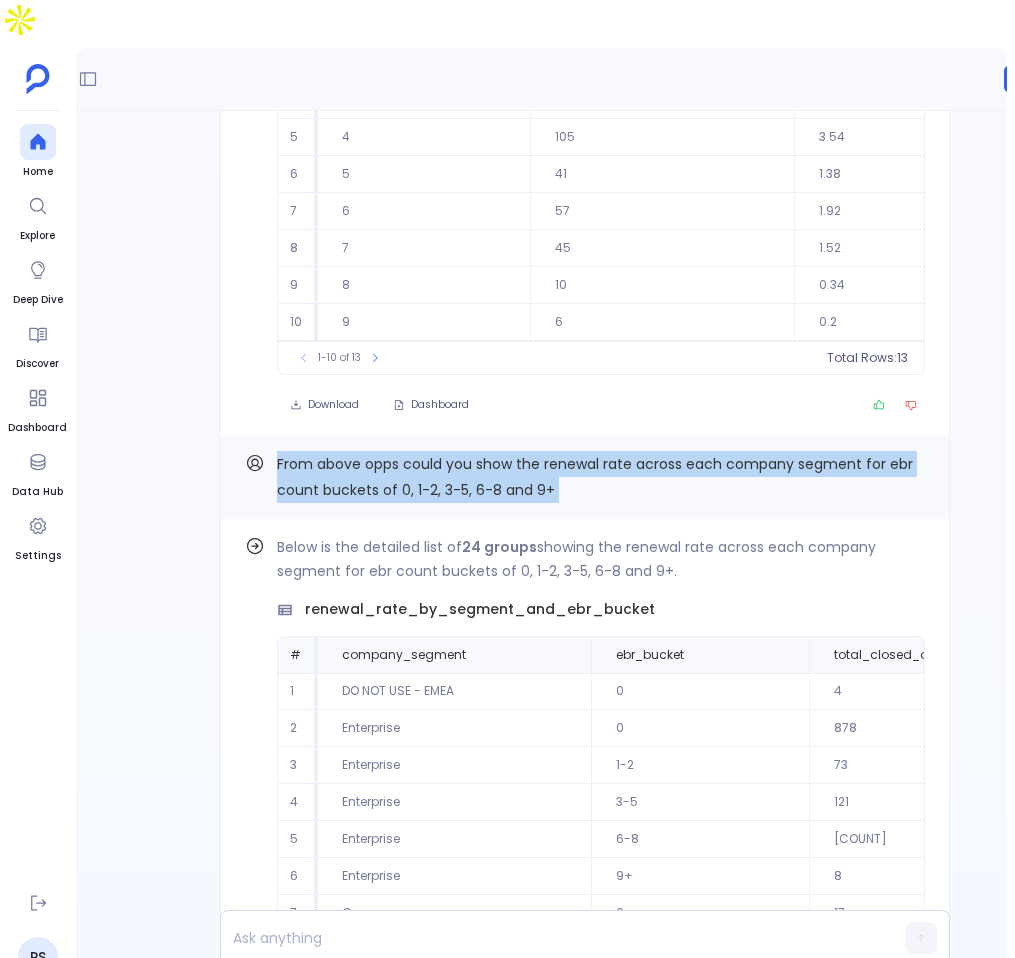 click on "From above opps could you show the renewal rate across each company segment for ebr count buckets of 0, 1-2, 3-5, 6-8 and 9+" at bounding box center [593, 5637] 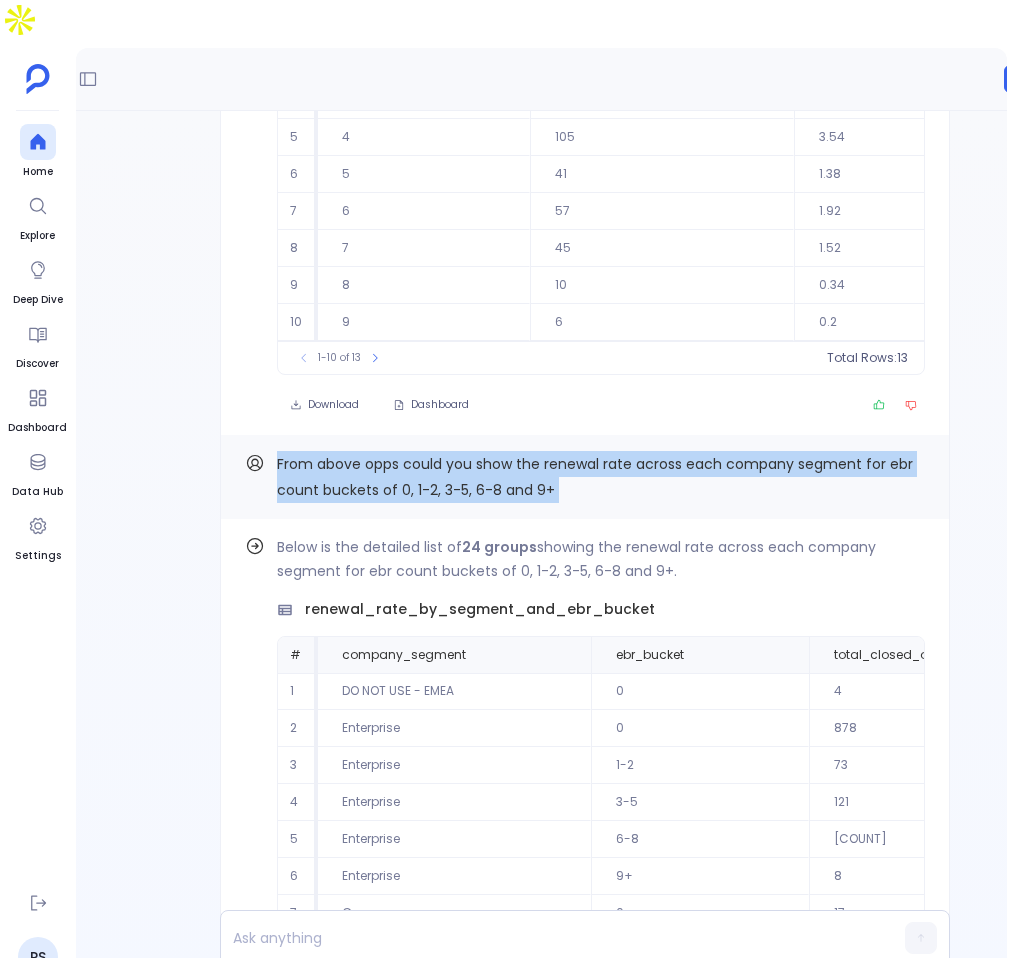 copy on "From above opps could you show the renewal rate across each company segment for ebr count buckets of 0, 1-2, 3-5, 6-8 and 9+ Find out how" 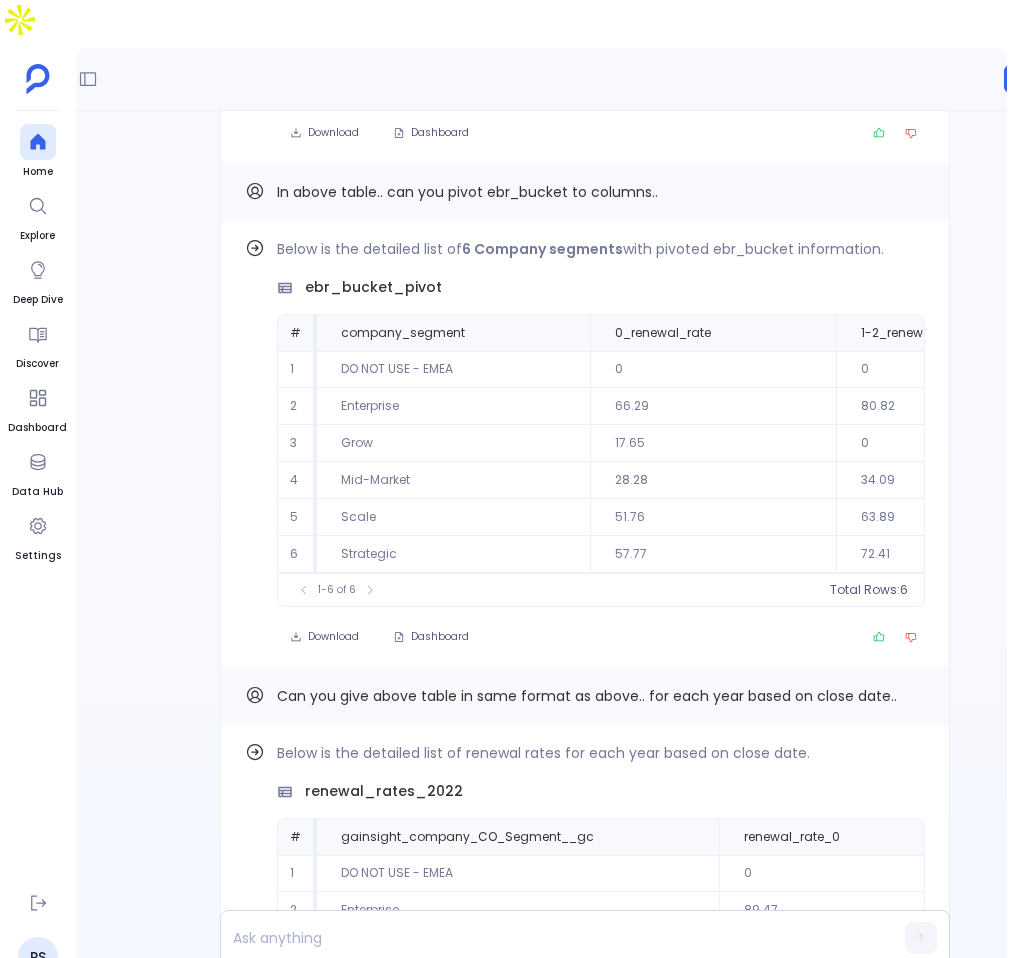 scroll, scrollTop: -5108, scrollLeft: 0, axis: vertical 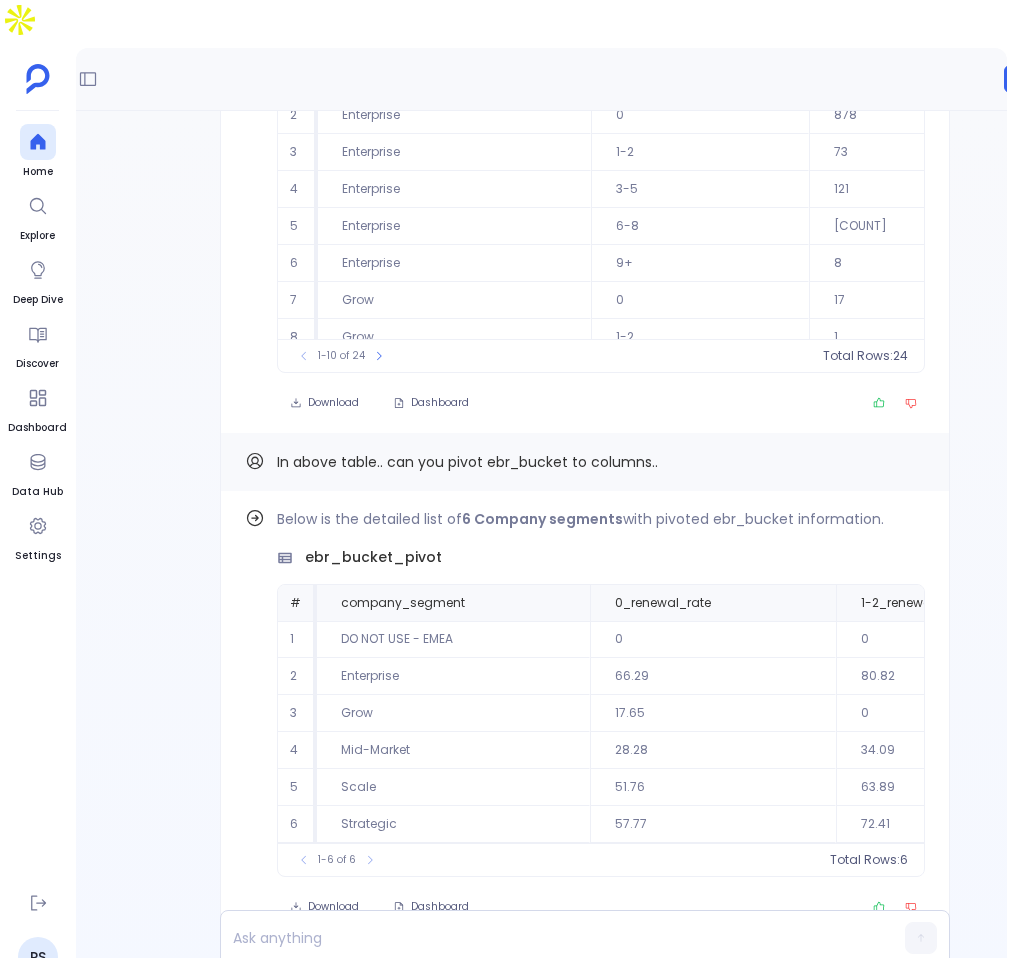 click on "In above table.. can you pivot ebr_bucket to columns.." at bounding box center [593, 5024] 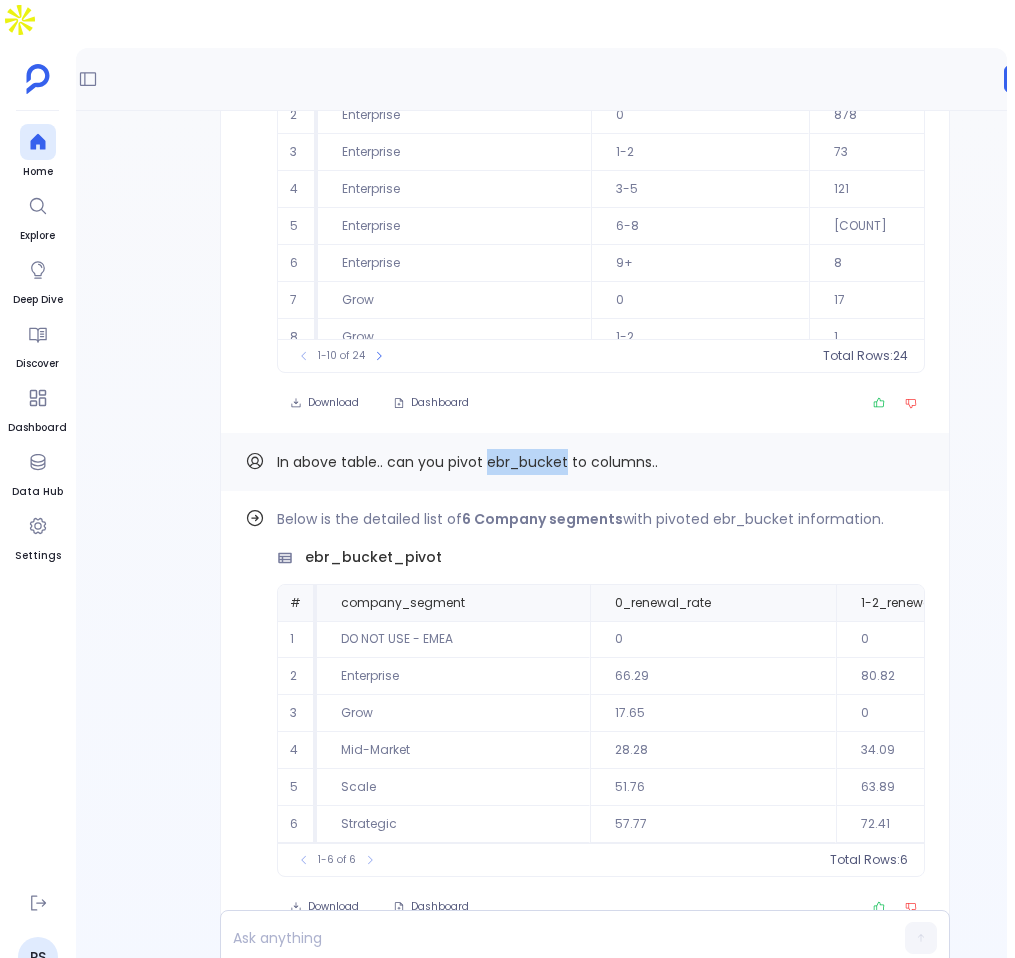 click on "In above table.. can you pivot ebr_bucket to columns.." at bounding box center (593, 5024) 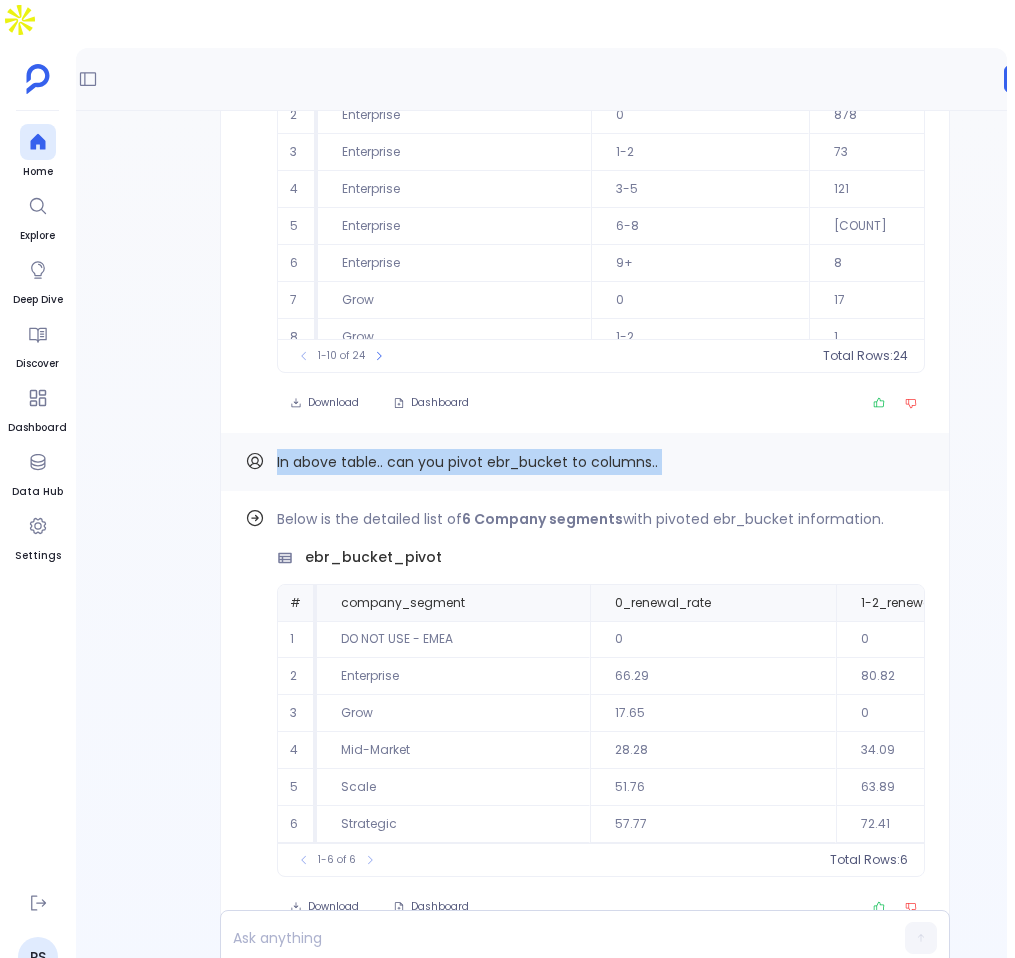 click on "In above table.. can you pivot ebr_bucket to columns.." at bounding box center (593, 5024) 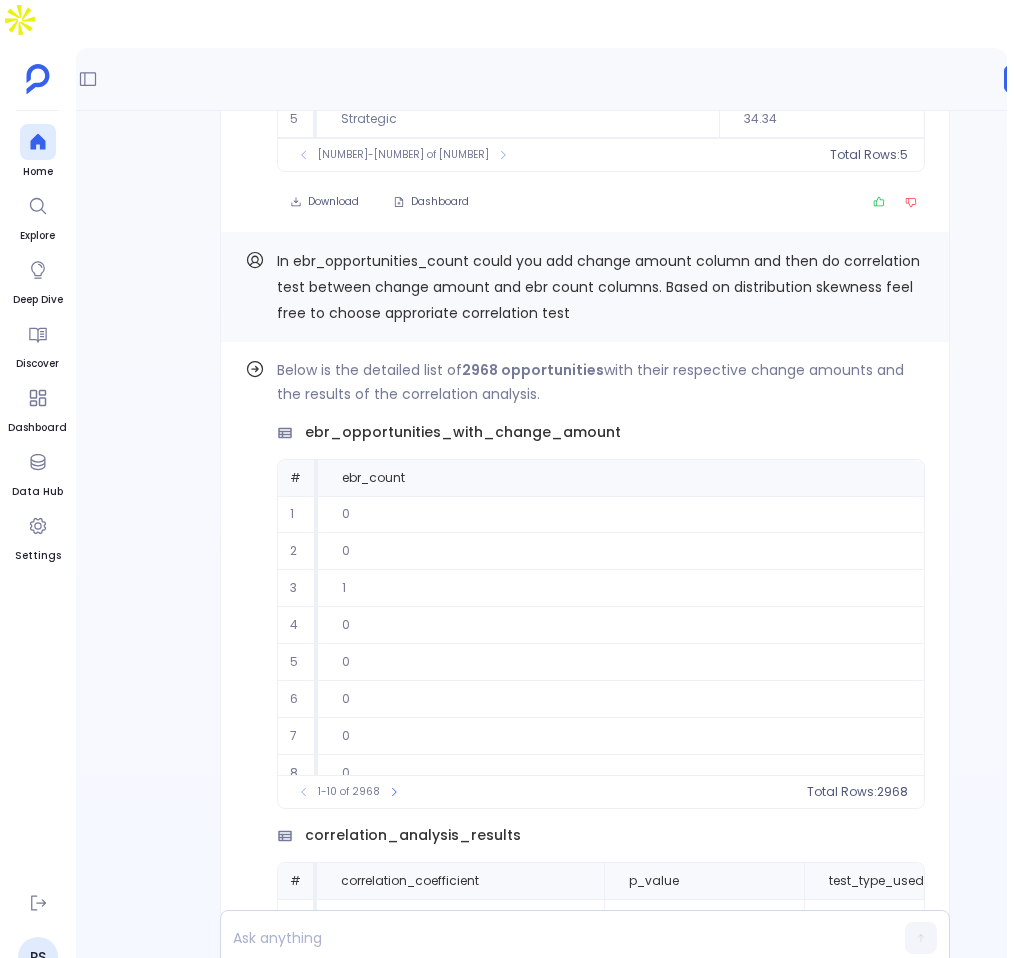 scroll, scrollTop: -3160, scrollLeft: 0, axis: vertical 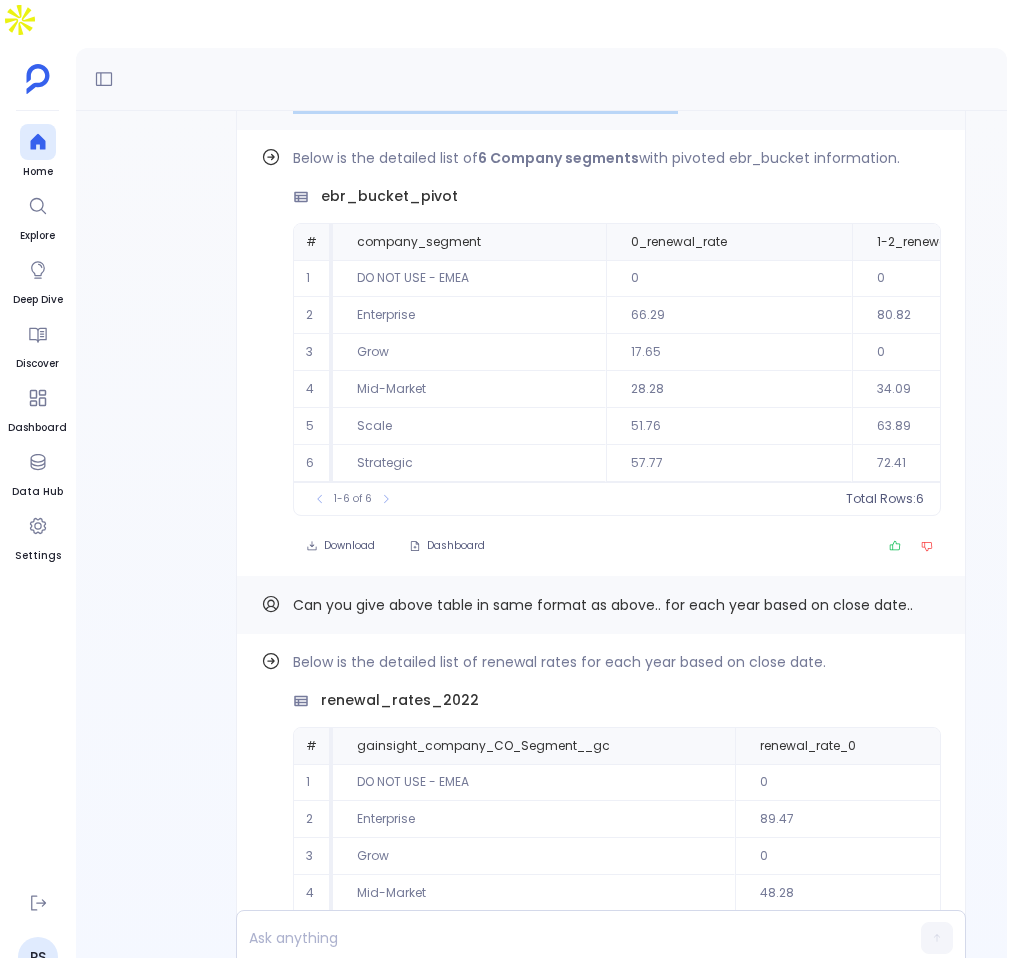 click on "Can you give above table in same format as above.. for each year based on close date.." at bounding box center [609, 4663] 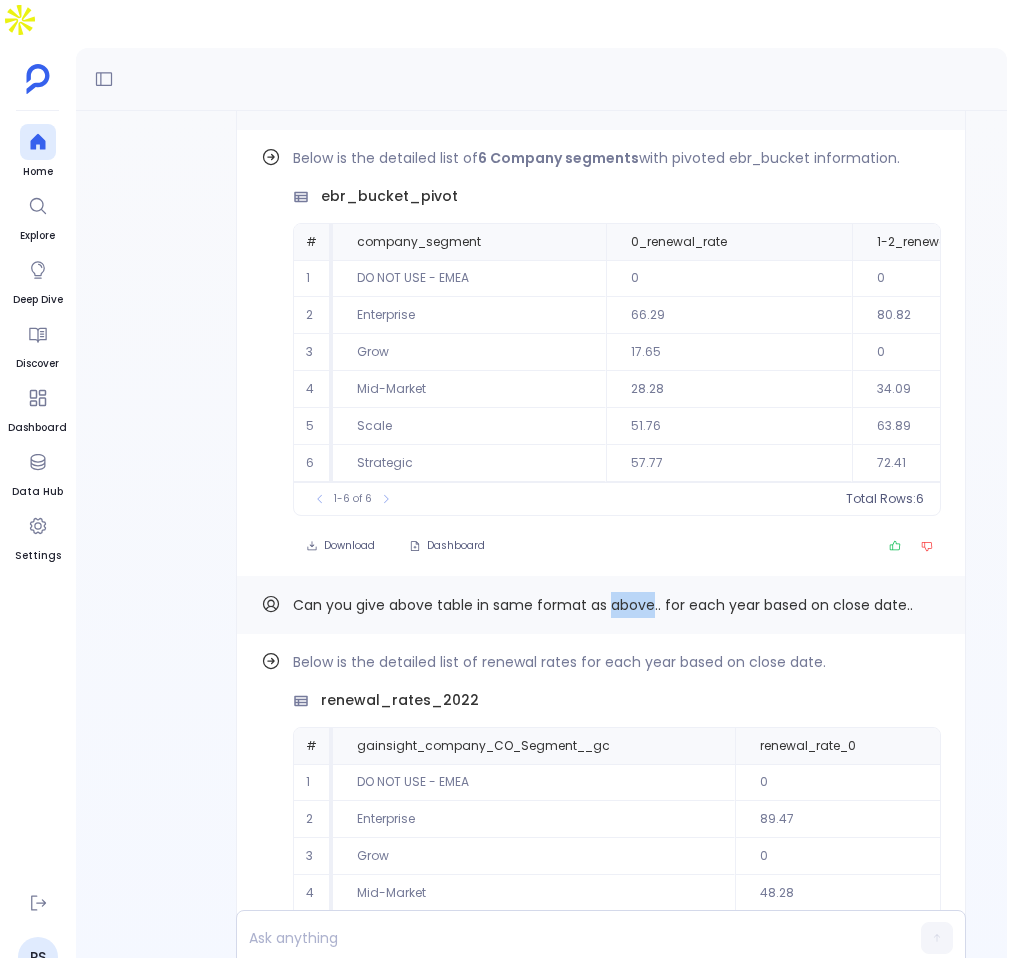 click on "Can you give above table in same format as above.. for each year based on close date.." at bounding box center (609, 4663) 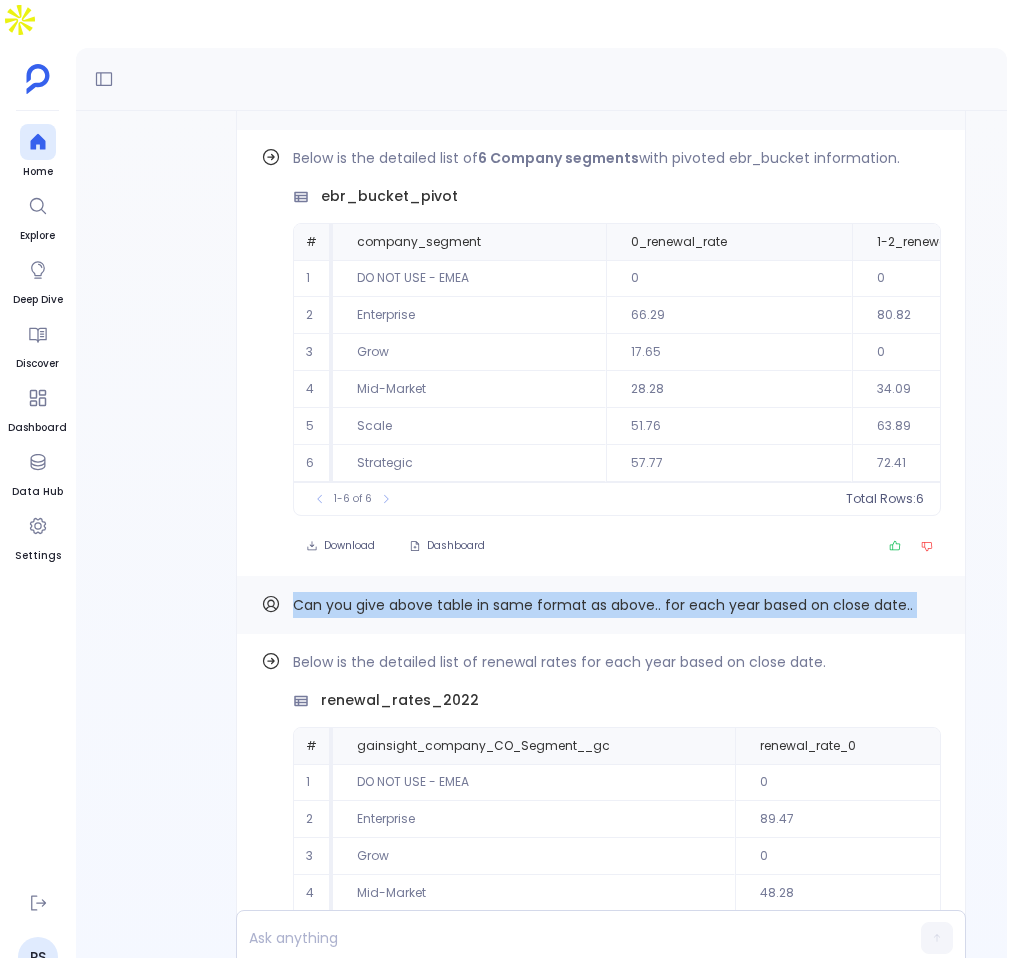 click on "Can you give above table in same format as above.. for each year based on close date.." at bounding box center [609, 4663] 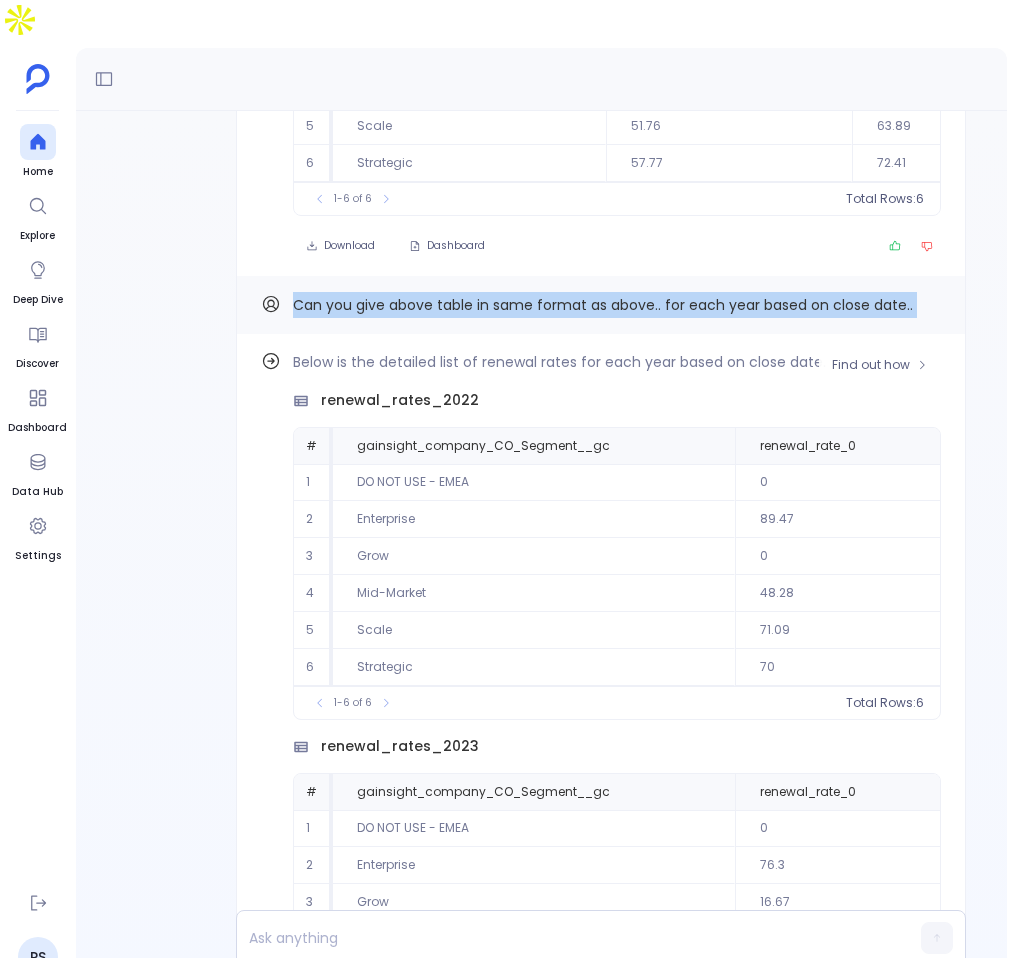 scroll, scrollTop: -4619, scrollLeft: 0, axis: vertical 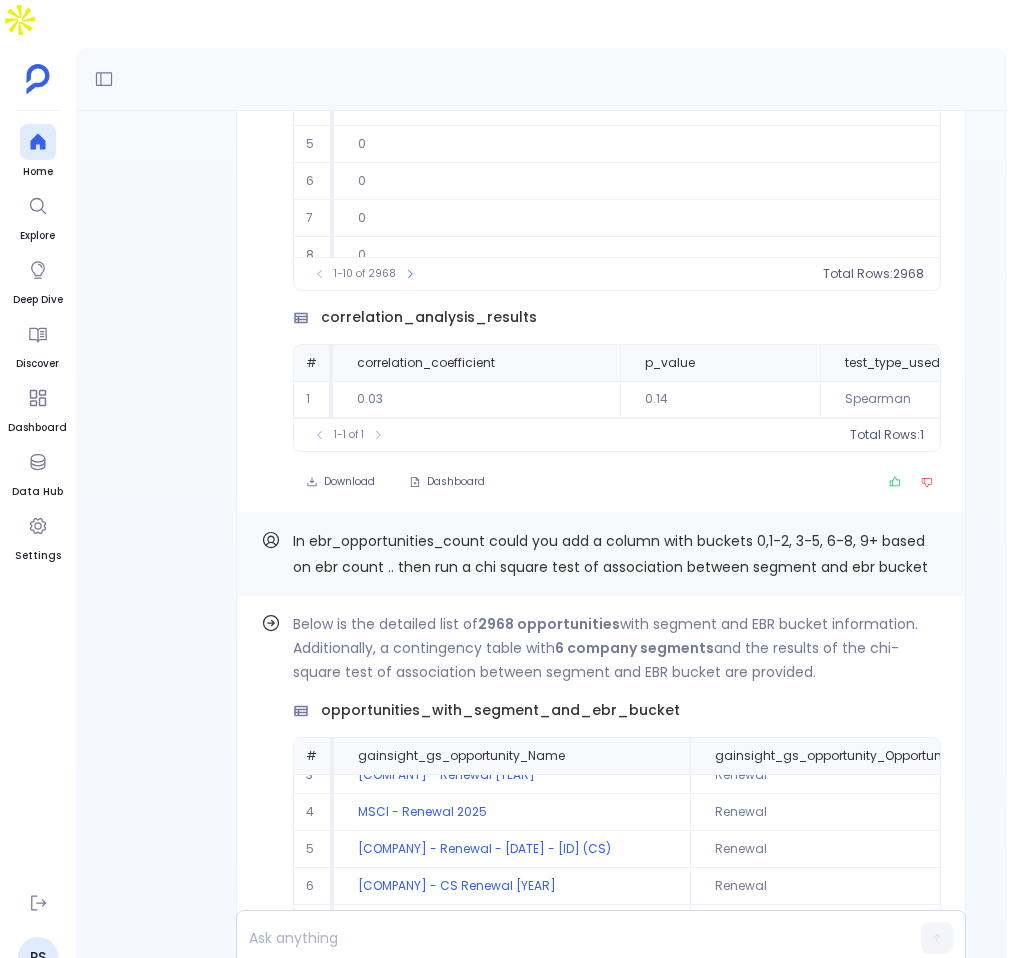 click on "In ebr_opportunities_count could you add a column with buckets 0,1-2, 3-5, 6-8, 9+ based on ebr count .. then run a chi square test of association between segment and ebr bucket" at bounding box center [609, 2333] 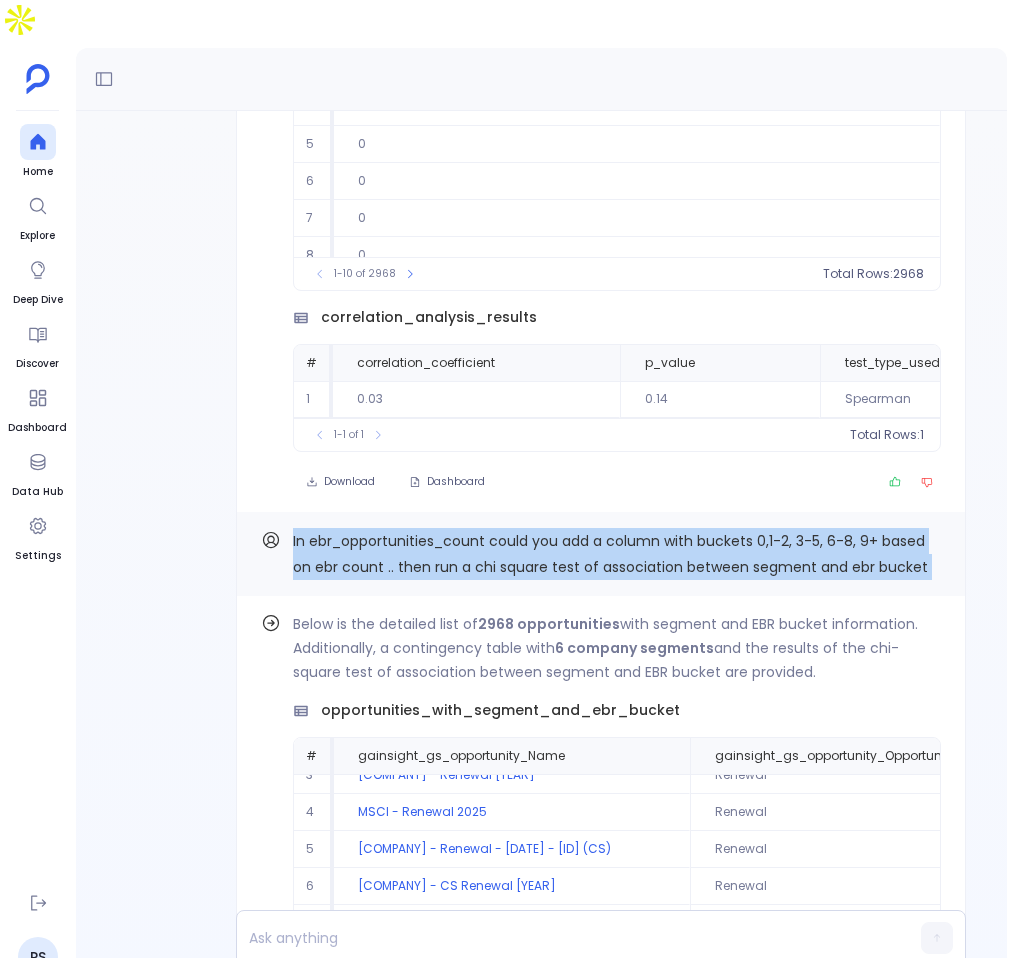 click on "In ebr_opportunities_count could you add a column with buckets 0,1-2, 3-5, 6-8, 9+ based on ebr count .. then run a chi square test of association between segment and ebr bucket" at bounding box center (609, 2333) 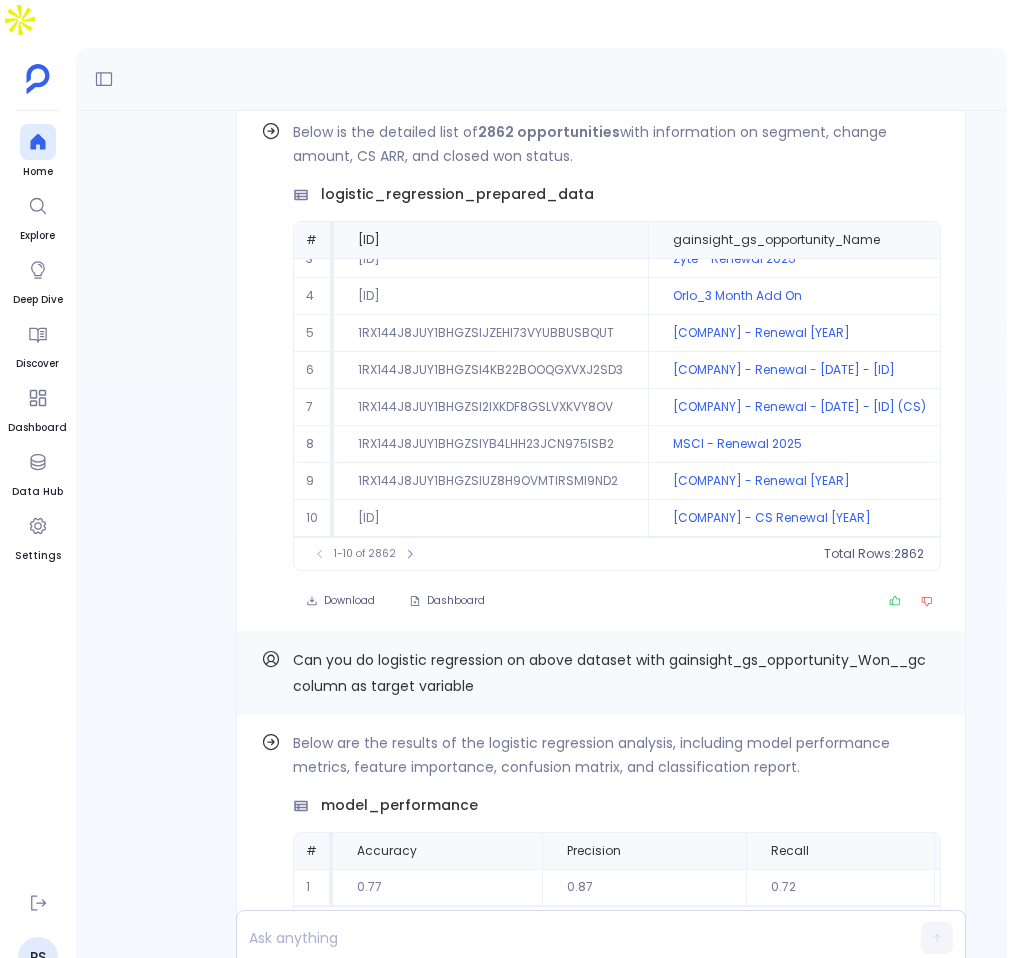 scroll, scrollTop: -1077, scrollLeft: 0, axis: vertical 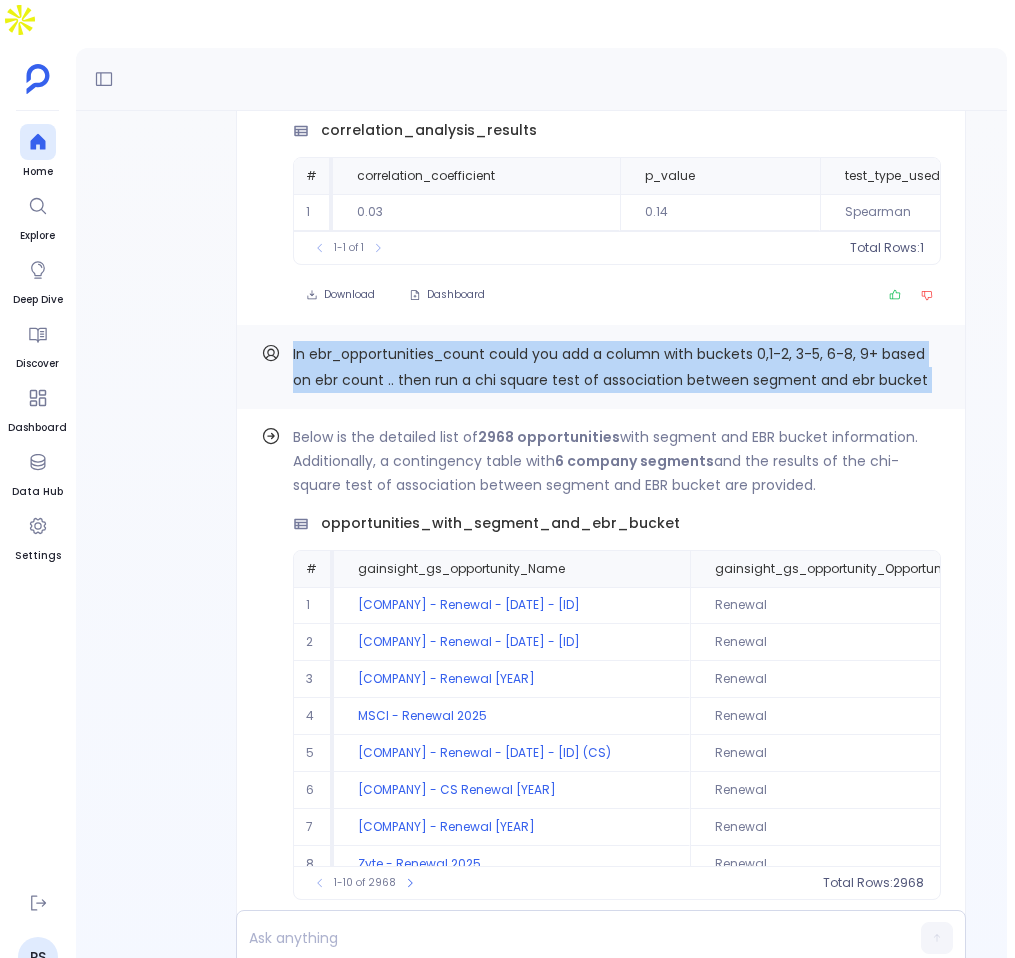 click on "In ebr_opportunities_count could you add a column with buckets 0,1-2, 3-5, 6-8, 9+ based on ebr count .. then run a chi square test of association between segment and ebr bucket" at bounding box center (617, 2146) 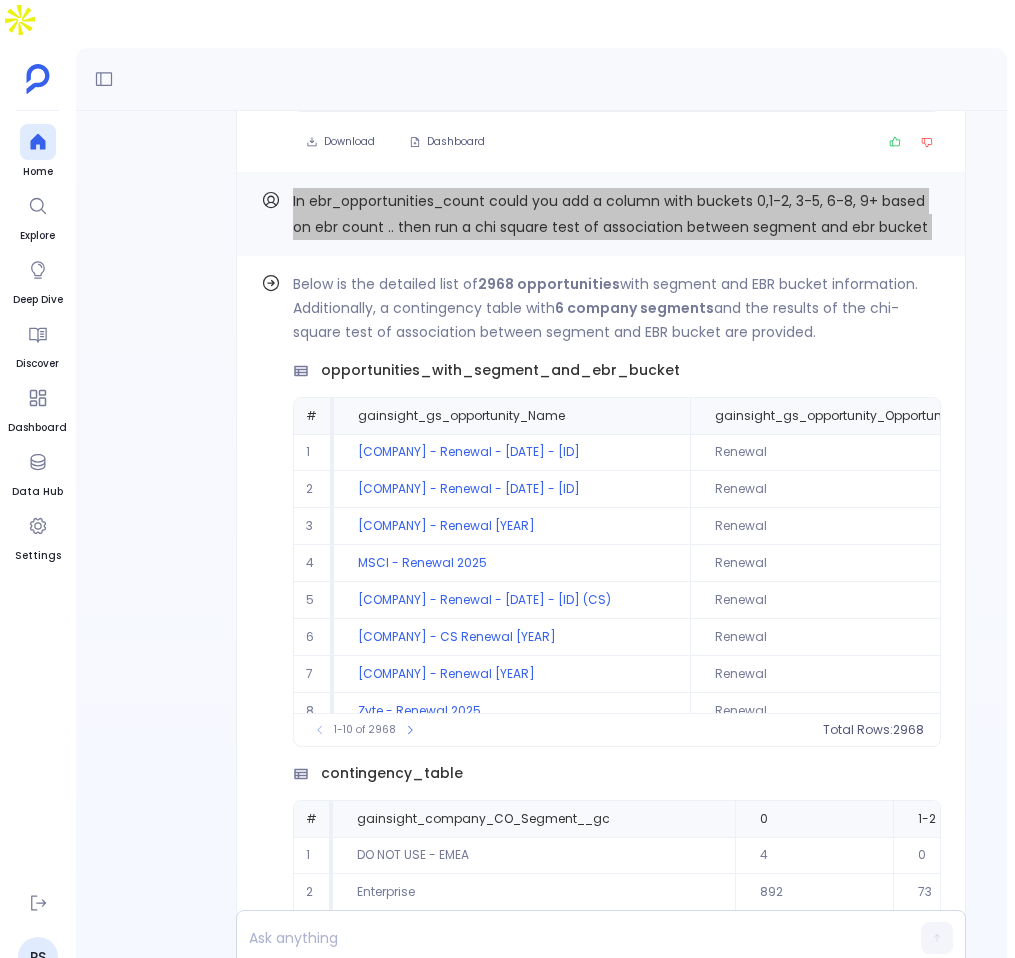 scroll, scrollTop: -2180, scrollLeft: 0, axis: vertical 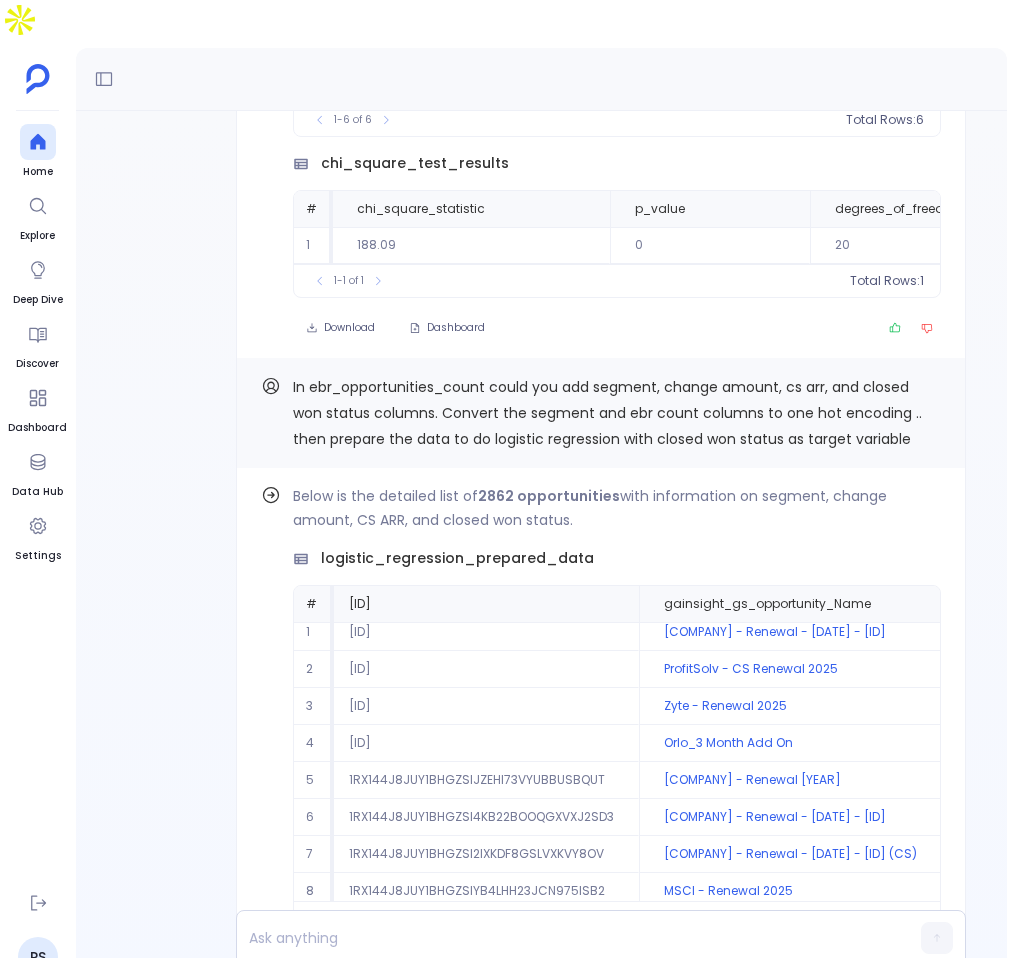 click on "In ebr_opportunities_count could you add segment, change amount, cs arr, and closed won status columns. Convert the segment and ebr count columns to one hot encoding .. then prepare the data to do logistic regression with closed won status as target variable" at bounding box center (609, 1037) 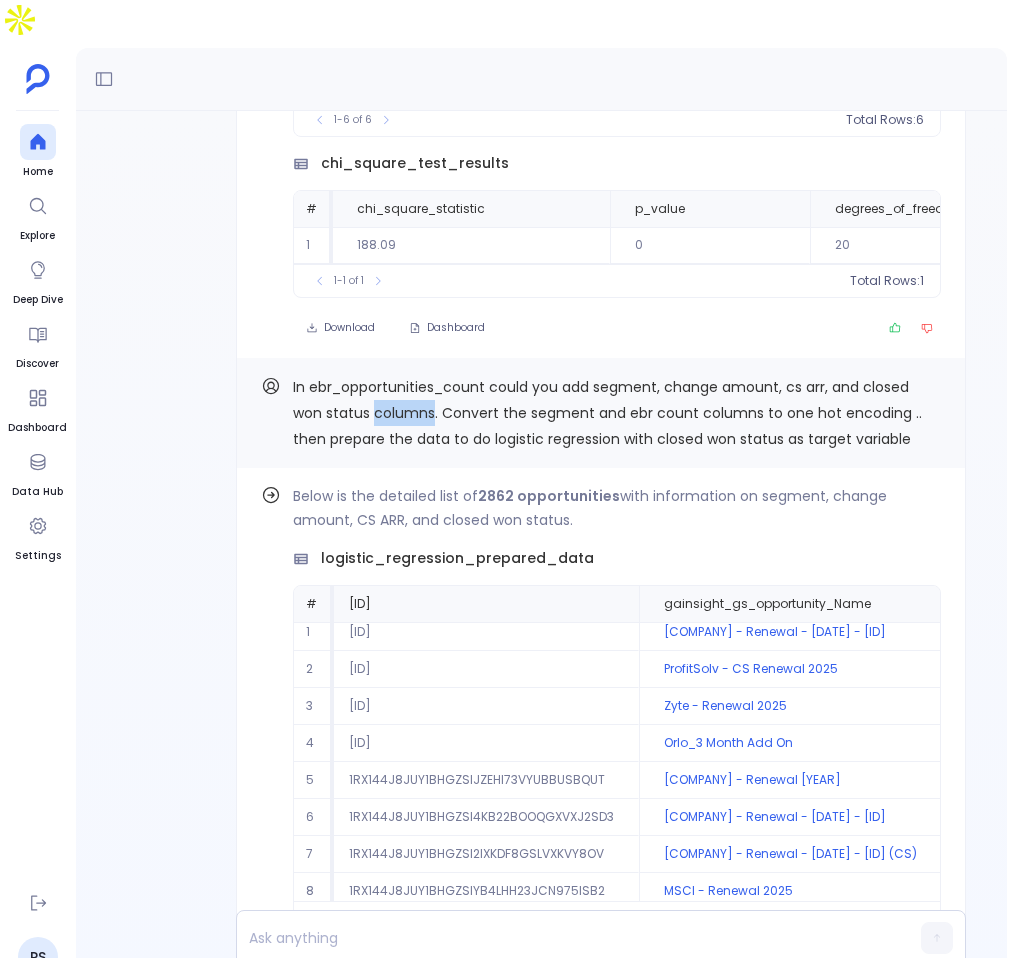 click on "In ebr_opportunities_count could you add segment, change amount, cs arr, and closed won status columns. Convert the segment and ebr count columns to one hot encoding .. then prepare the data to do logistic regression with closed won status as target variable" at bounding box center [609, 1037] 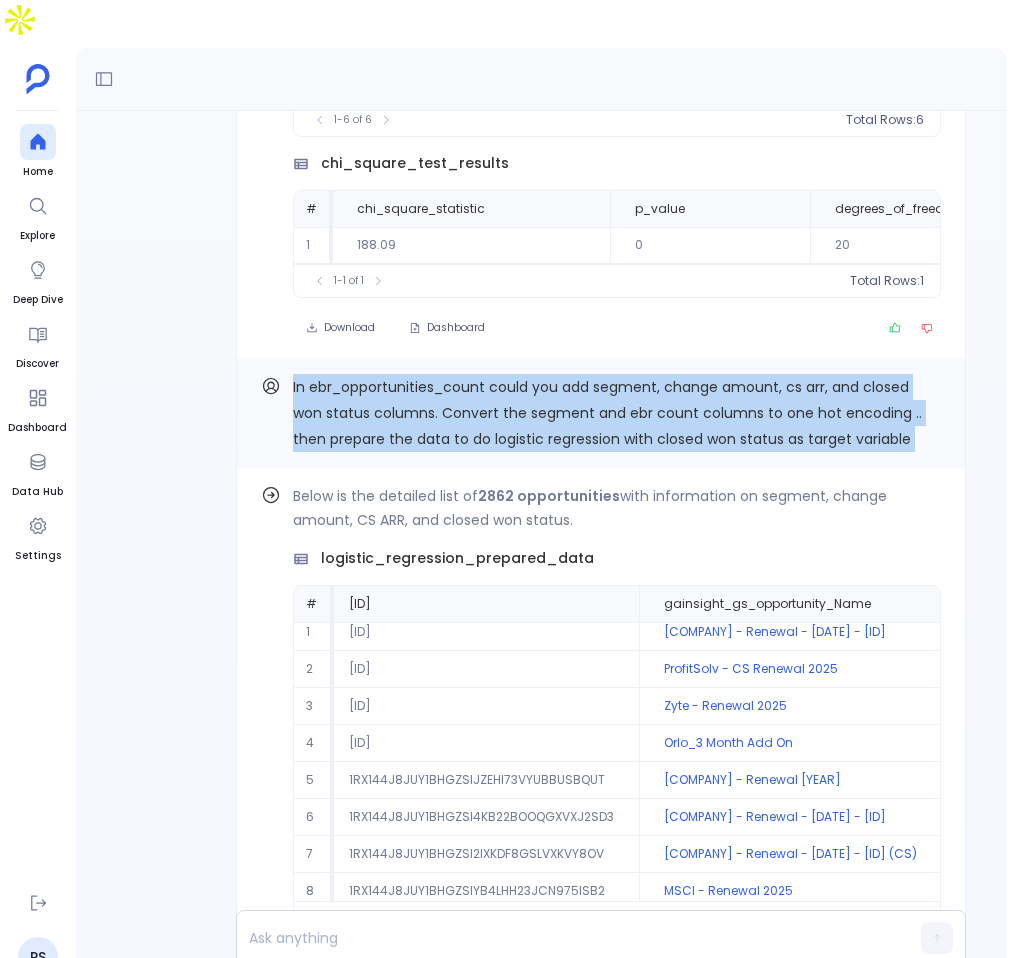 click on "In ebr_opportunities_count could you add segment, change amount, cs arr, and closed won status columns. Convert the segment and ebr count columns to one hot encoding .. then prepare the data to do logistic regression with closed won status as target variable" at bounding box center [609, 1037] 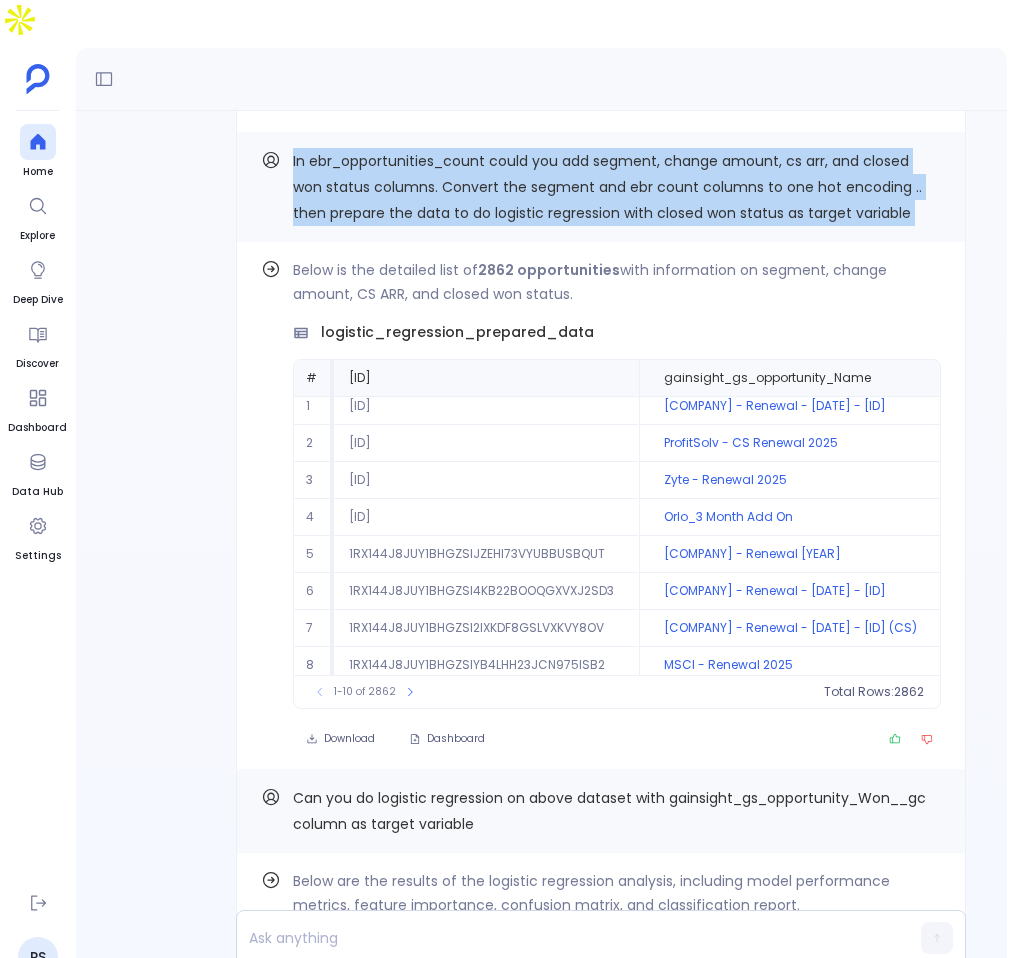 scroll, scrollTop: -1118, scrollLeft: 0, axis: vertical 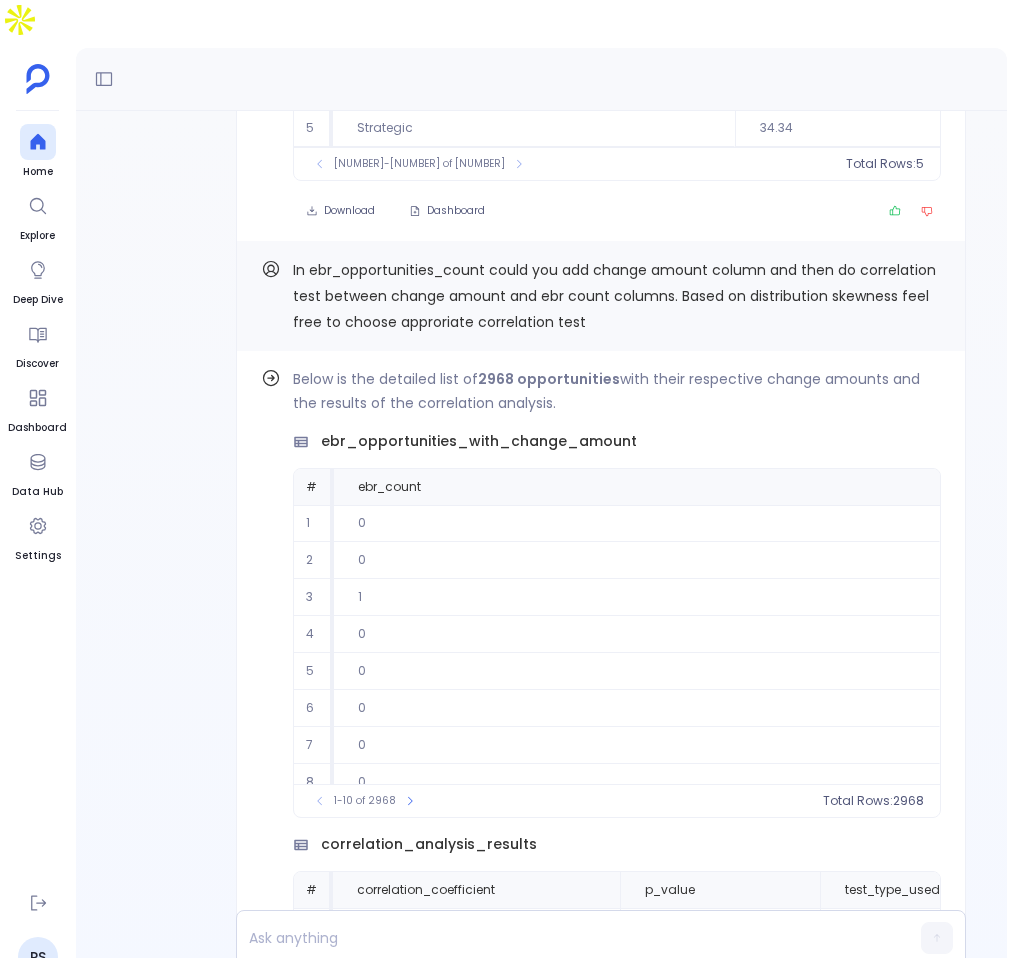 click on "In ebr_opportunities_count could you add change amount column and then do correlation test between change amount and ebr count columns. Based on distribution skewness feel free to choose approriate correlation test" at bounding box center [609, 2860] 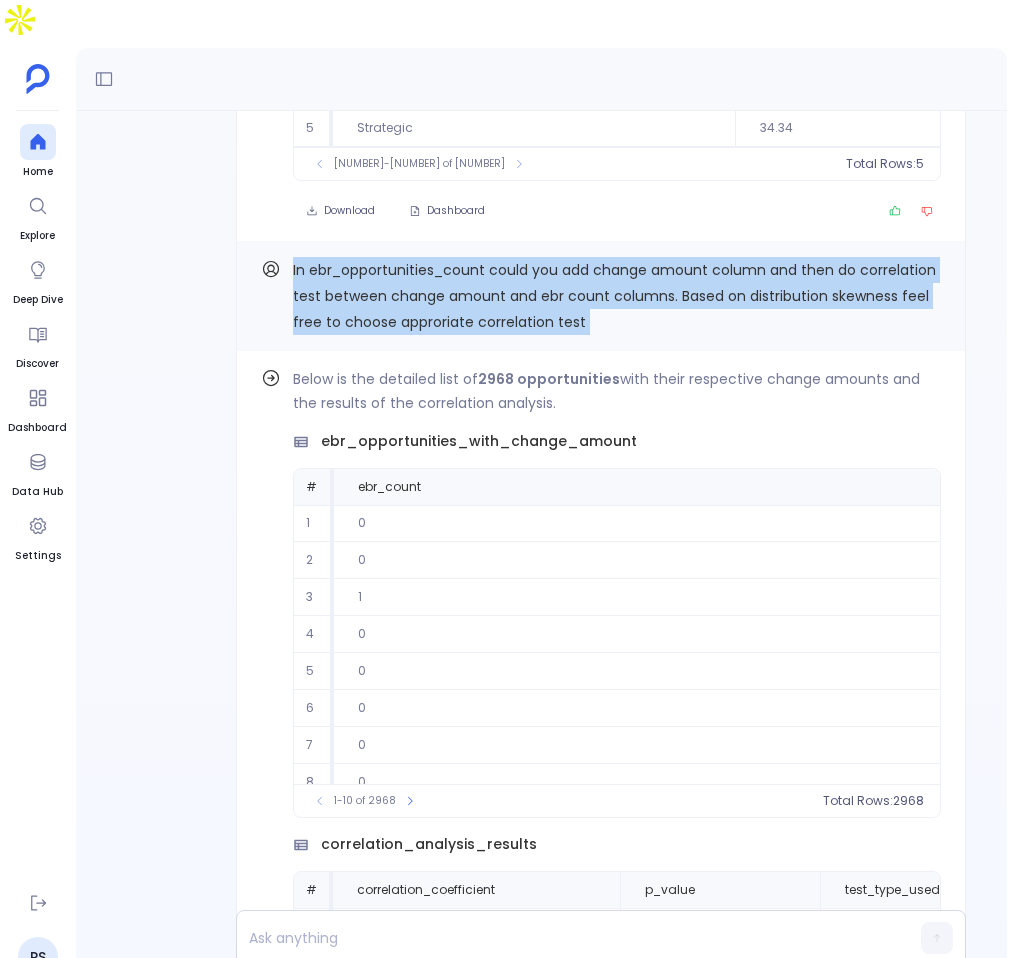 click on "In ebr_opportunities_count could you add change amount column and then do correlation test between change amount and ebr count columns. Based on distribution skewness feel free to choose approriate correlation test" at bounding box center [609, 2860] 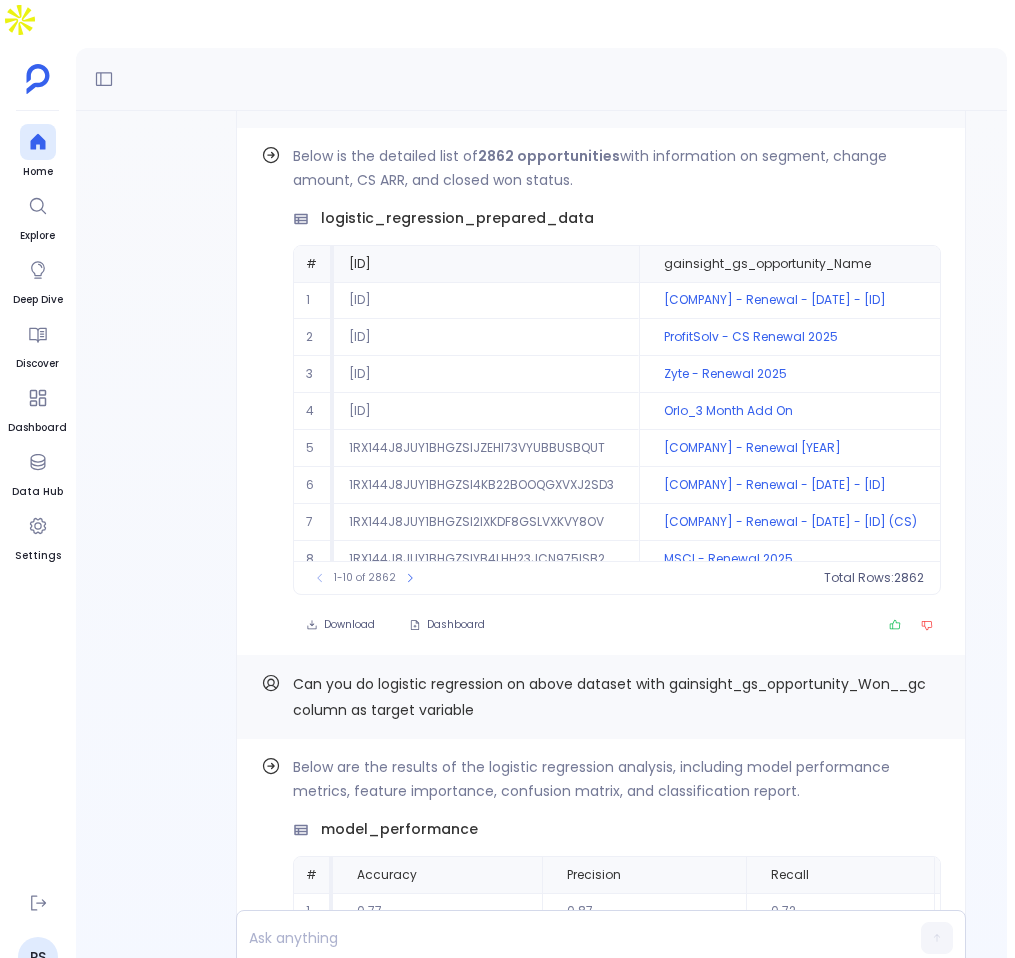 scroll, scrollTop: -1039, scrollLeft: 0, axis: vertical 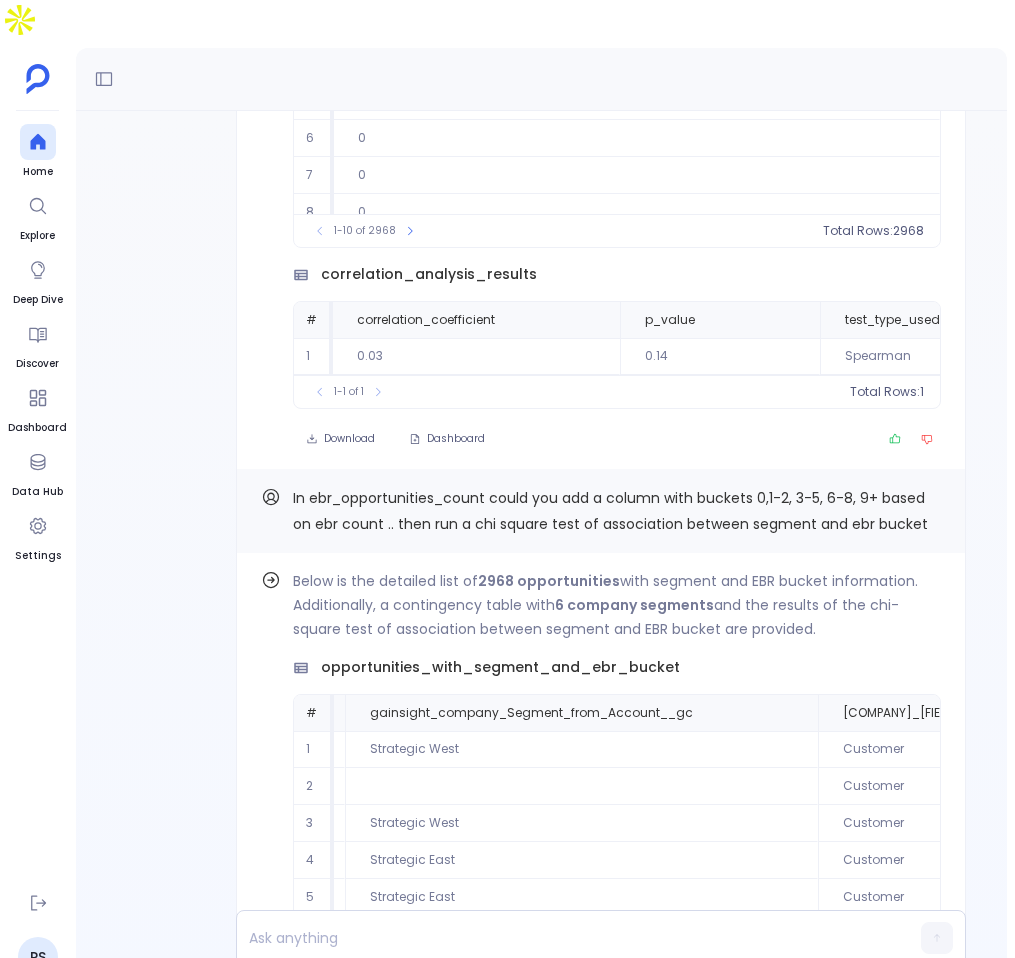 click on "In ebr_opportunities_count could you add a column with buckets 0,1-2, 3-5, 6-8, 9+ based on ebr count .. then run a chi square test of association between segment and ebr bucket" at bounding box center (609, 2290) 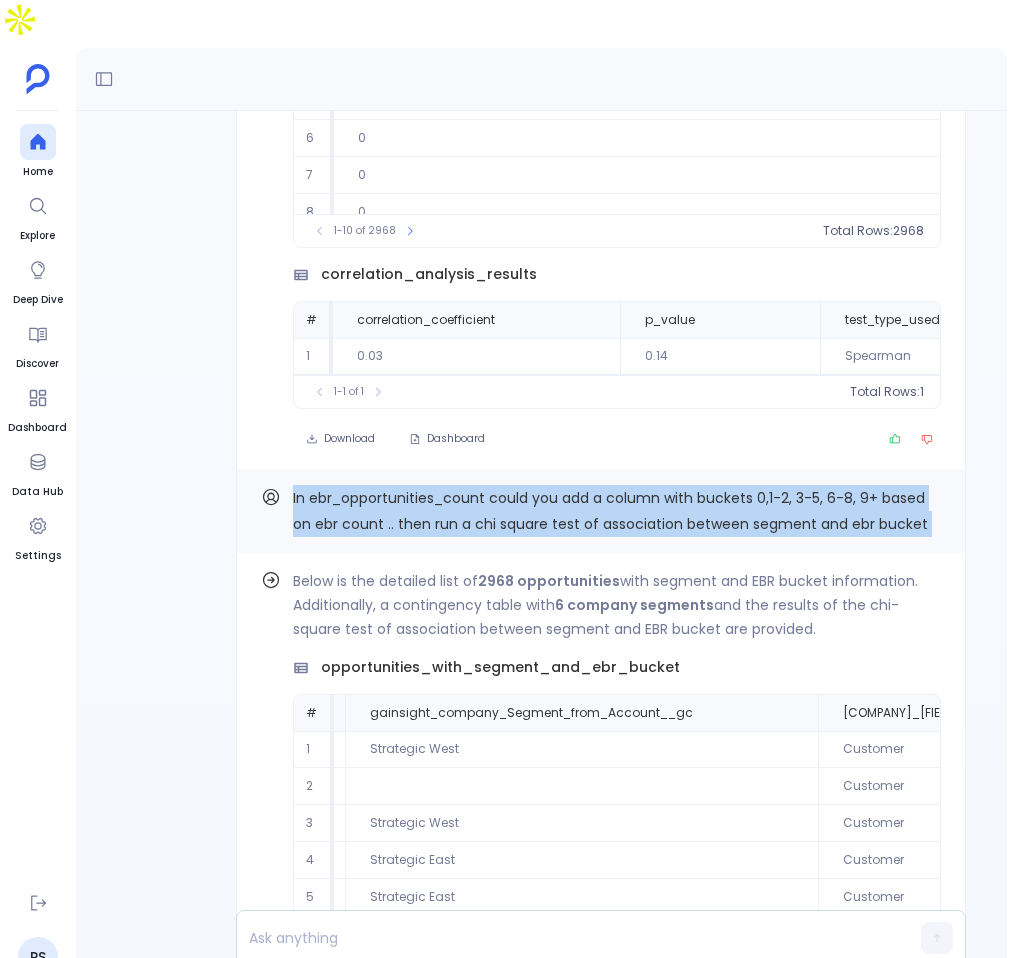 click on "In ebr_opportunities_count could you add a column with buckets 0,1-2, 3-5, 6-8, 9+ based on ebr count .. then run a chi square test of association between segment and ebr bucket" at bounding box center (609, 2290) 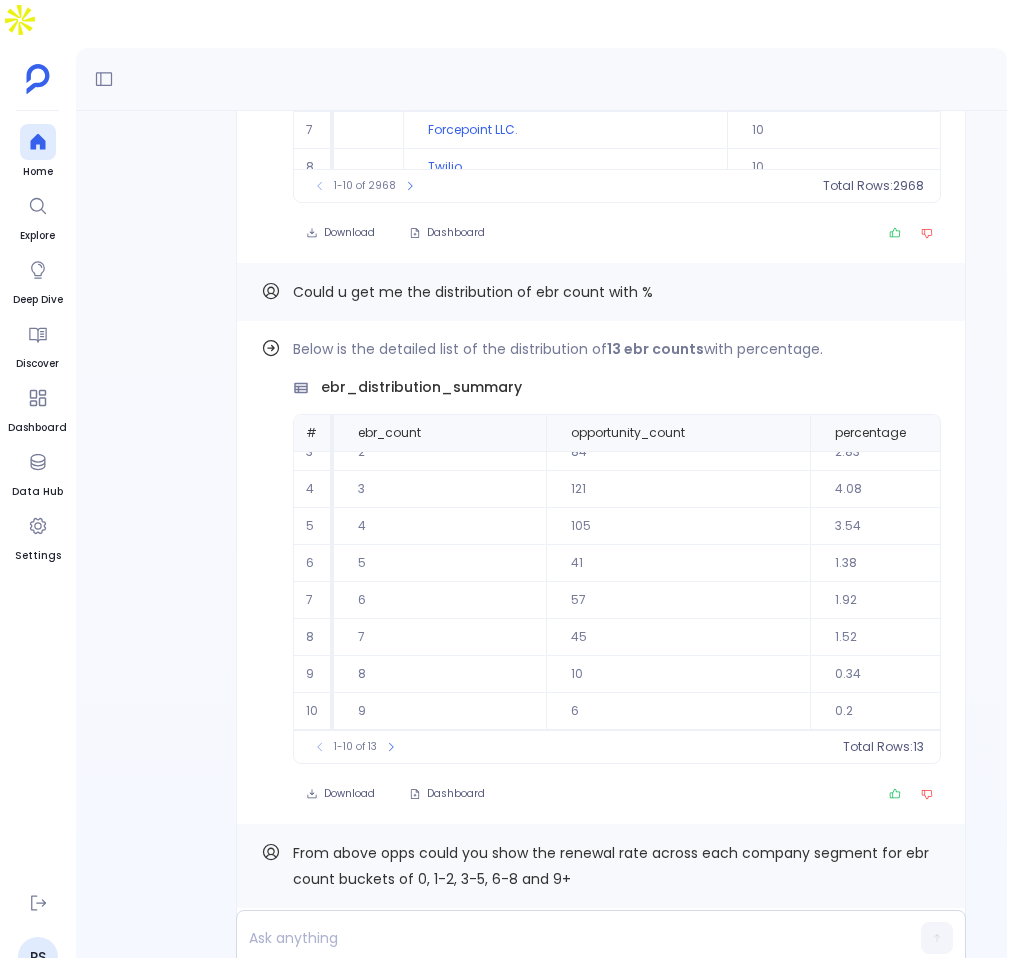 scroll, scrollTop: -6489, scrollLeft: 0, axis: vertical 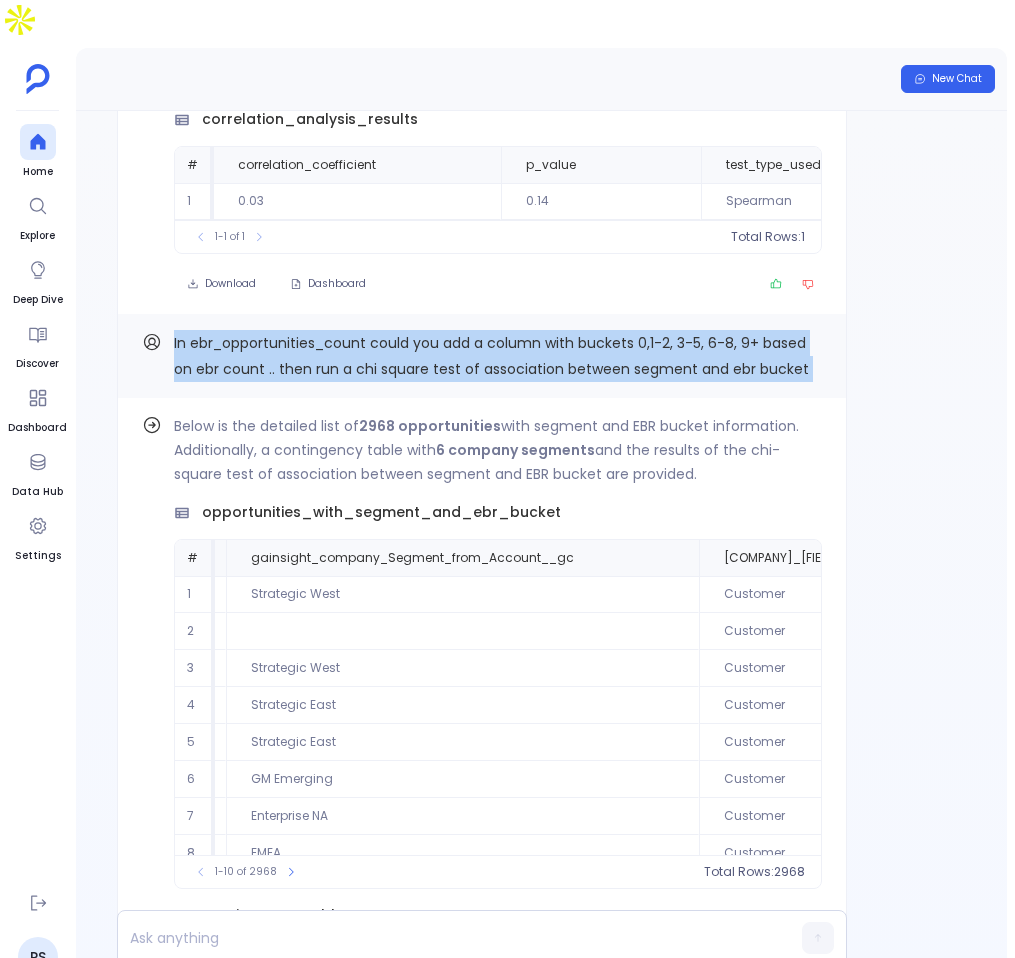 click on "In ebr_opportunities_count could you add a column with buckets 0,1-2, 3-5, 6-8, 9+ based on ebr count .. then run a chi square test of association between segment and ebr bucket" at bounding box center (490, 2135) 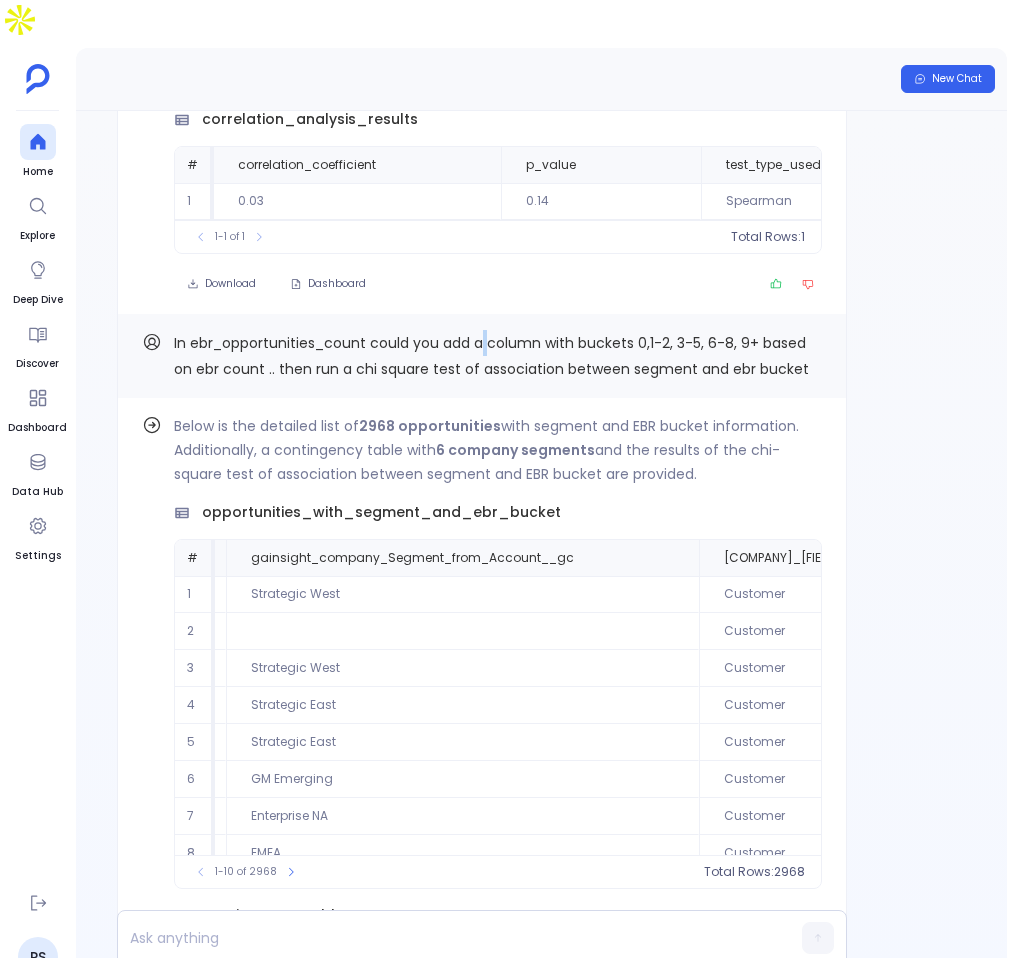 click on "In ebr_opportunities_count could you add a column with buckets 0,1-2, 3-5, 6-8, 9+ based on ebr count .. then run a chi square test of association between segment and ebr bucket" at bounding box center (490, 2135) 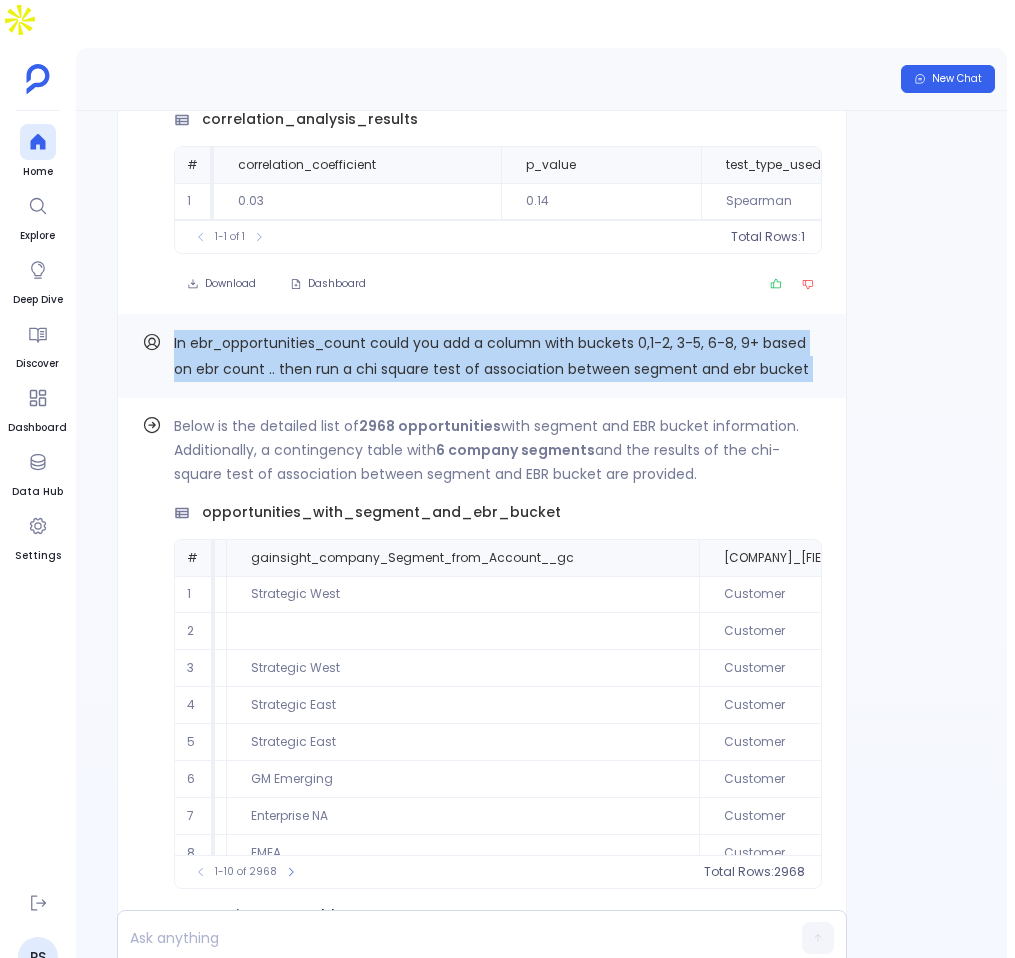 click on "In ebr_opportunities_count could you add a column with buckets 0,1-2, 3-5, 6-8, 9+ based on ebr count .. then run a chi square test of association between segment and ebr bucket" at bounding box center [490, 2135] 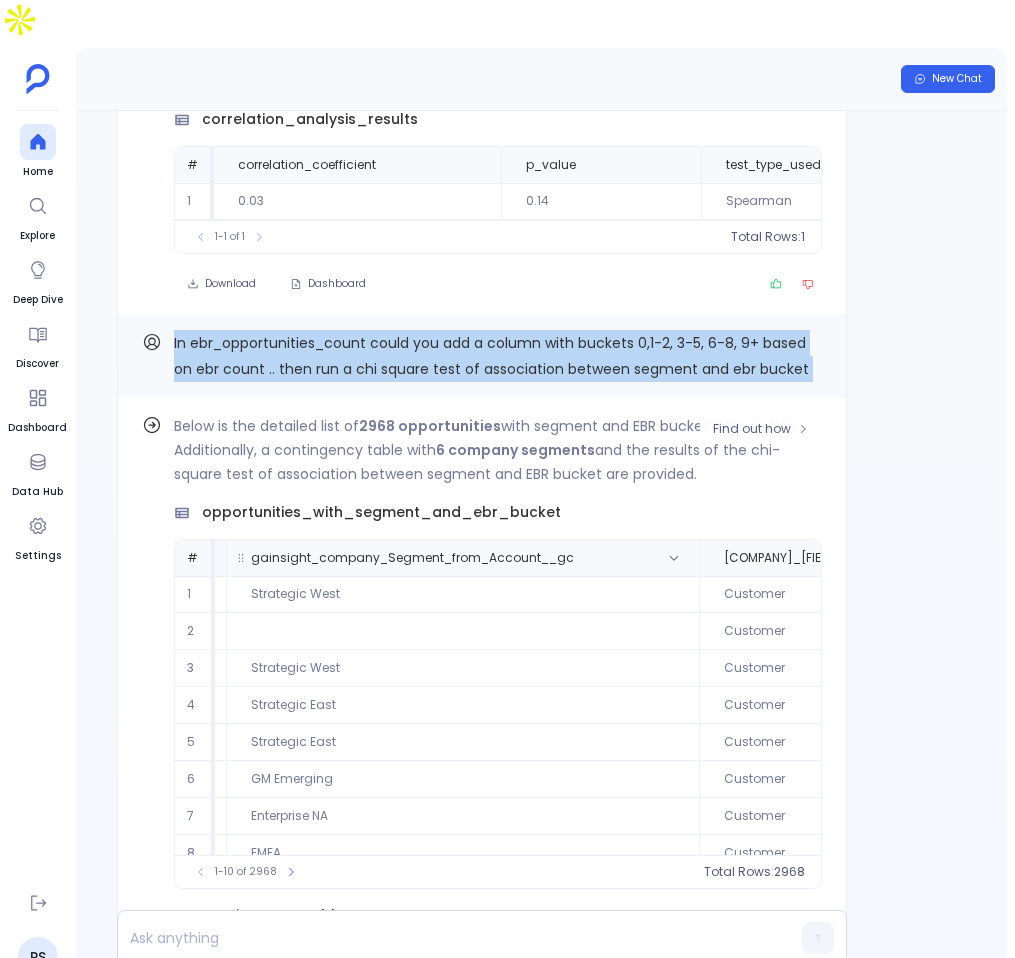 scroll, scrollTop: 96, scrollLeft: 4733, axis: both 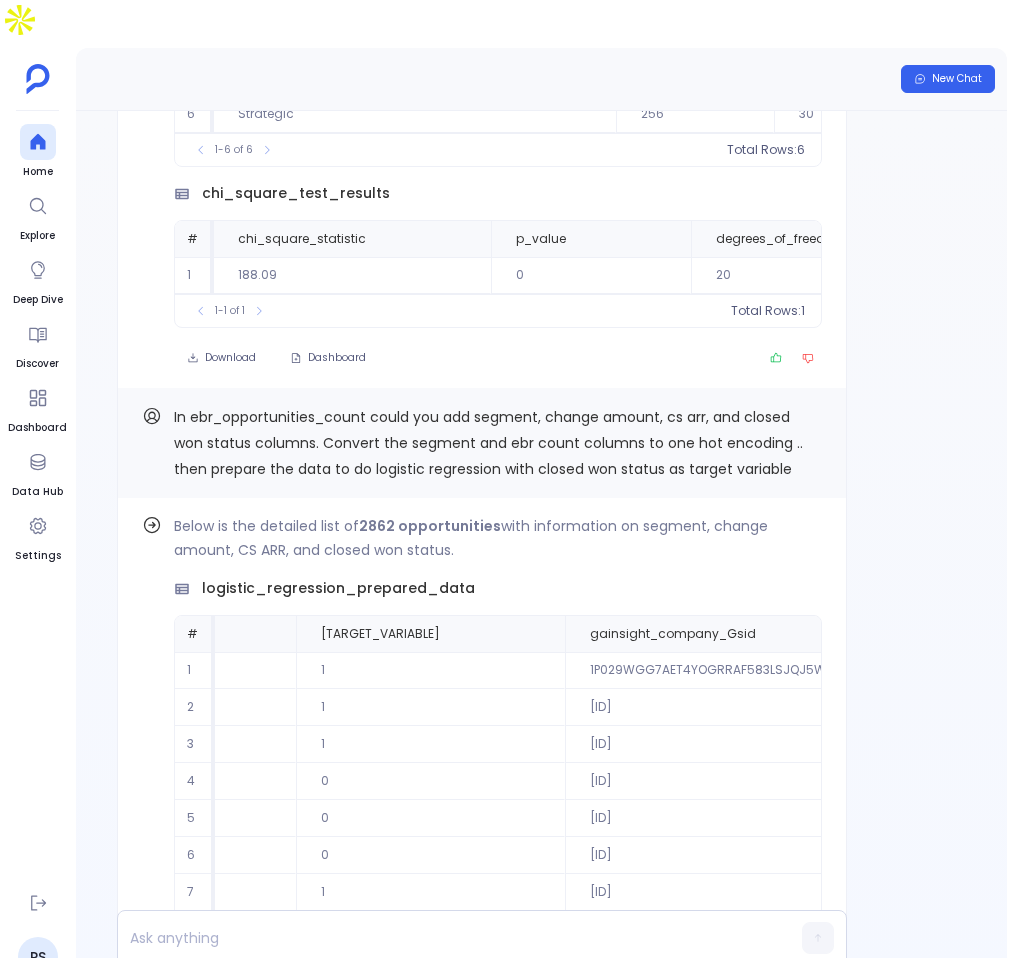 click on "In ebr_opportunities_count could you add segment, change amount, cs arr, and closed won status columns. Convert the segment and ebr count columns to one hot encoding .. then prepare the data to do logistic regression with closed won status as target variable" at bounding box center (490, 1067) 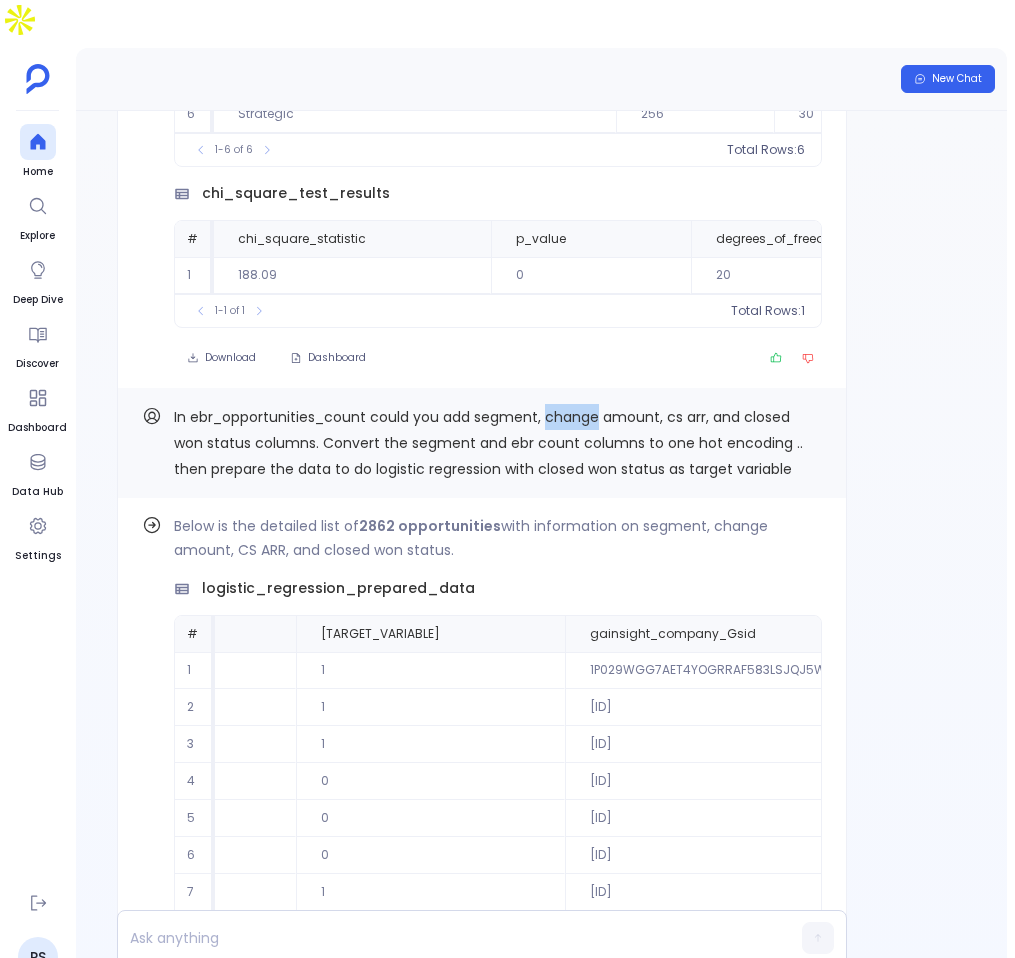 click on "In ebr_opportunities_count could you add segment, change amount, cs arr, and closed won status columns. Convert the segment and ebr count columns to one hot encoding .. then prepare the data to do logistic regression with closed won status as target variable" at bounding box center [490, 1067] 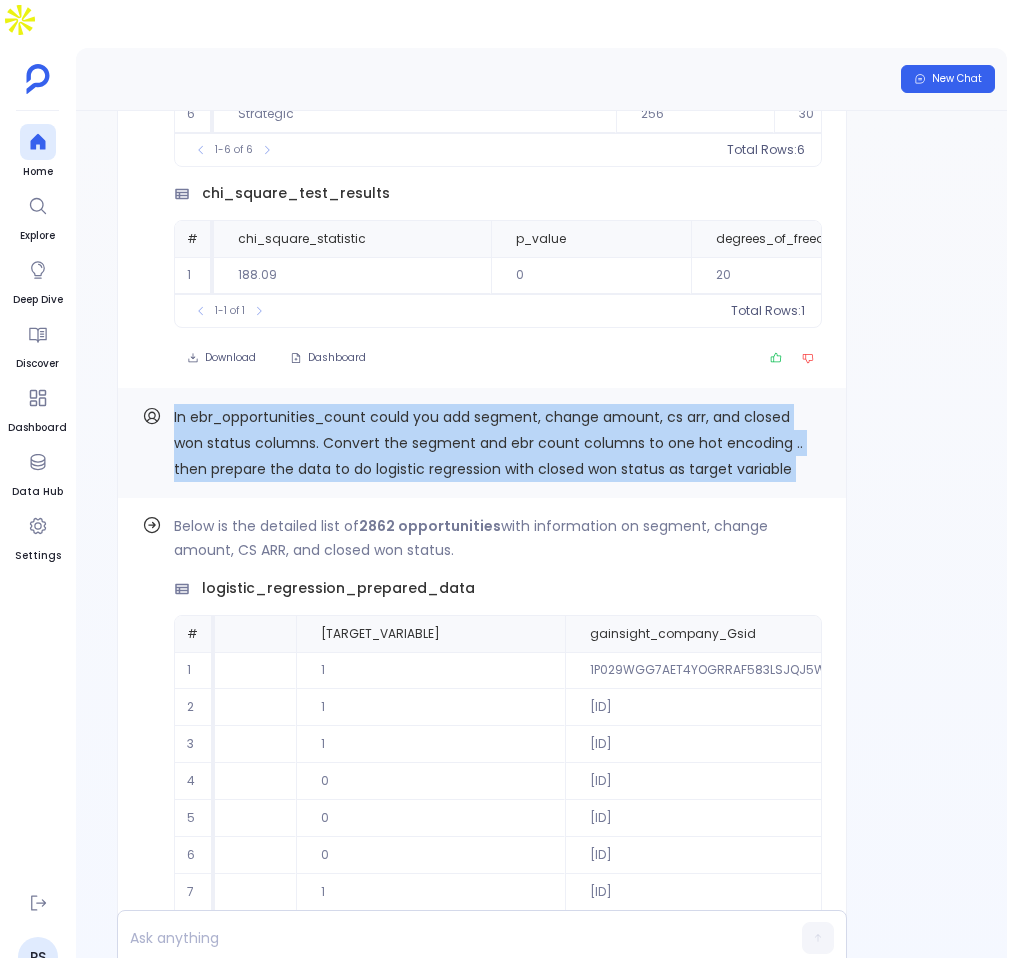 click on "In ebr_opportunities_count could you add segment, change amount, cs arr, and closed won status columns. Convert the segment and ebr count columns to one hot encoding .. then prepare the data to do logistic regression with closed won status as target variable" at bounding box center (490, 1067) 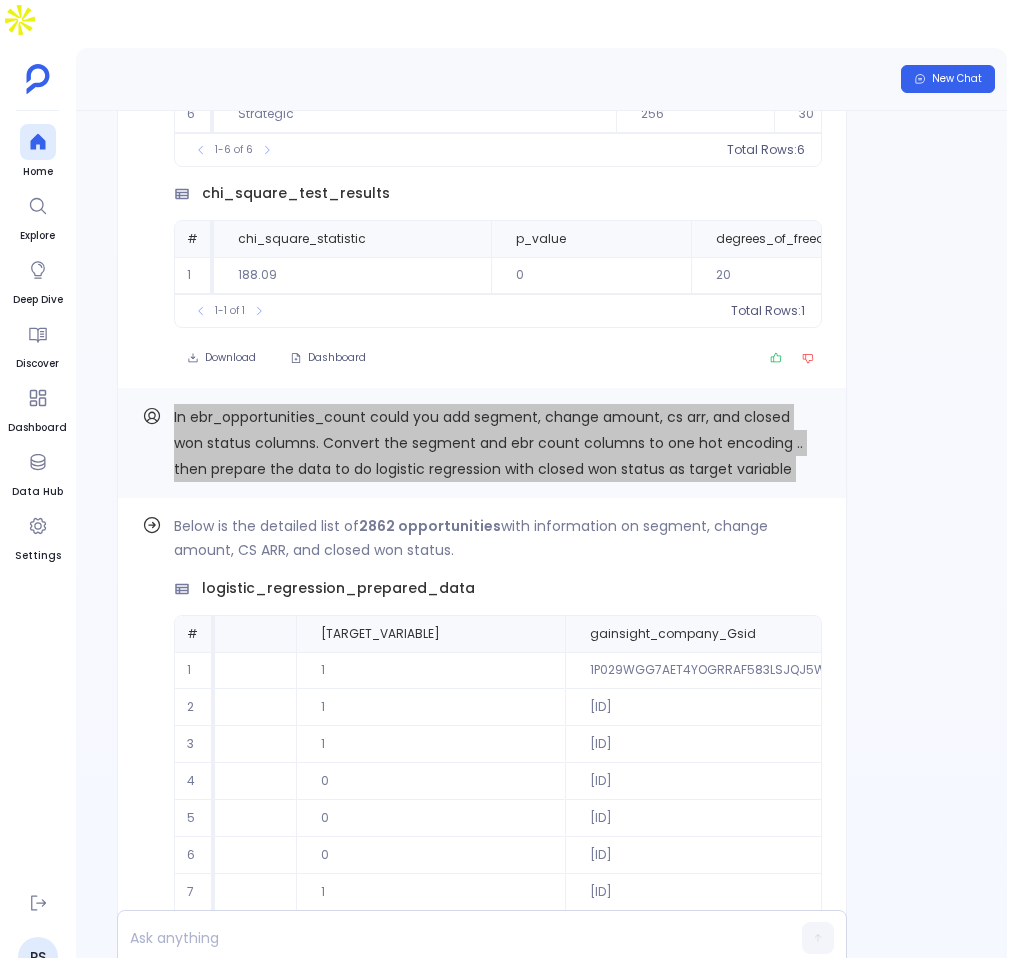 scroll, scrollTop: 96, scrollLeft: 1915, axis: both 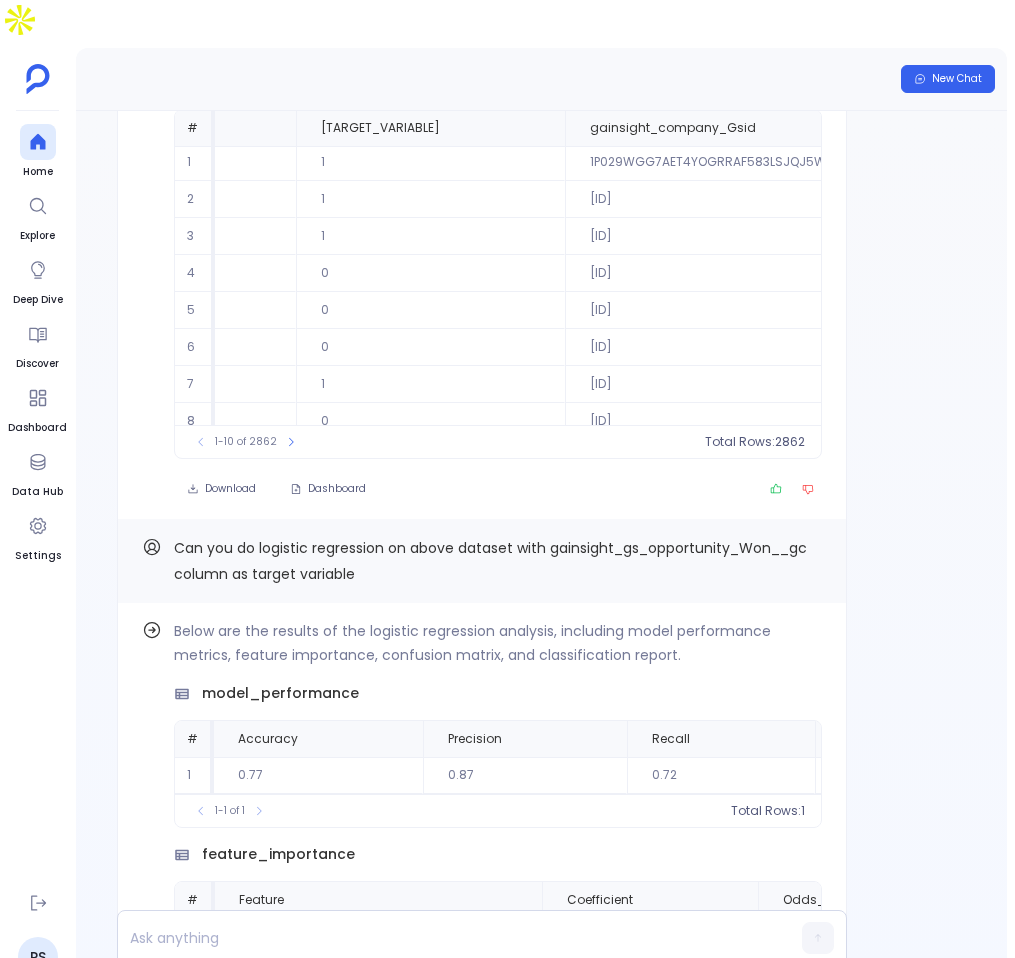 click on "Can you do logistic regression on above dataset with gainsight_gs_opportunity_Won__gc column as target variable" at bounding box center [490, 561] 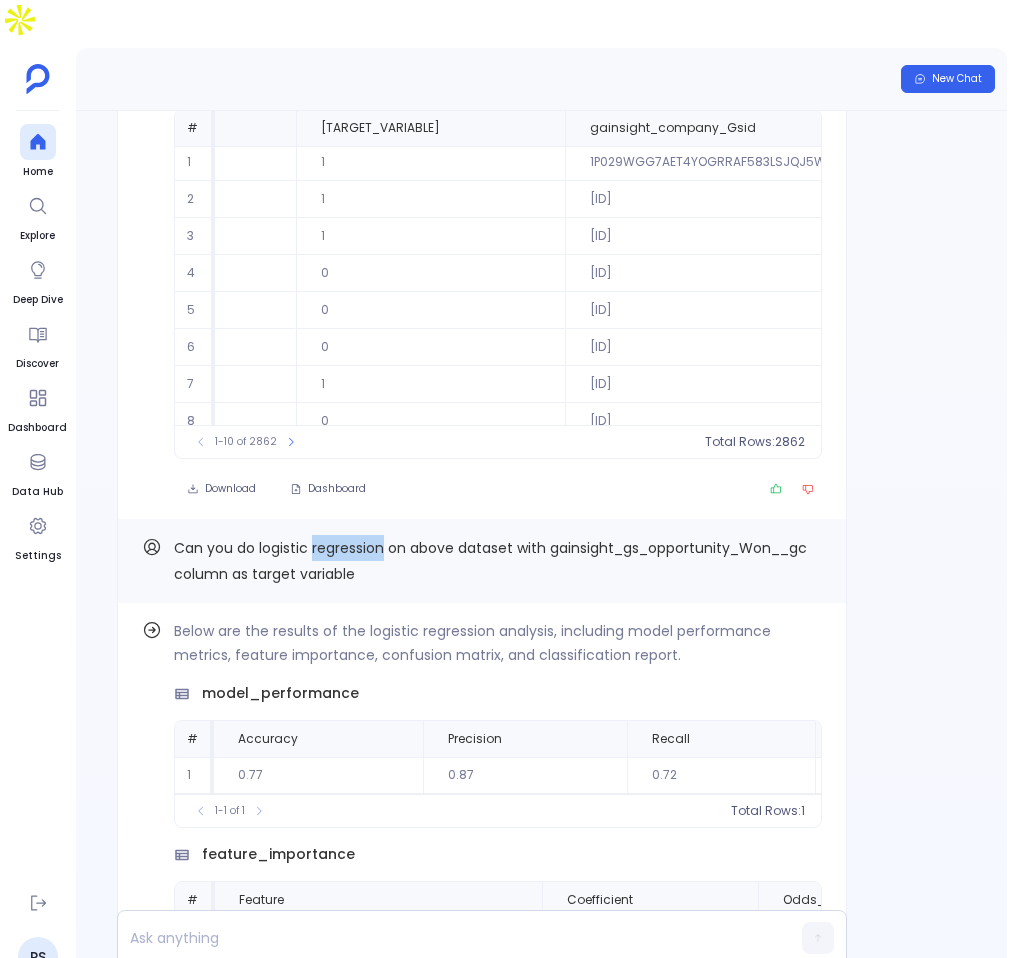 click on "Can you do logistic regression on above dataset with gainsight_gs_opportunity_Won__gc column as target variable" at bounding box center [490, 561] 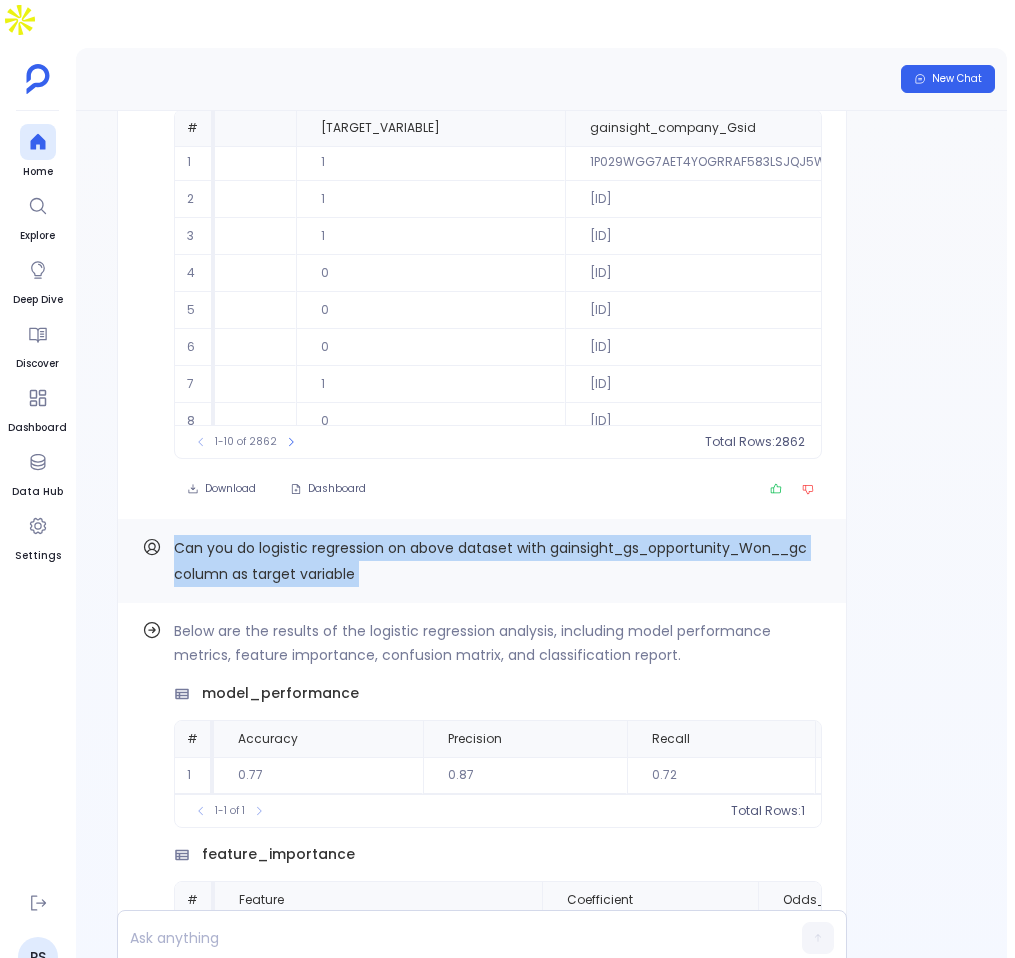 click on "Can you do logistic regression on above dataset with gainsight_gs_opportunity_Won__gc column as target variable" at bounding box center [490, 561] 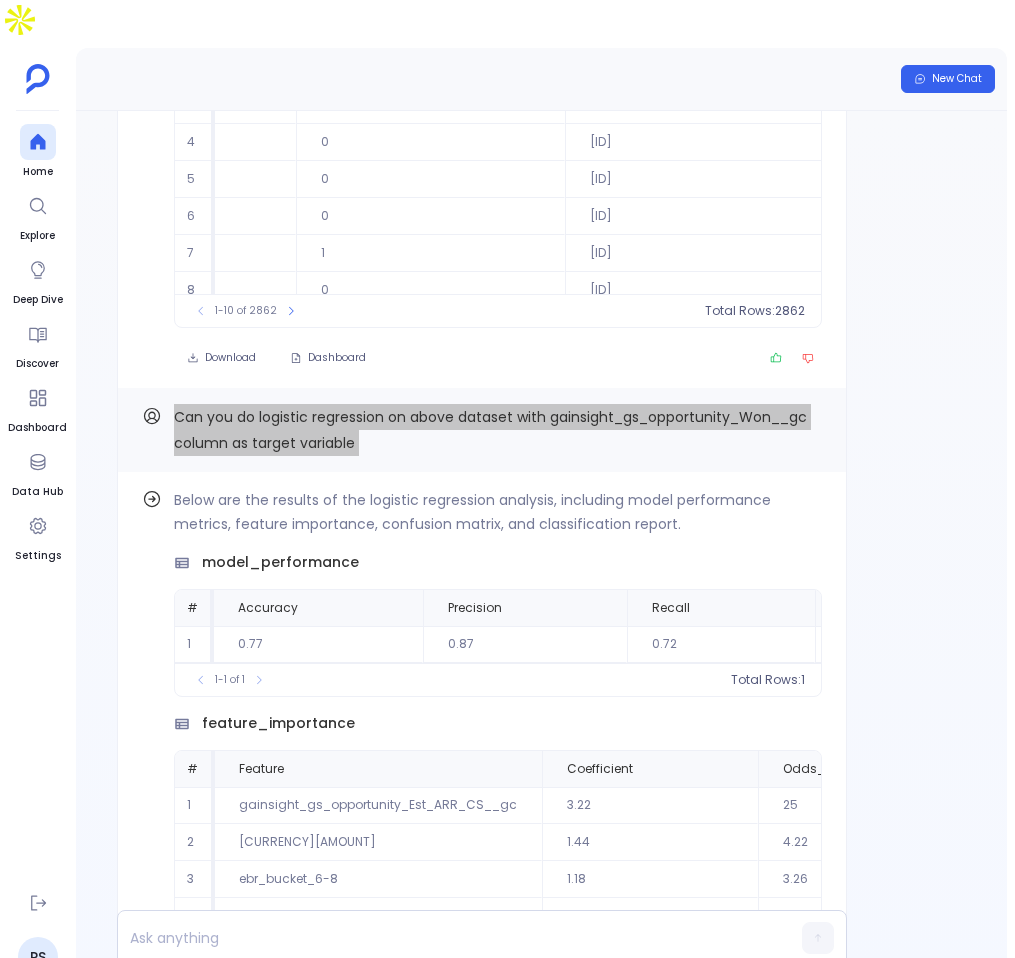 scroll, scrollTop: -676, scrollLeft: 0, axis: vertical 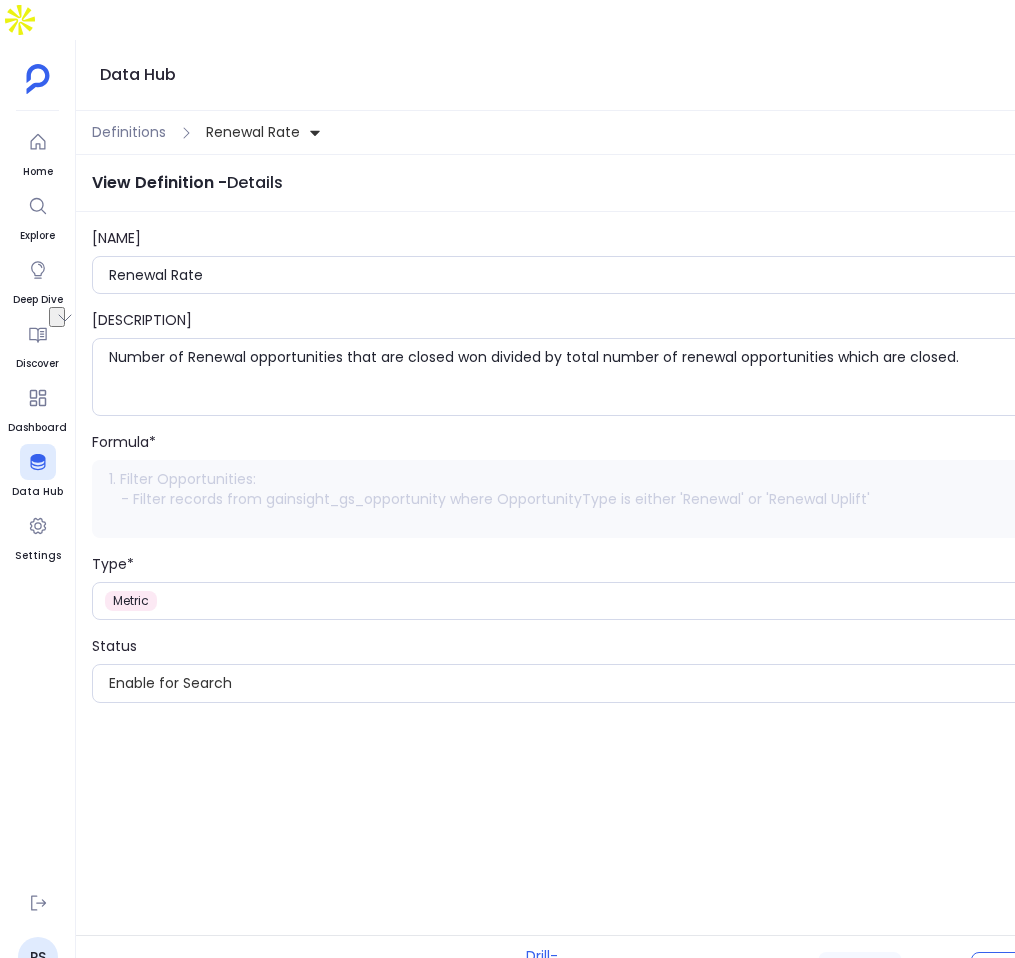 click on "PS" at bounding box center (38, 957) 